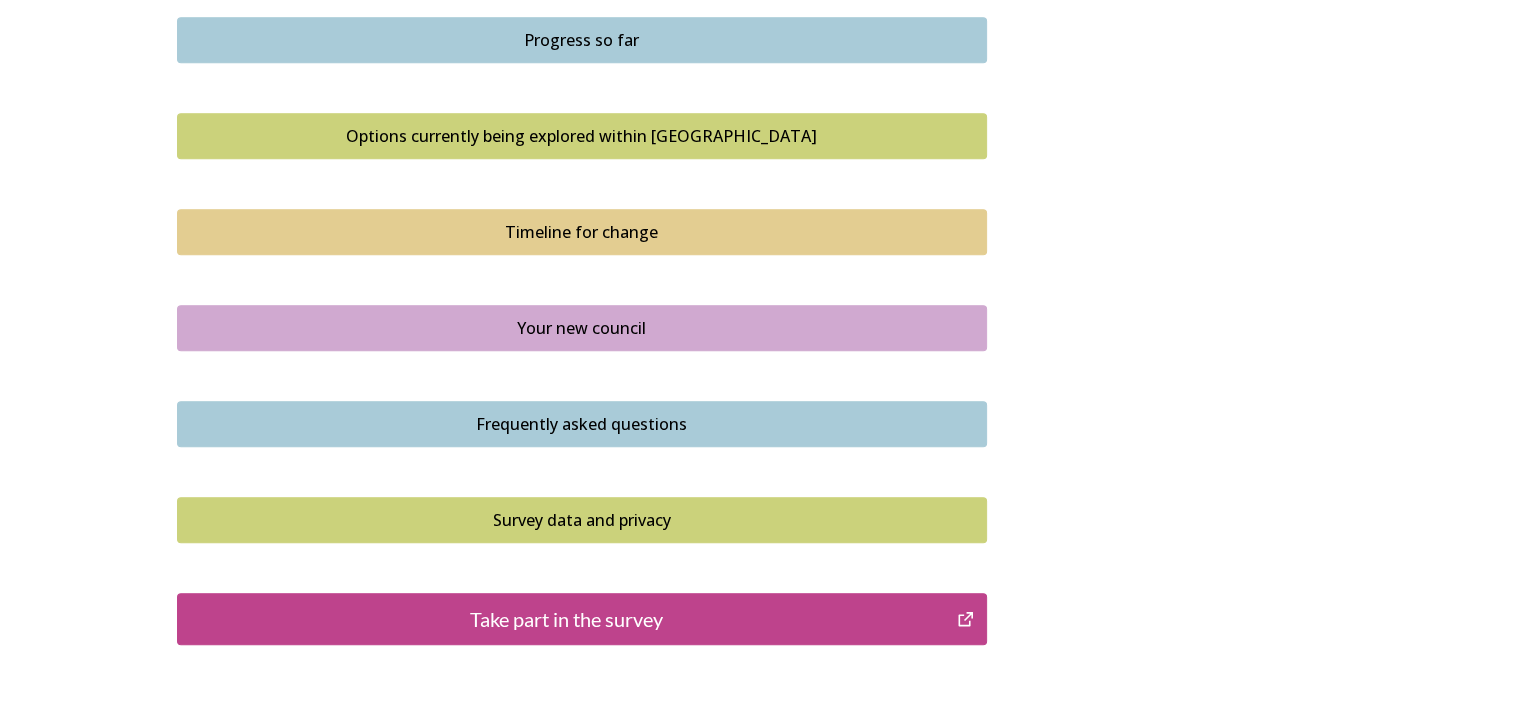 scroll, scrollTop: 1300, scrollLeft: 0, axis: vertical 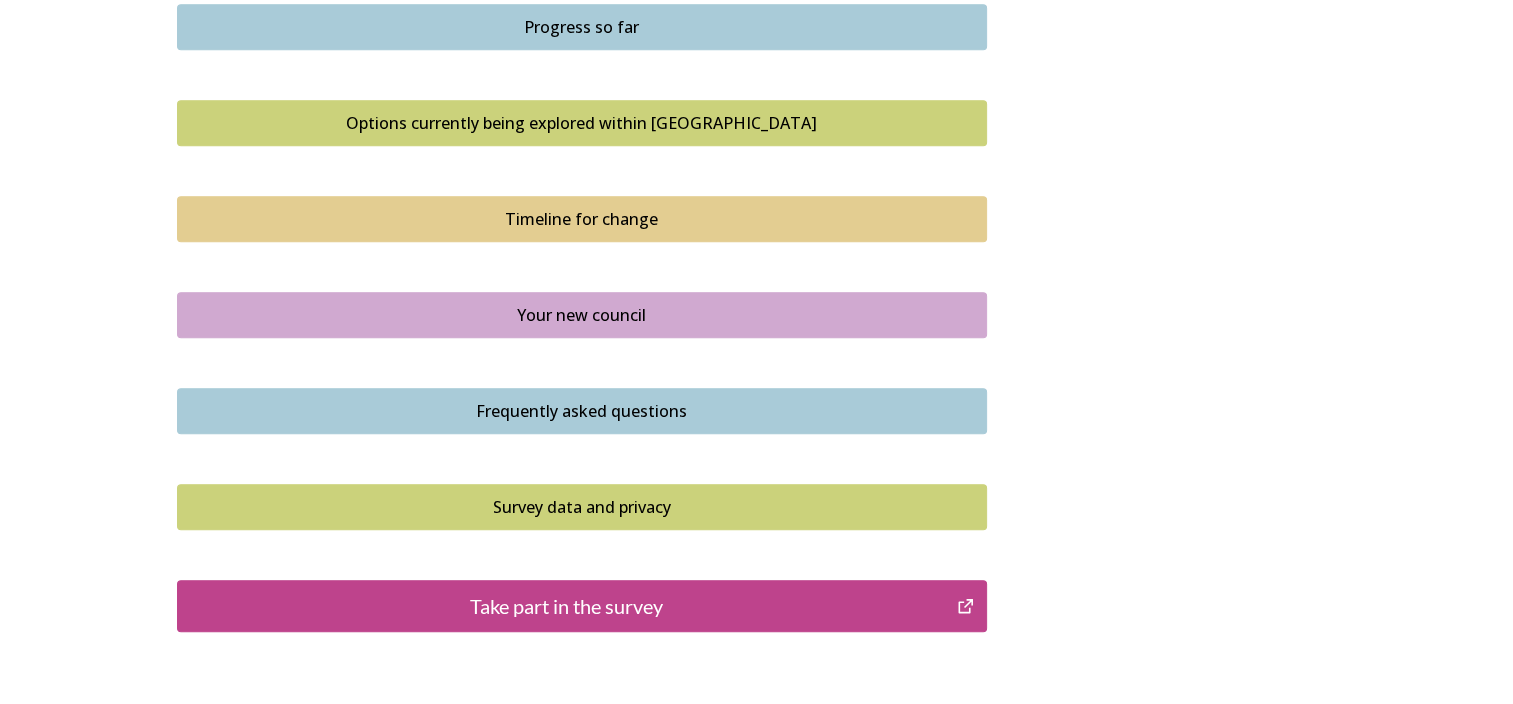 click on "Take part in the survey" at bounding box center [567, 606] 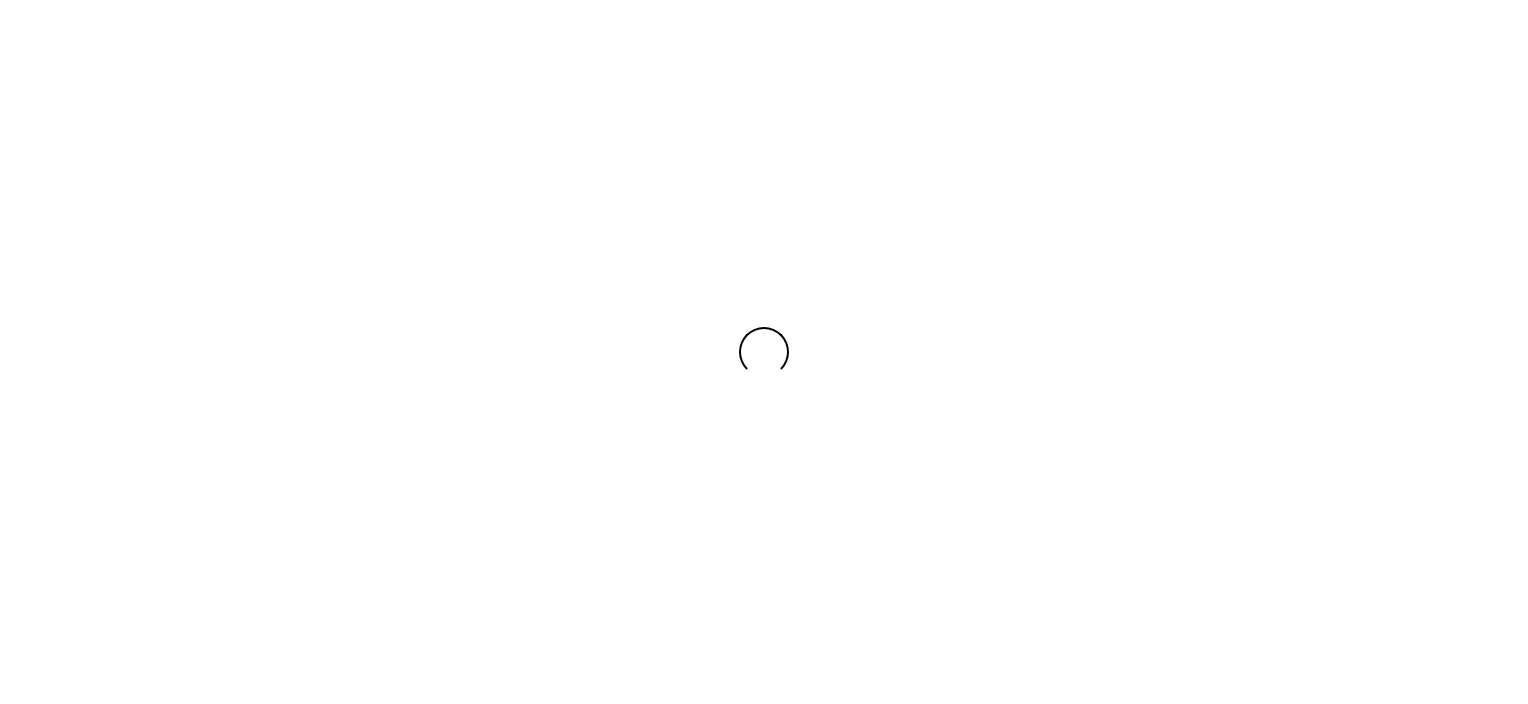 scroll, scrollTop: 0, scrollLeft: 0, axis: both 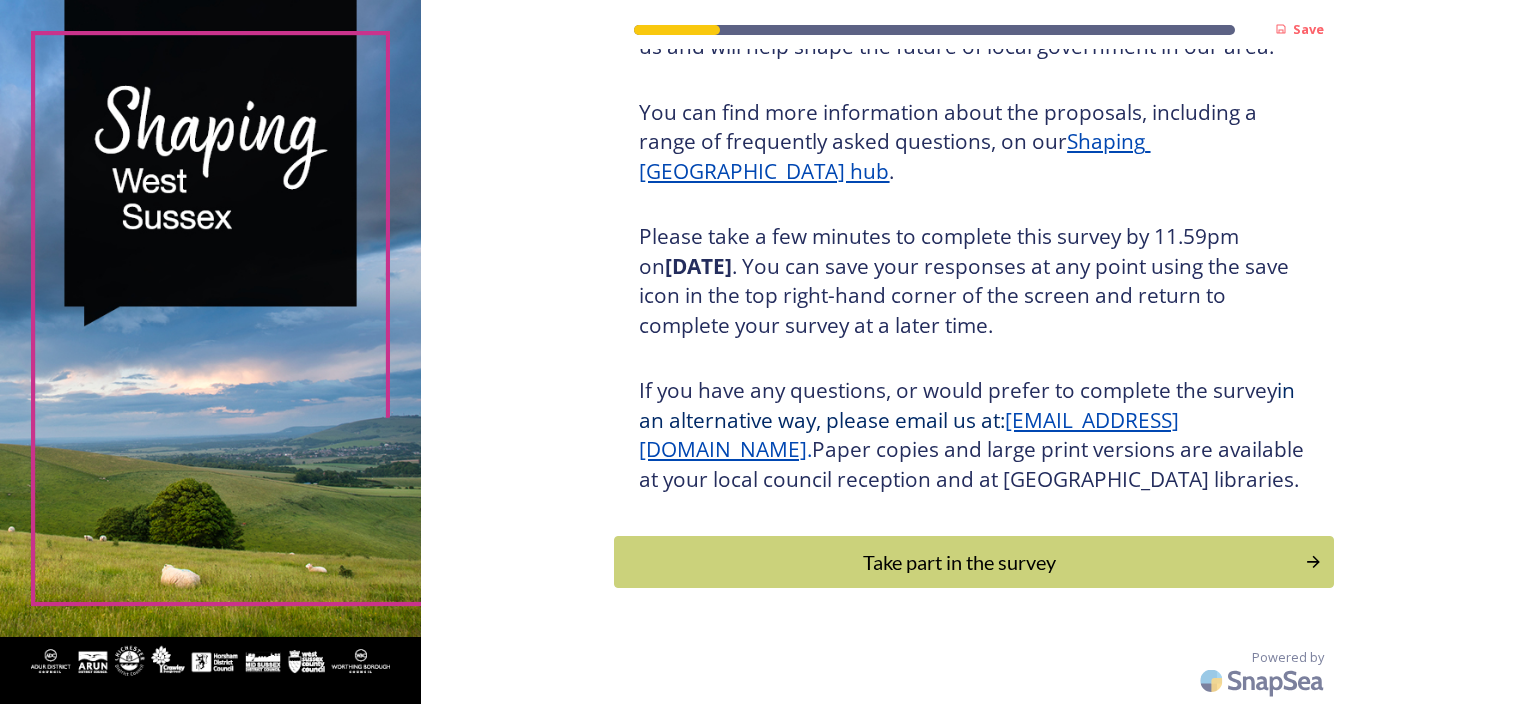 click on "Take part in the survey" at bounding box center (959, 562) 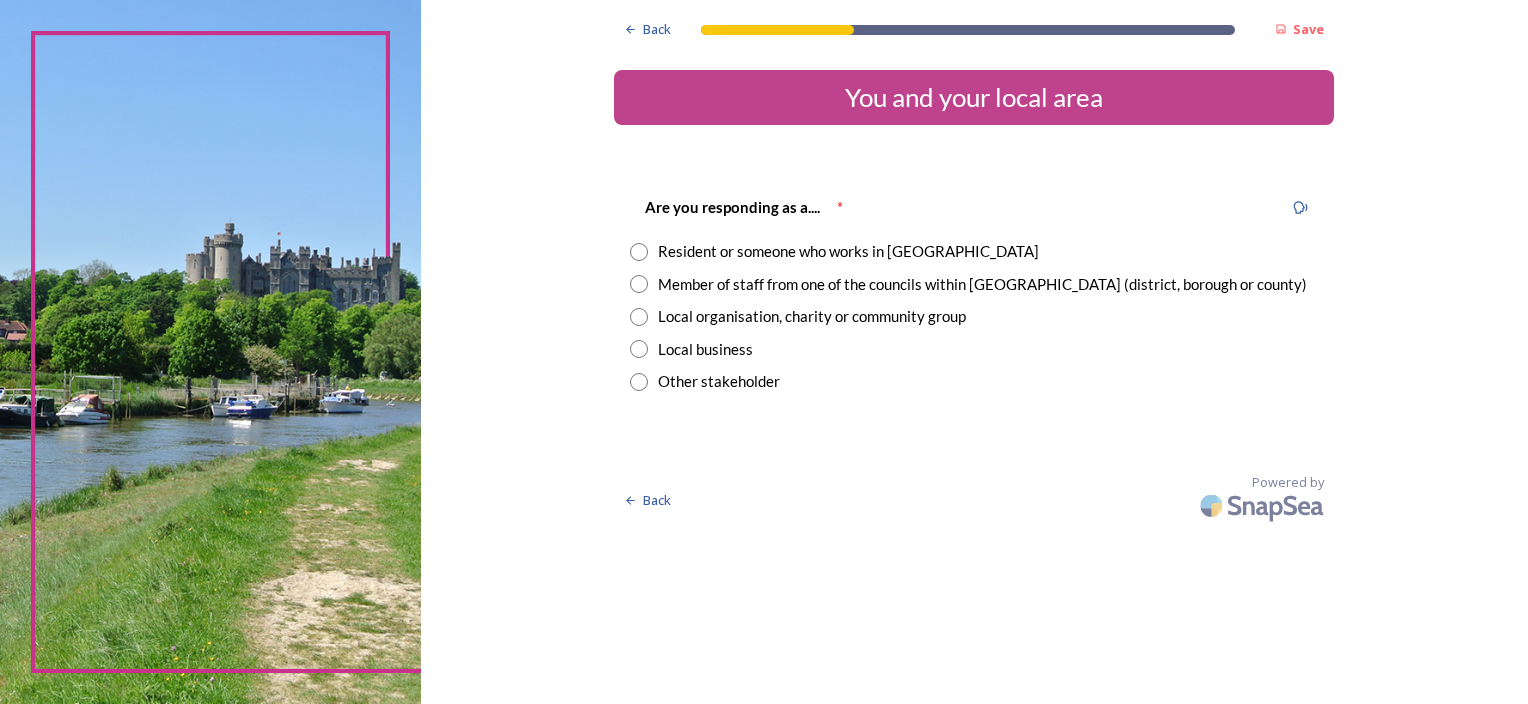 click at bounding box center [639, 252] 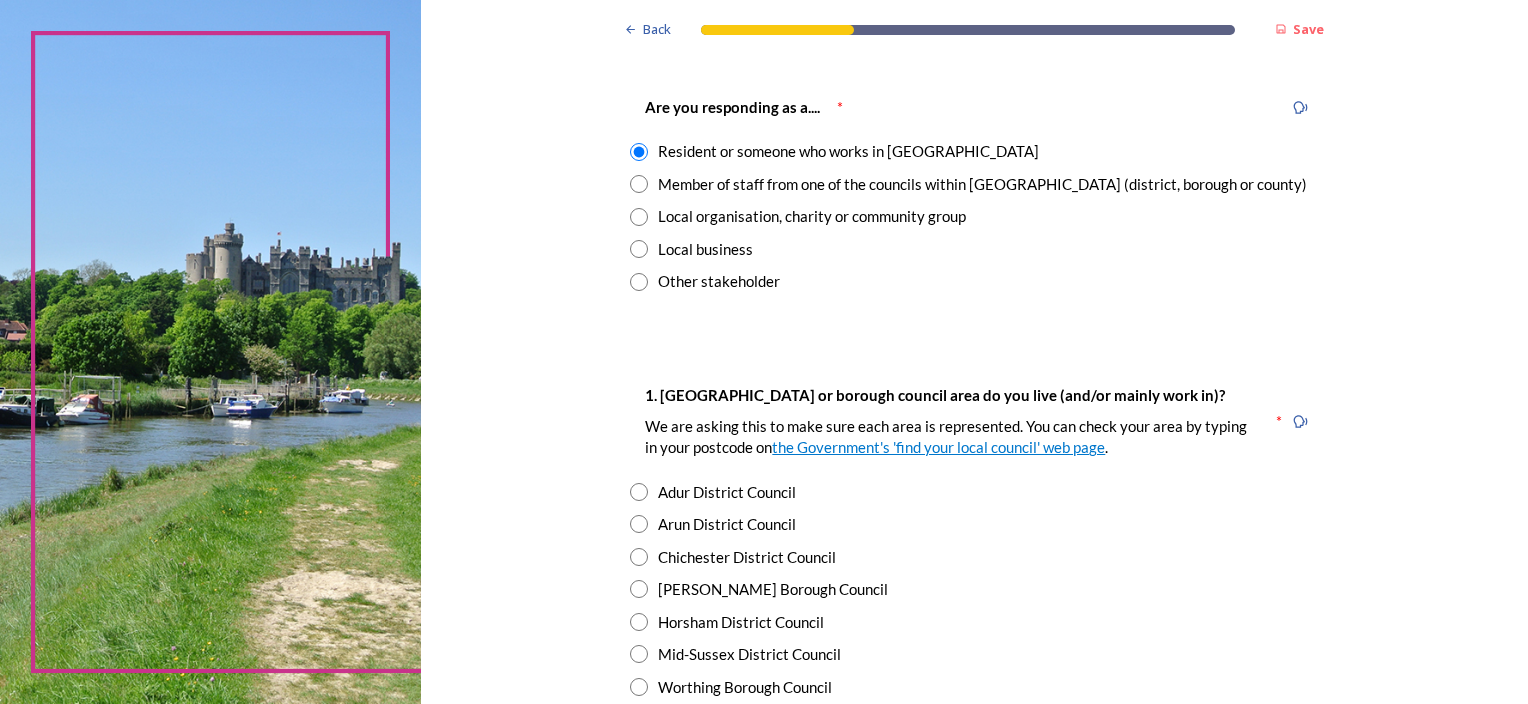 scroll, scrollTop: 200, scrollLeft: 0, axis: vertical 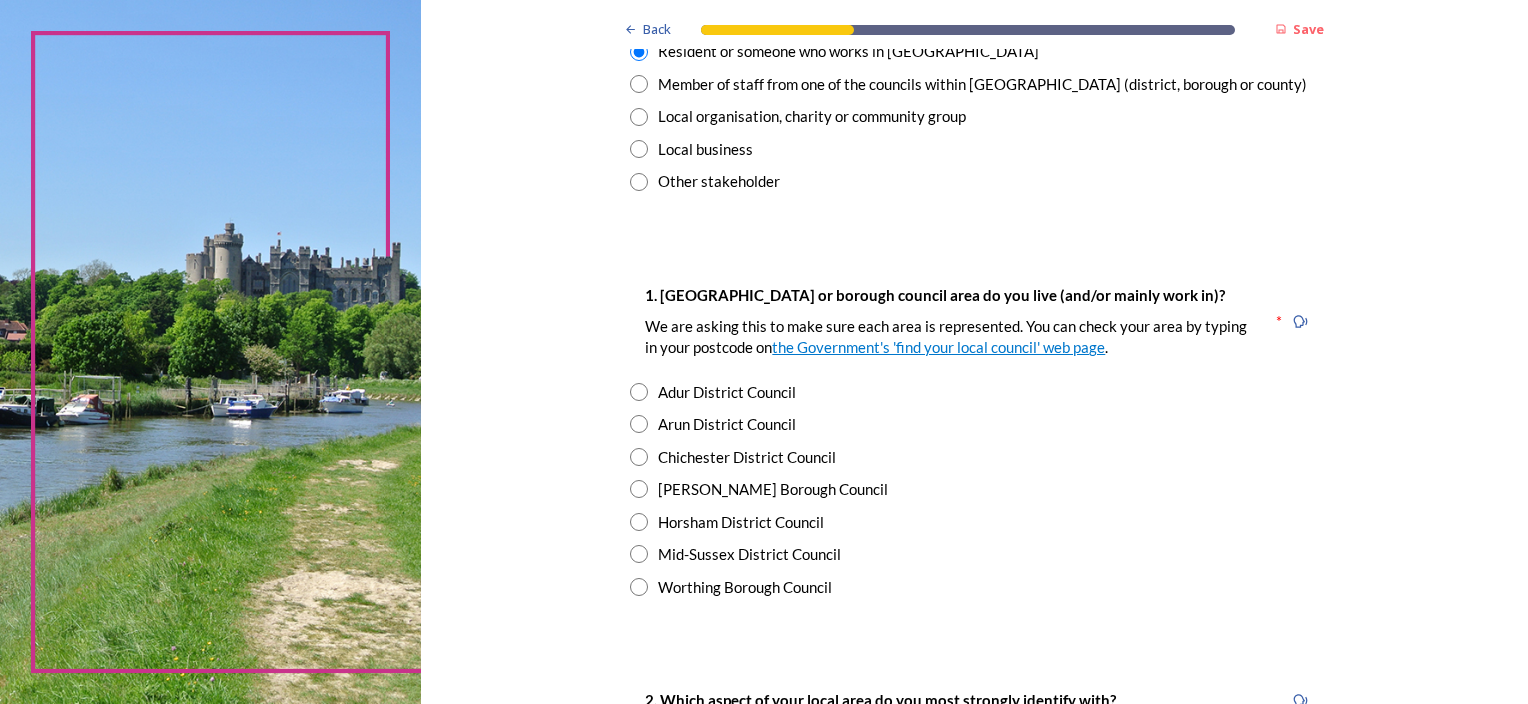 click at bounding box center (639, 457) 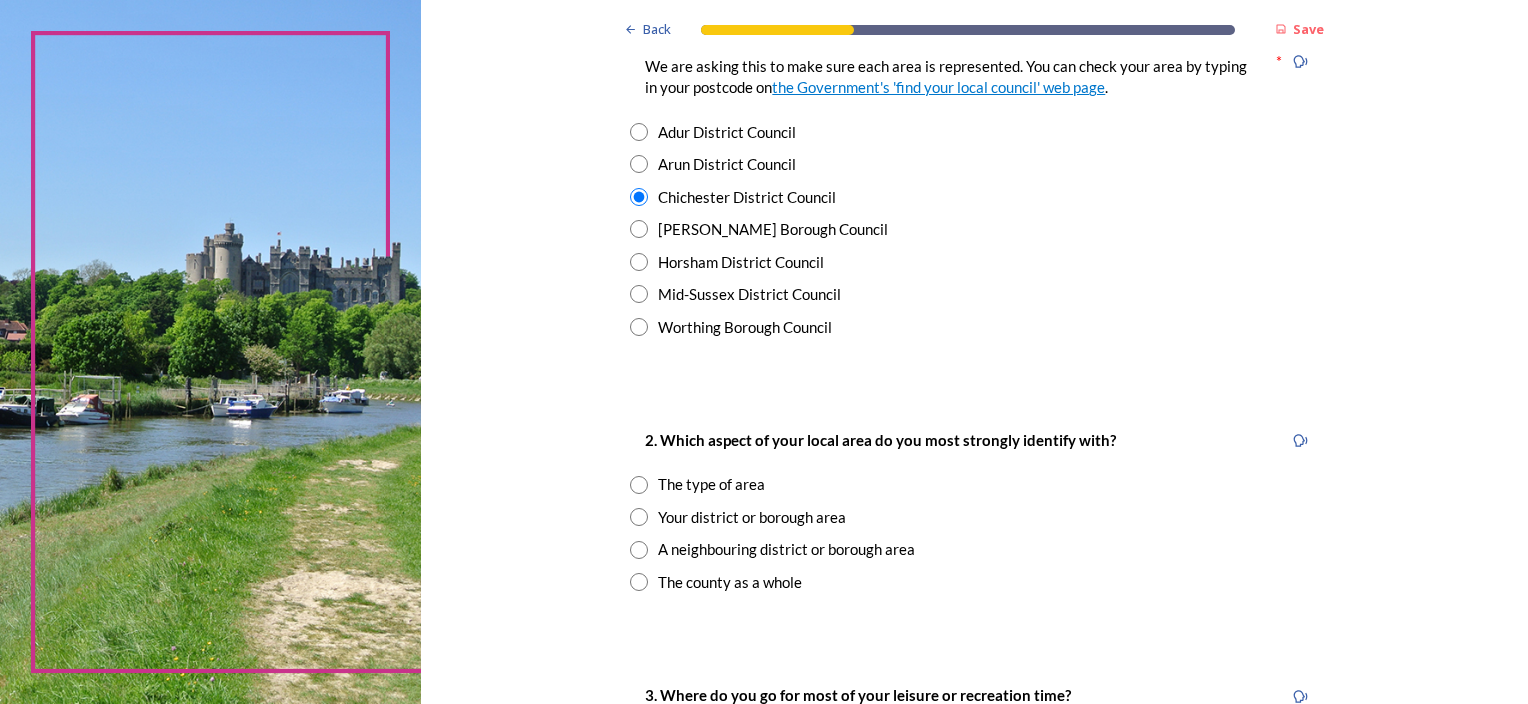 scroll, scrollTop: 500, scrollLeft: 0, axis: vertical 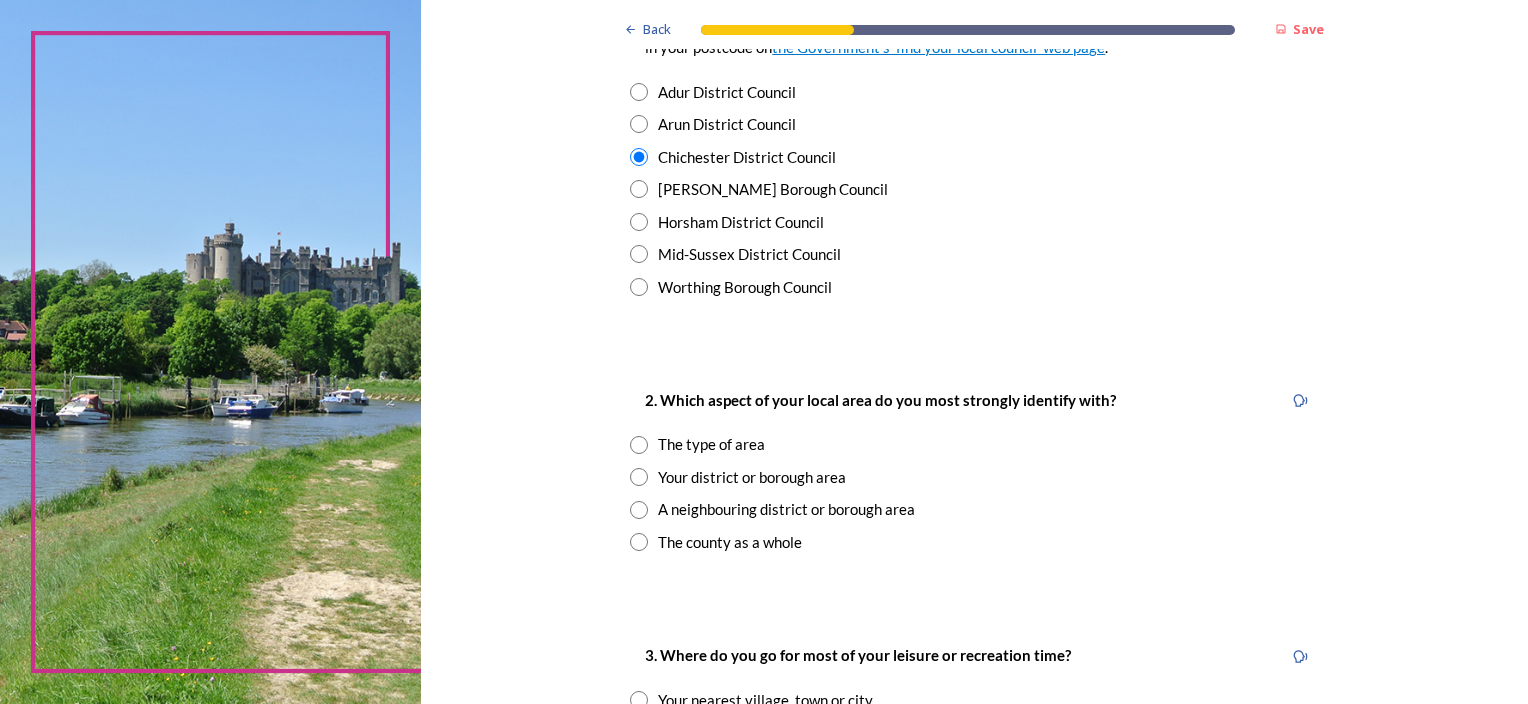 click at bounding box center (639, 445) 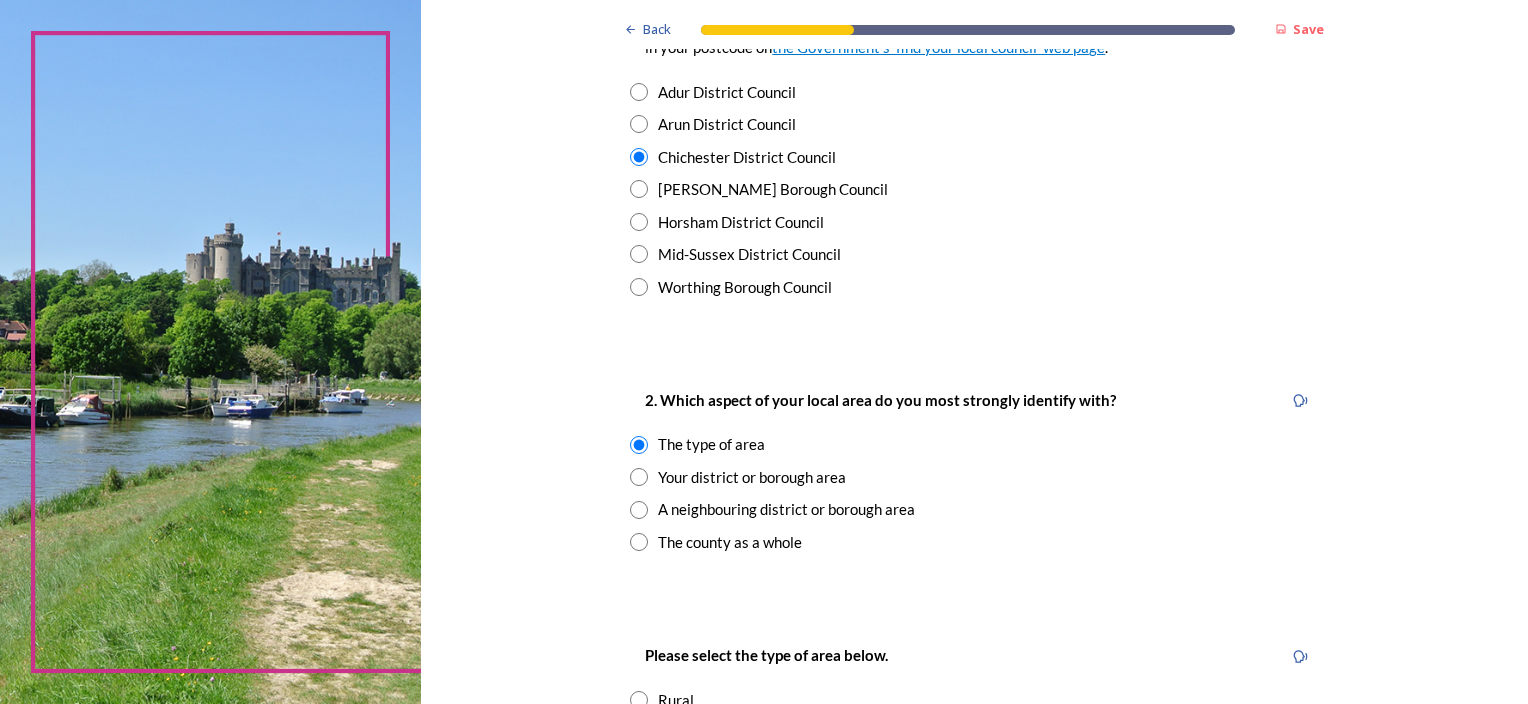 scroll, scrollTop: 700, scrollLeft: 0, axis: vertical 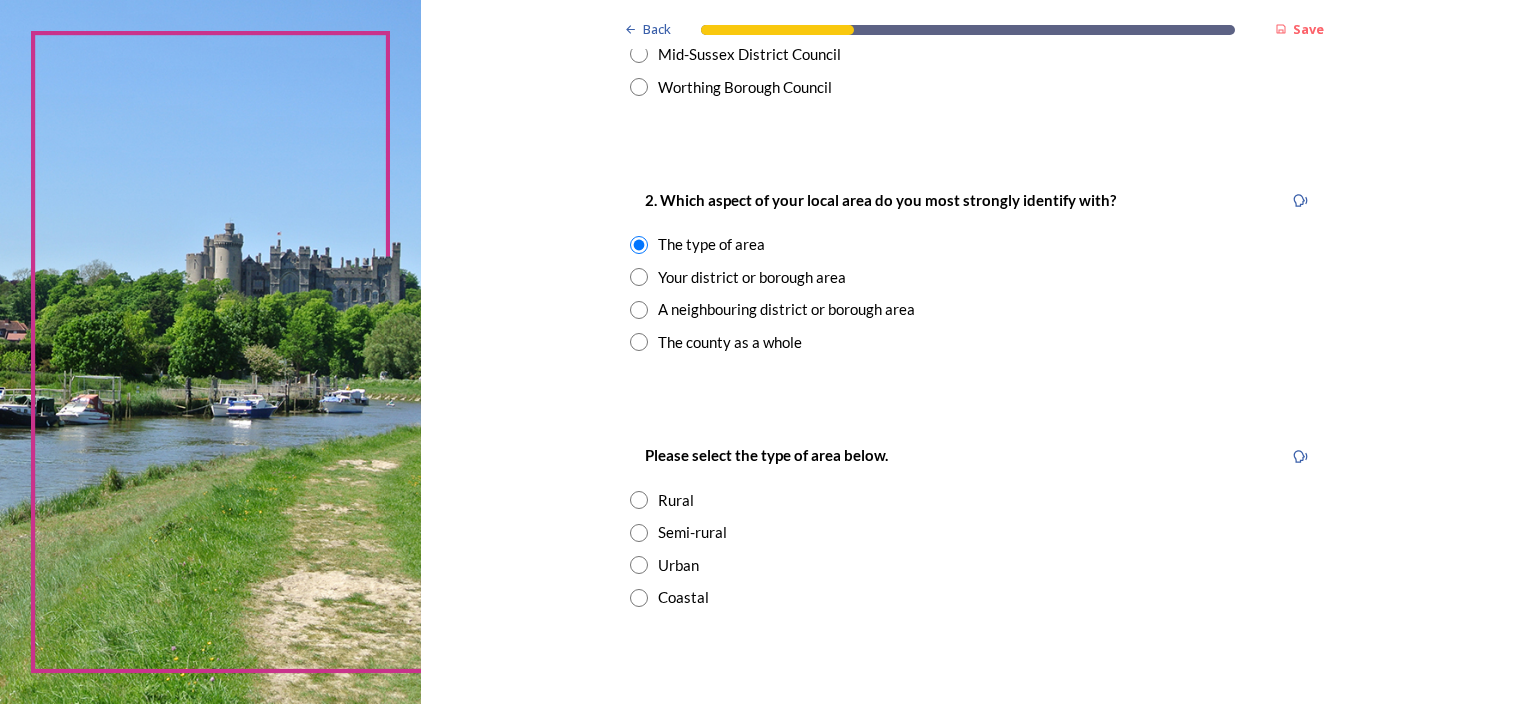 click at bounding box center (639, 533) 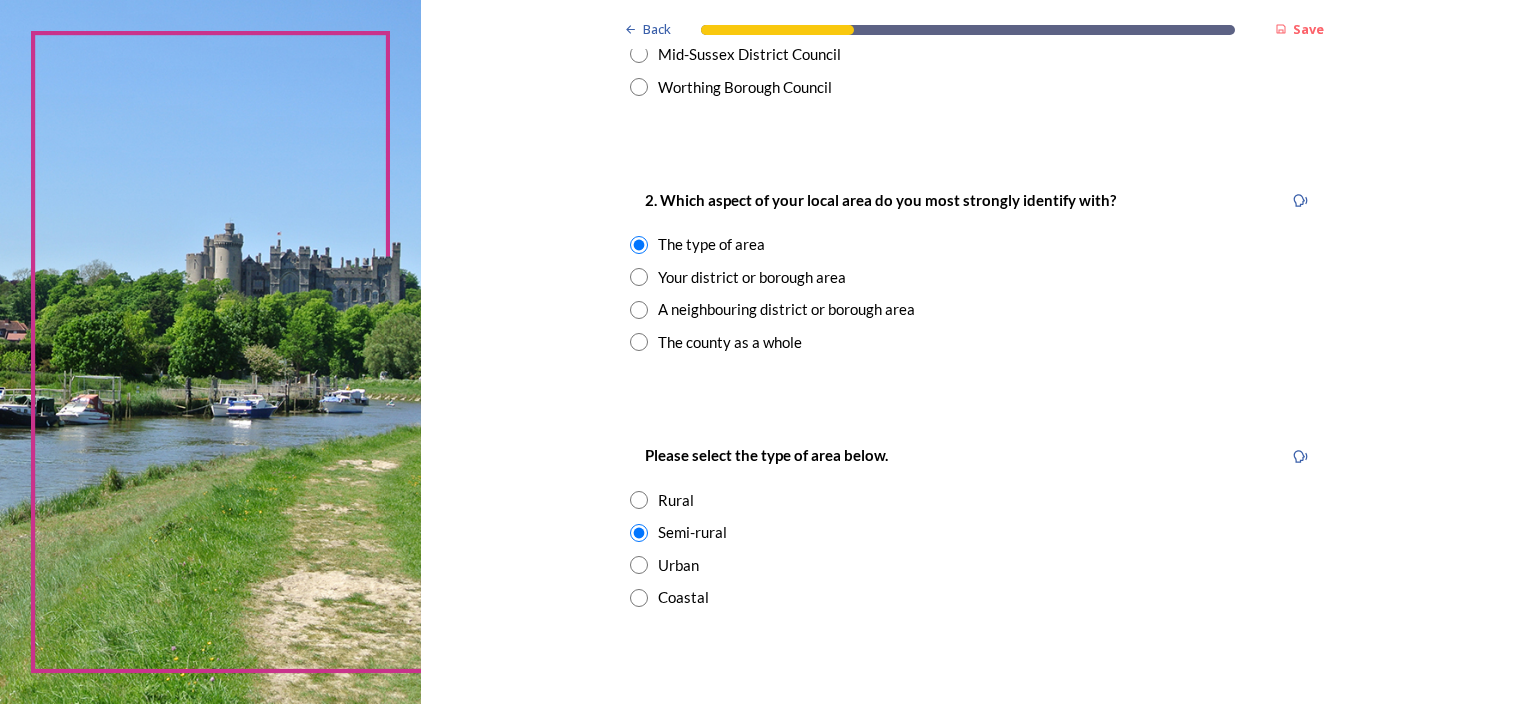 click at bounding box center [639, 500] 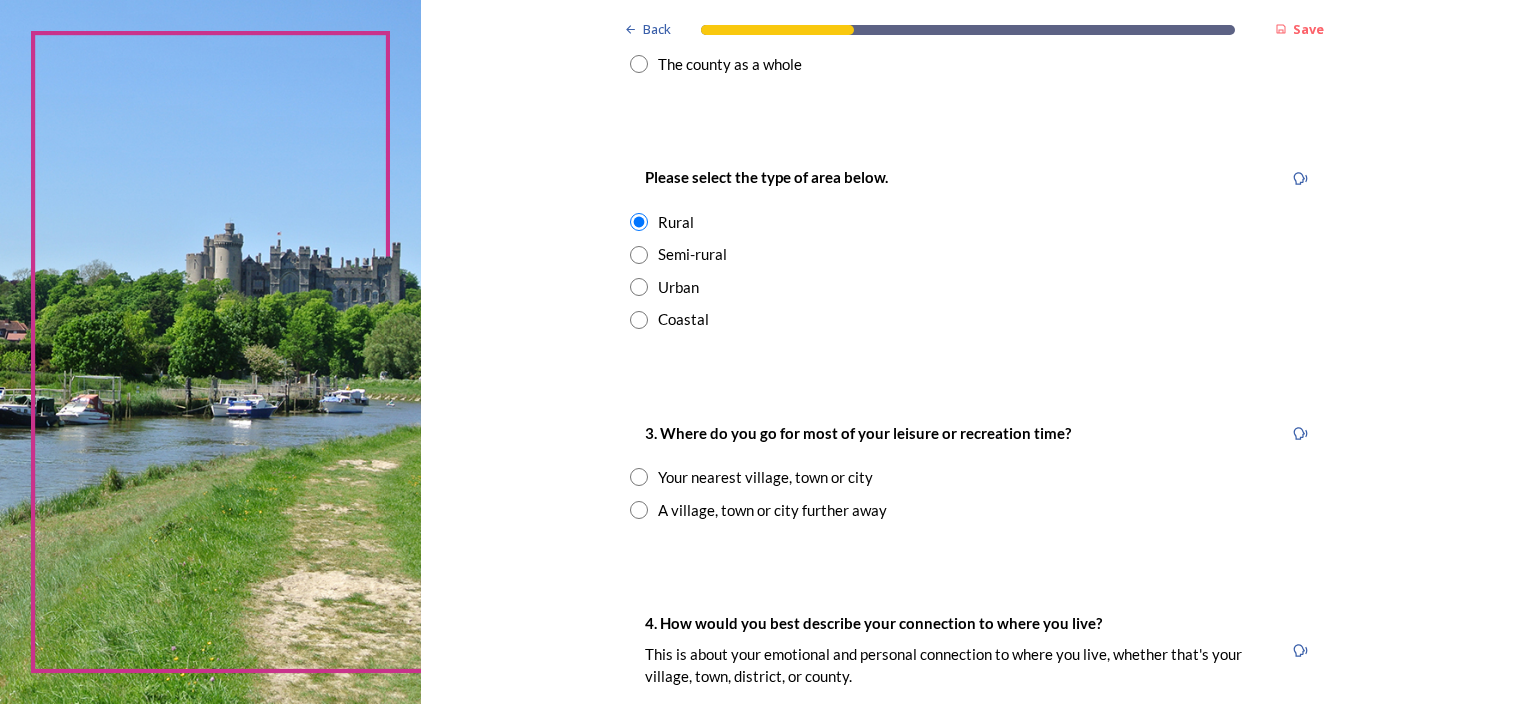 scroll, scrollTop: 1100, scrollLeft: 0, axis: vertical 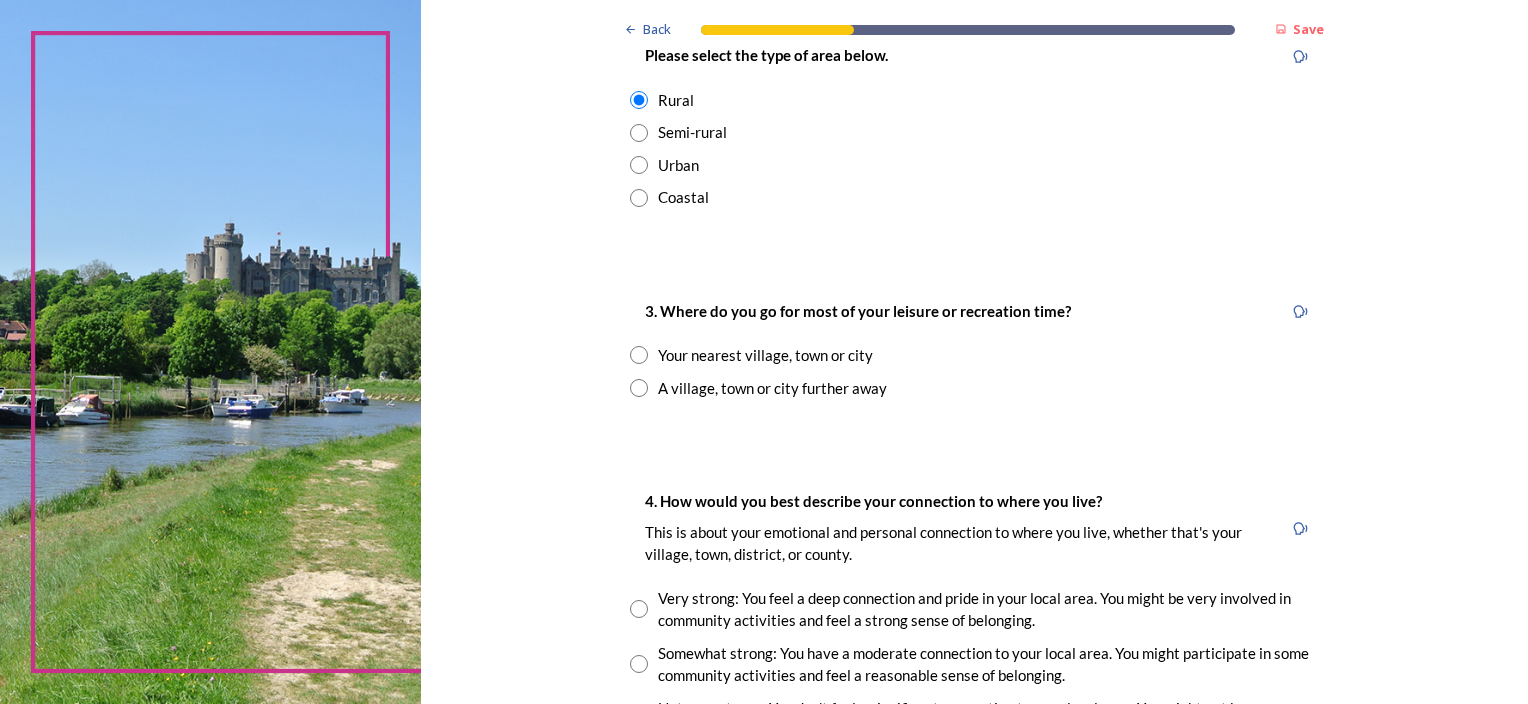 click at bounding box center (639, 355) 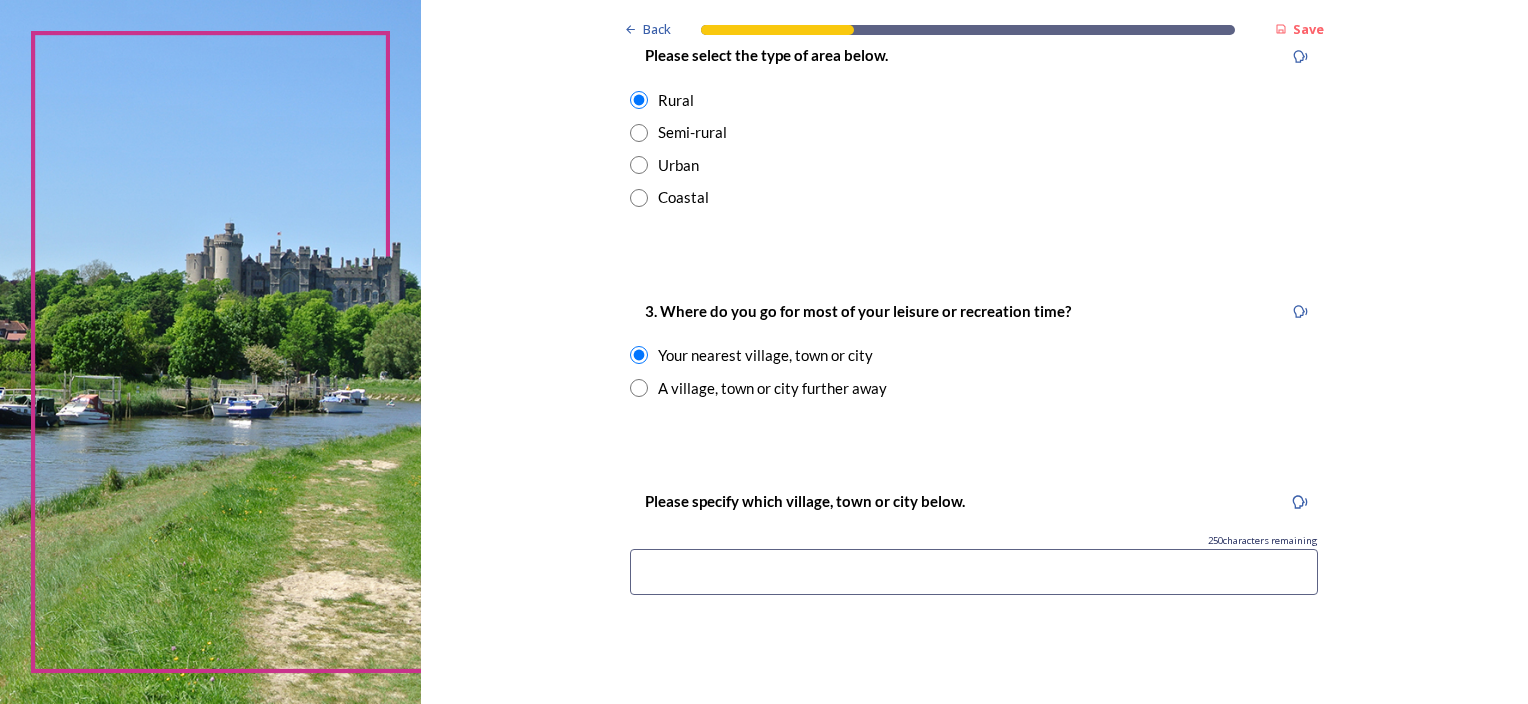 click at bounding box center (974, 572) 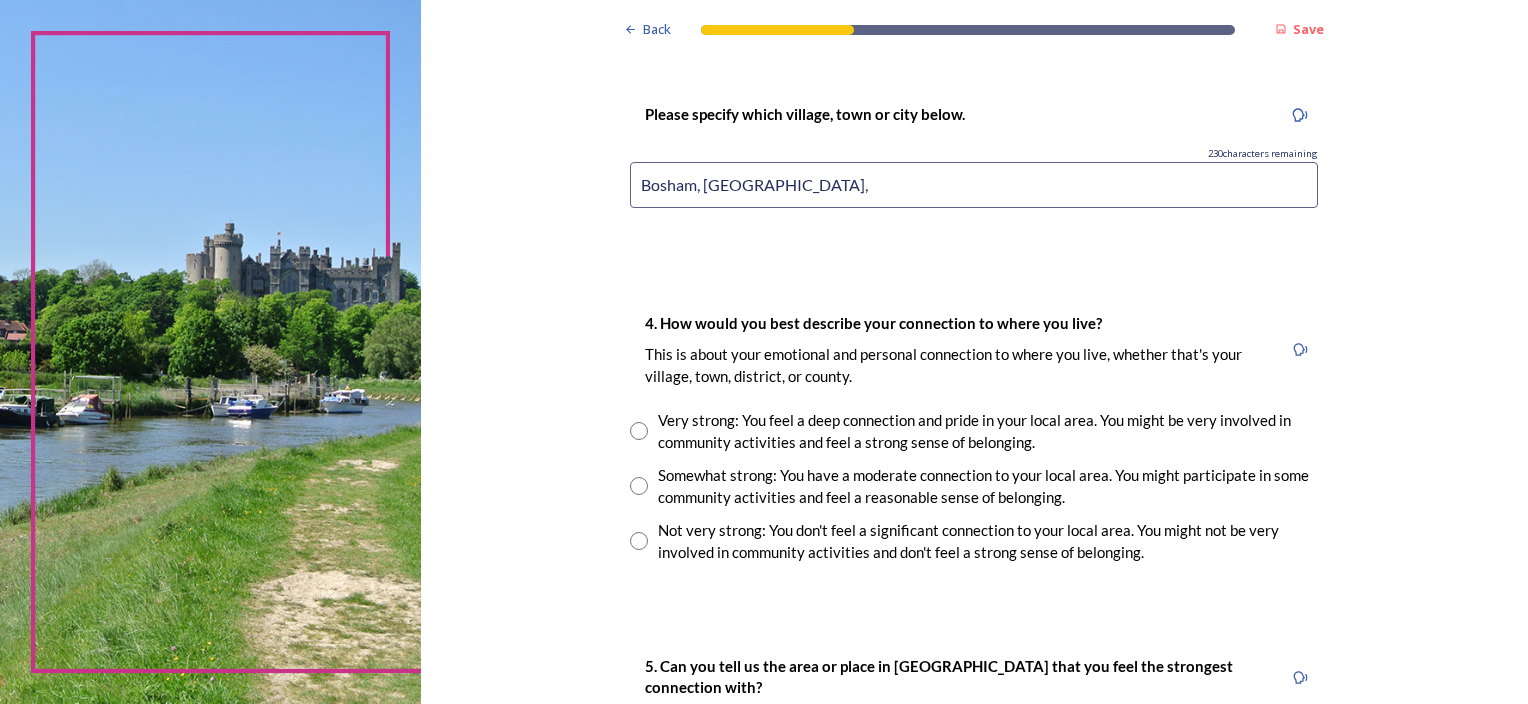 scroll, scrollTop: 1500, scrollLeft: 0, axis: vertical 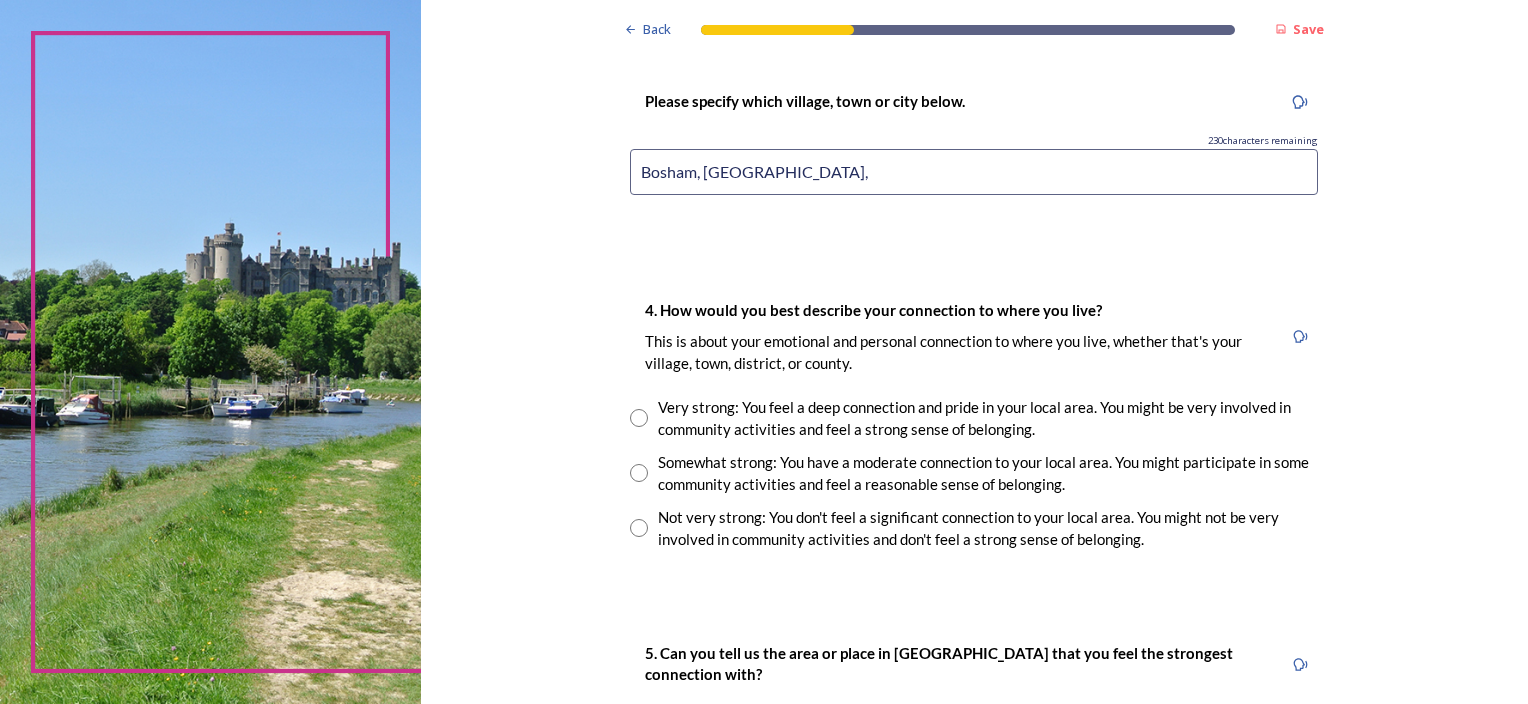 type on "Bosham, [GEOGRAPHIC_DATA]," 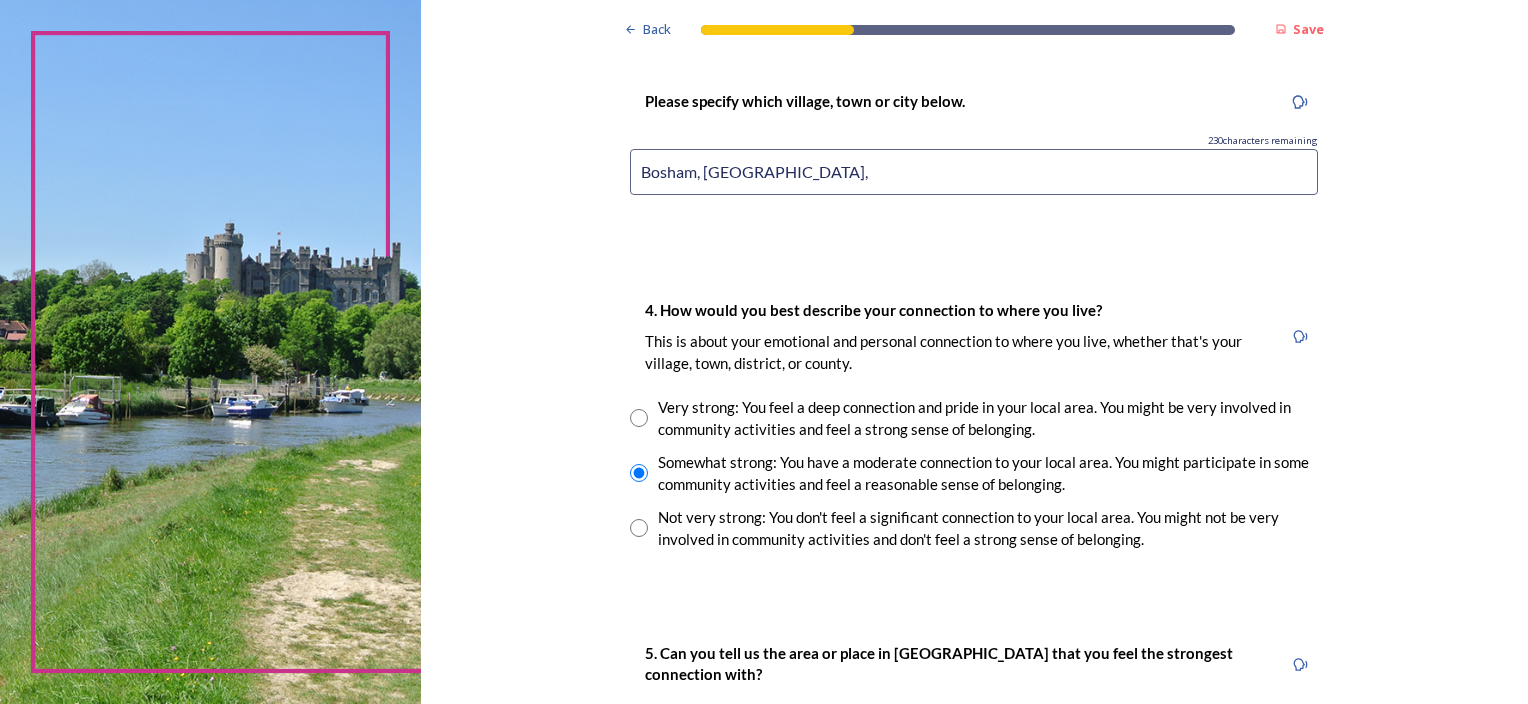 scroll, scrollTop: 1700, scrollLeft: 0, axis: vertical 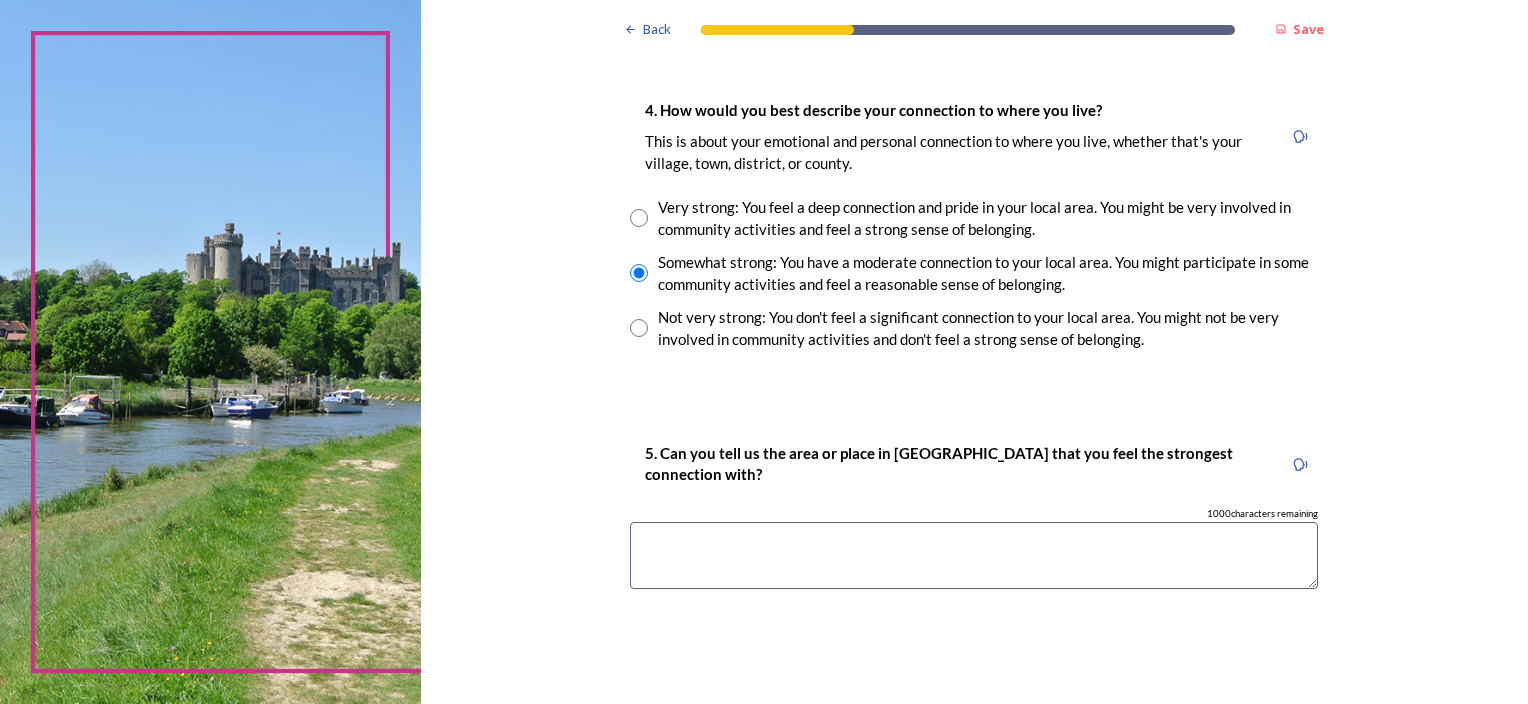 click at bounding box center [974, 555] 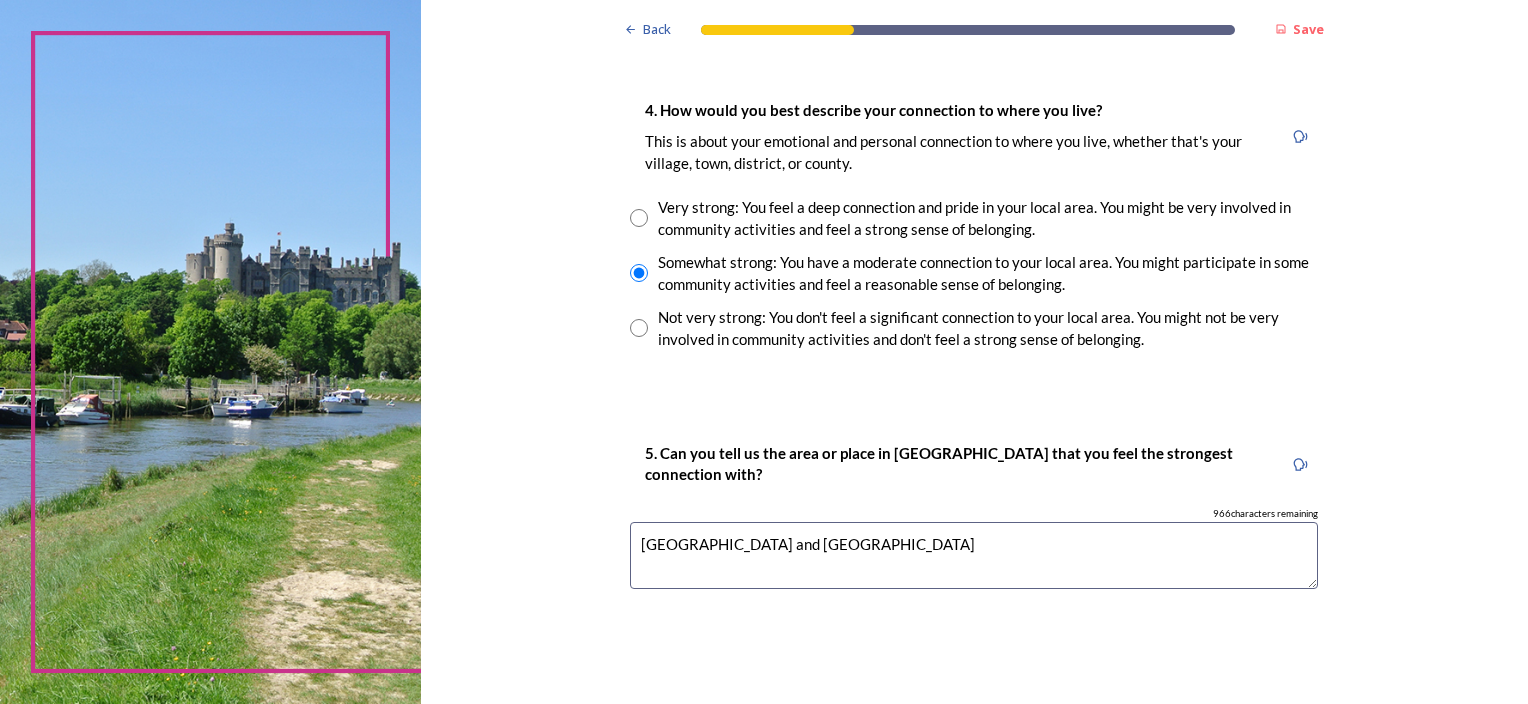 scroll, scrollTop: 2000, scrollLeft: 0, axis: vertical 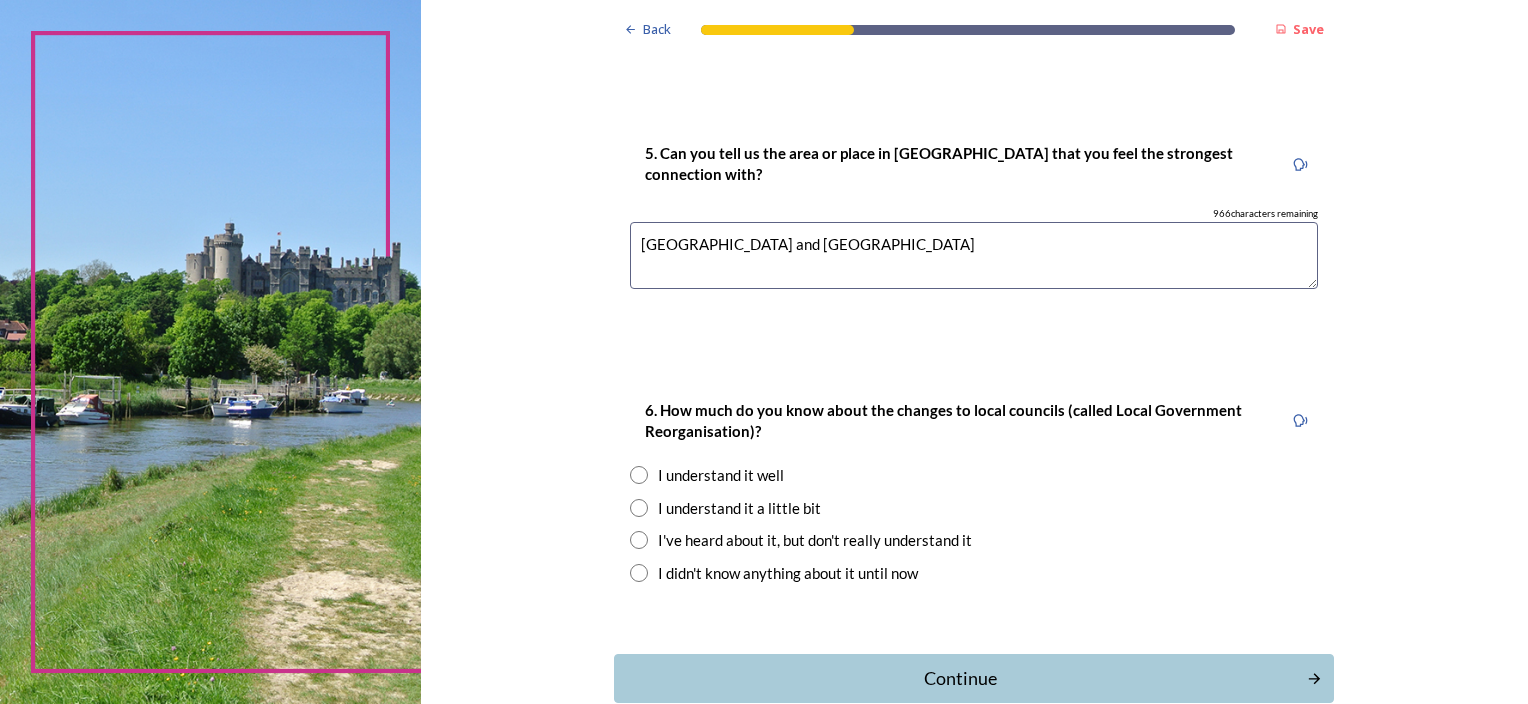 type on "[GEOGRAPHIC_DATA] and [GEOGRAPHIC_DATA]" 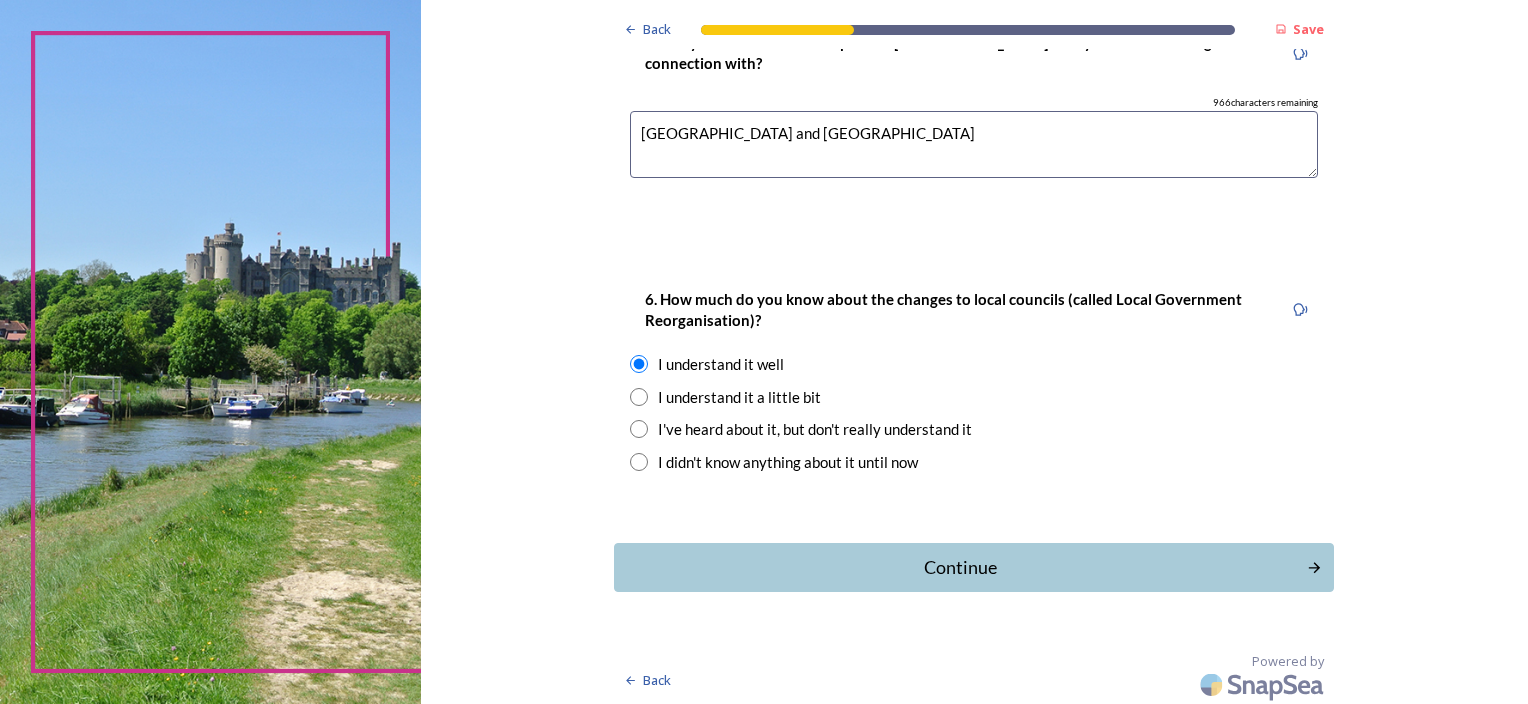 scroll, scrollTop: 2114, scrollLeft: 0, axis: vertical 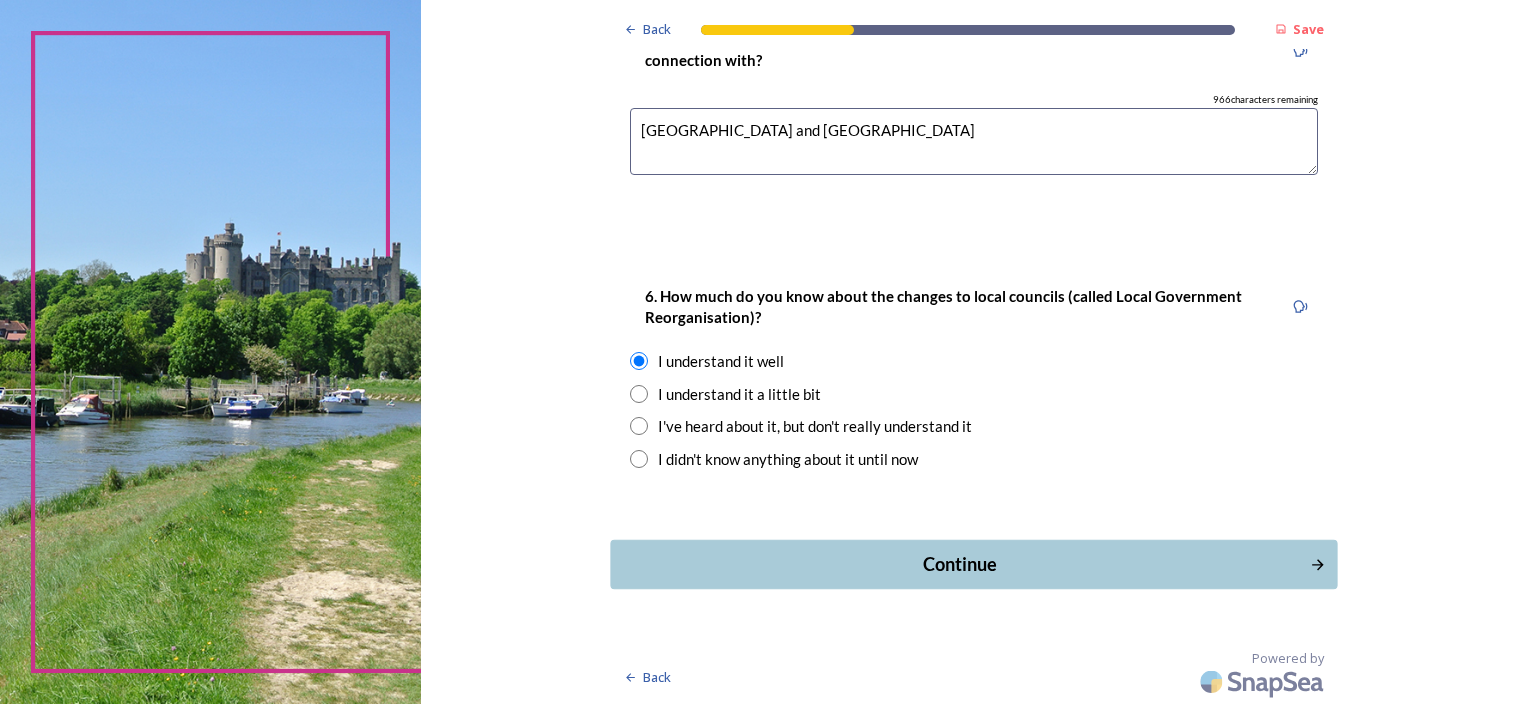 click on "Continue" at bounding box center (960, 564) 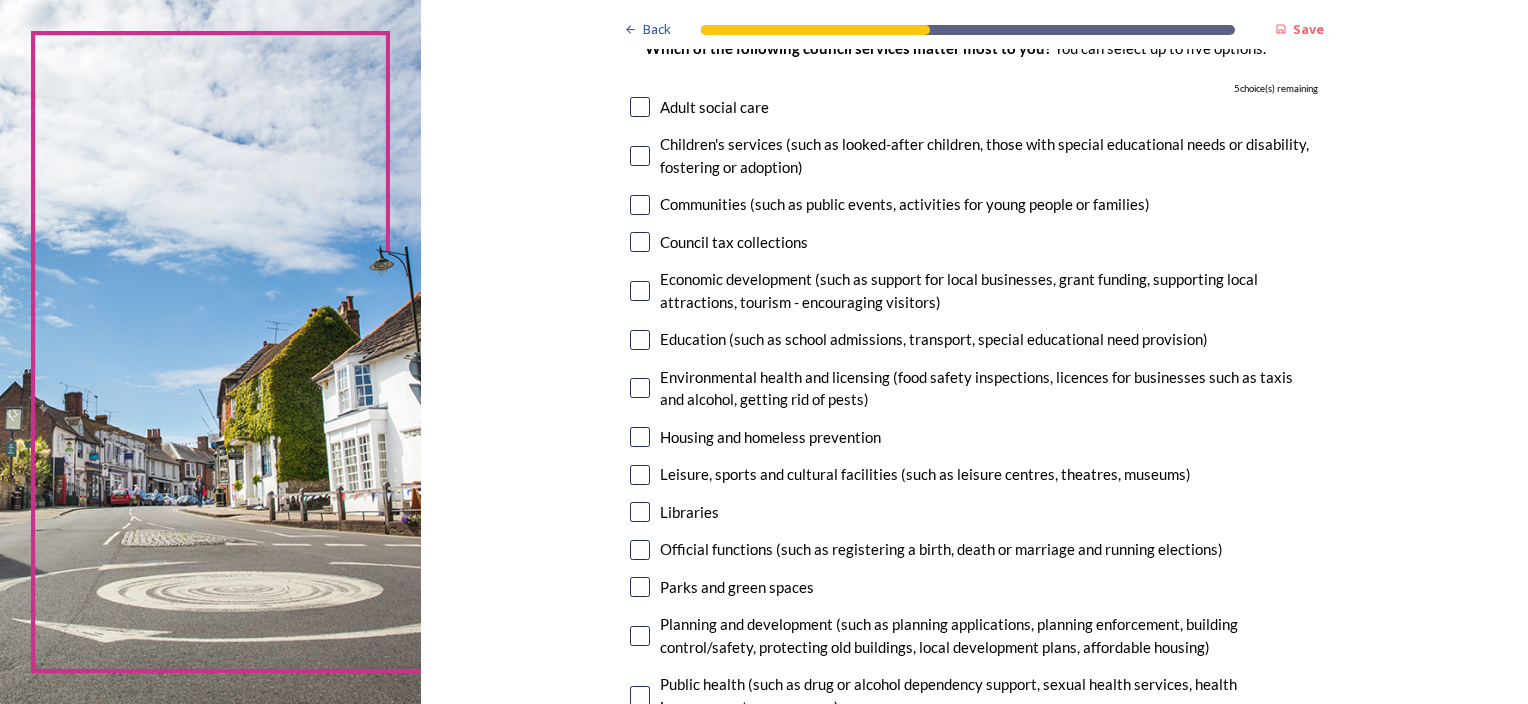 scroll, scrollTop: 200, scrollLeft: 0, axis: vertical 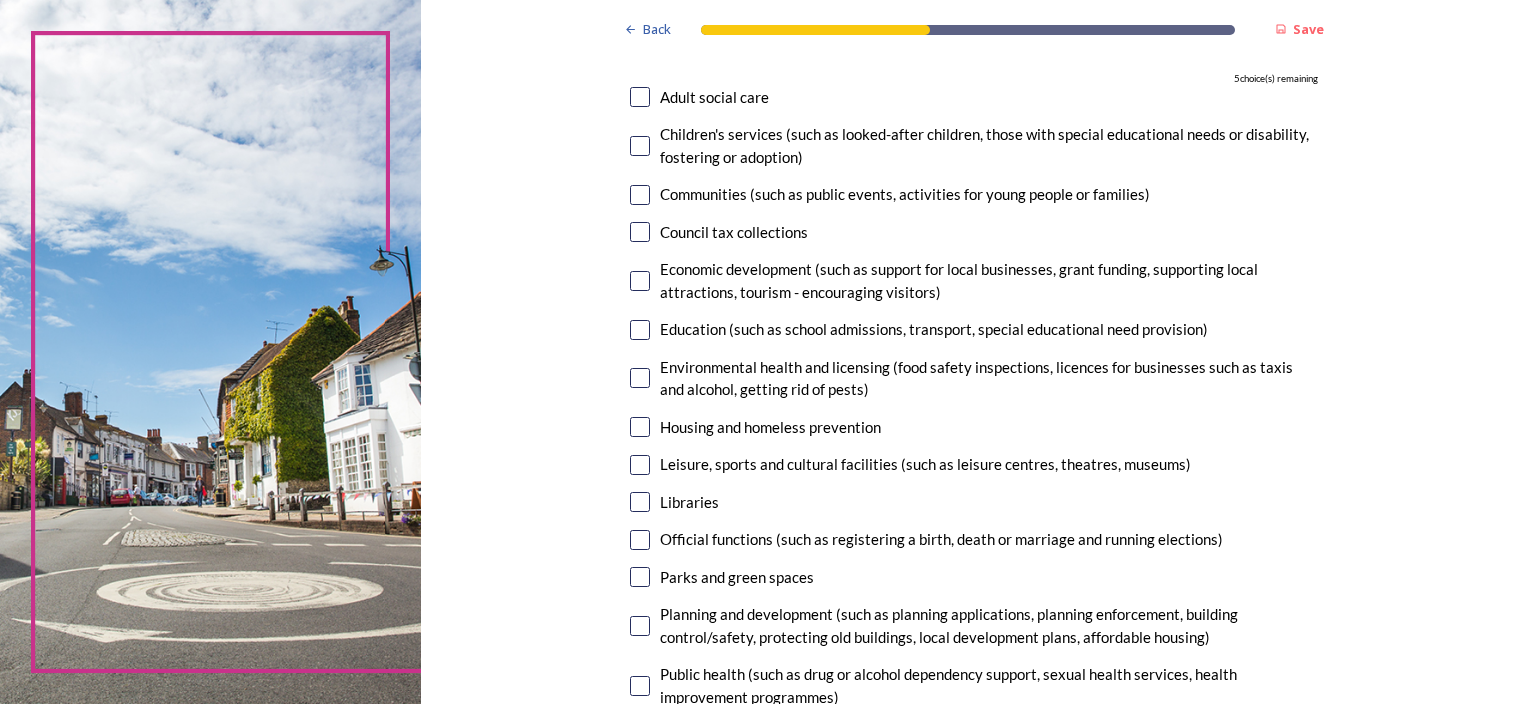 click on "7. Council services will continue, no matter what the local government structure looks like.  ﻿﻿Which of the following council services matter most to you?  You can select up to five options. 5  choice(s) remaining Adult social care   Children's services (such as looked-after children, those with special educational needs or disability, fostering or adoption) Communities (such as public events, activities for young people or families) Council tax collections Economic development (such as support for local businesses, grant funding, supporting local attractions, tourism - encouraging visitors)  Education (such as school admissions, transport, special educational need provision)  Environmental health and licensing (food safety inspections, licences for businesses such as taxis and alcohol, getting rid of pests) Housing and homeless prevention Leisure, sports and cultural facilities (such as leisure centres, theatres, museums) Libraries Parks and green spaces Public safety Trading standards" at bounding box center (974, 448) 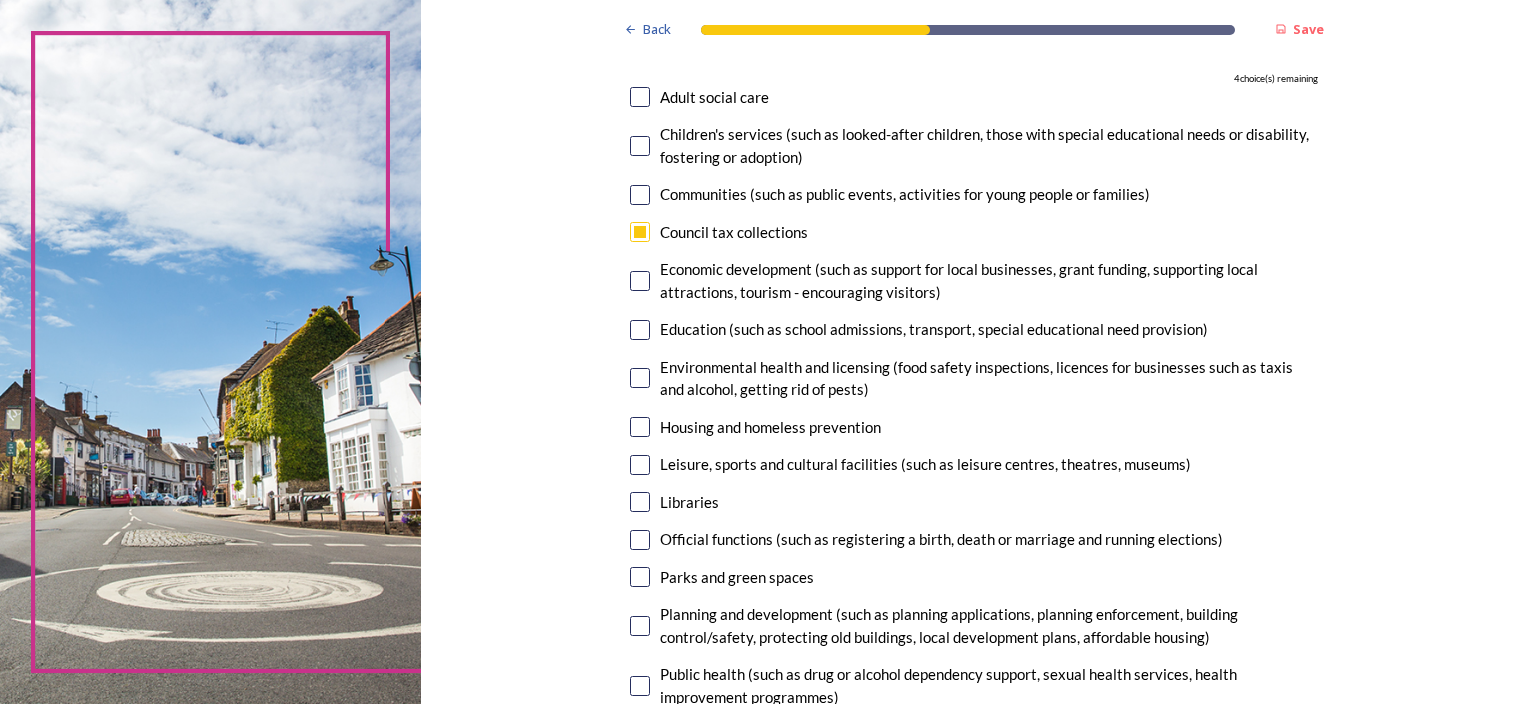 click at bounding box center [640, 281] 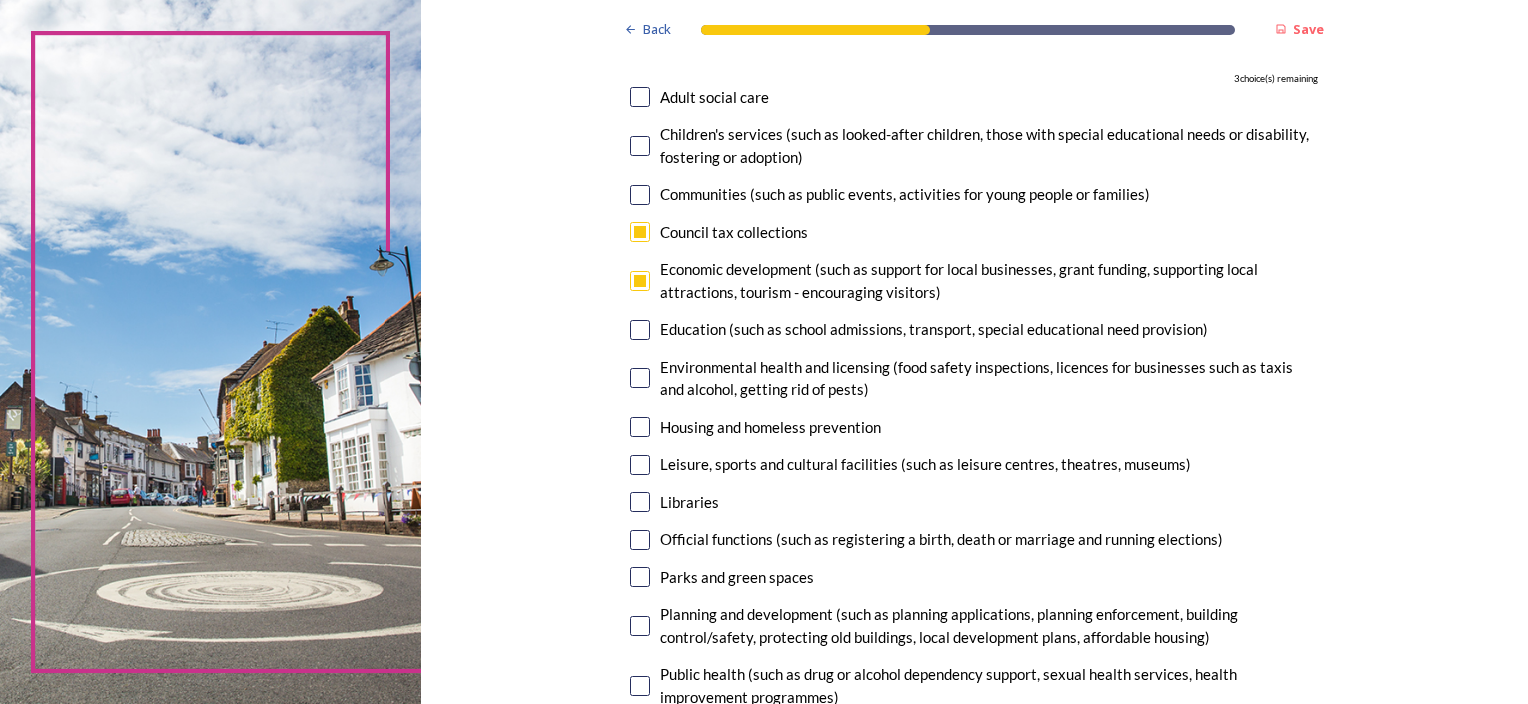 click on "7. Council services will continue, no matter what the local government structure looks like.  ﻿﻿Which of the following council services matter most to you?  You can select up to five options. 3  choice(s) remaining Adult social care   Children's services (such as looked-after children, those with special educational needs or disability, fostering or adoption) Communities (such as public events, activities for young people or families) Council tax collections Economic development (such as support for local businesses, grant funding, supporting local attractions, tourism - encouraging visitors)  Education (such as school admissions, transport, special educational need provision)  Environmental health and licensing (food safety inspections, licences for businesses such as taxis and alcohol, getting rid of pests) Housing and homeless prevention Leisure, sports and cultural facilities (such as leisure centres, theatres, museums) Libraries Parks and green spaces Public safety Trading standards" at bounding box center (974, 448) 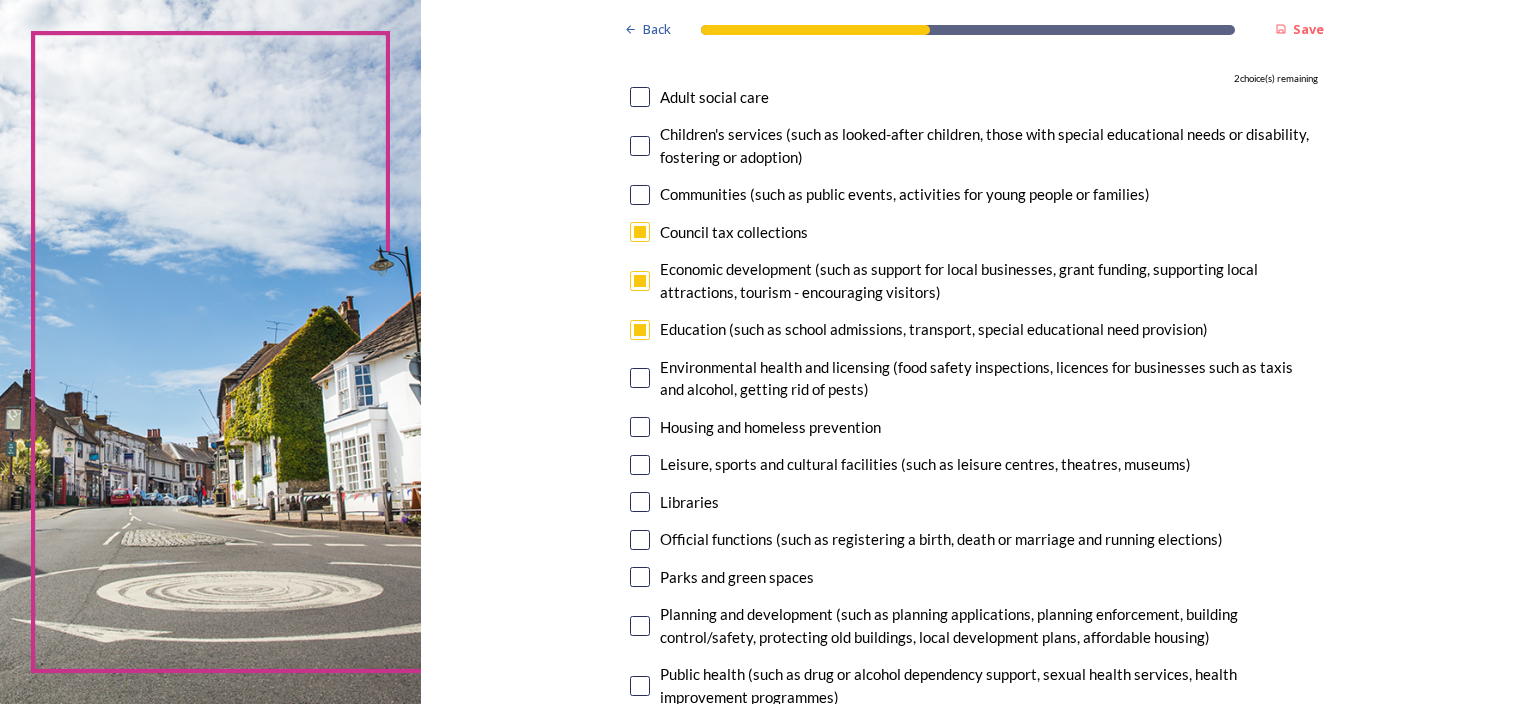 scroll, scrollTop: 300, scrollLeft: 0, axis: vertical 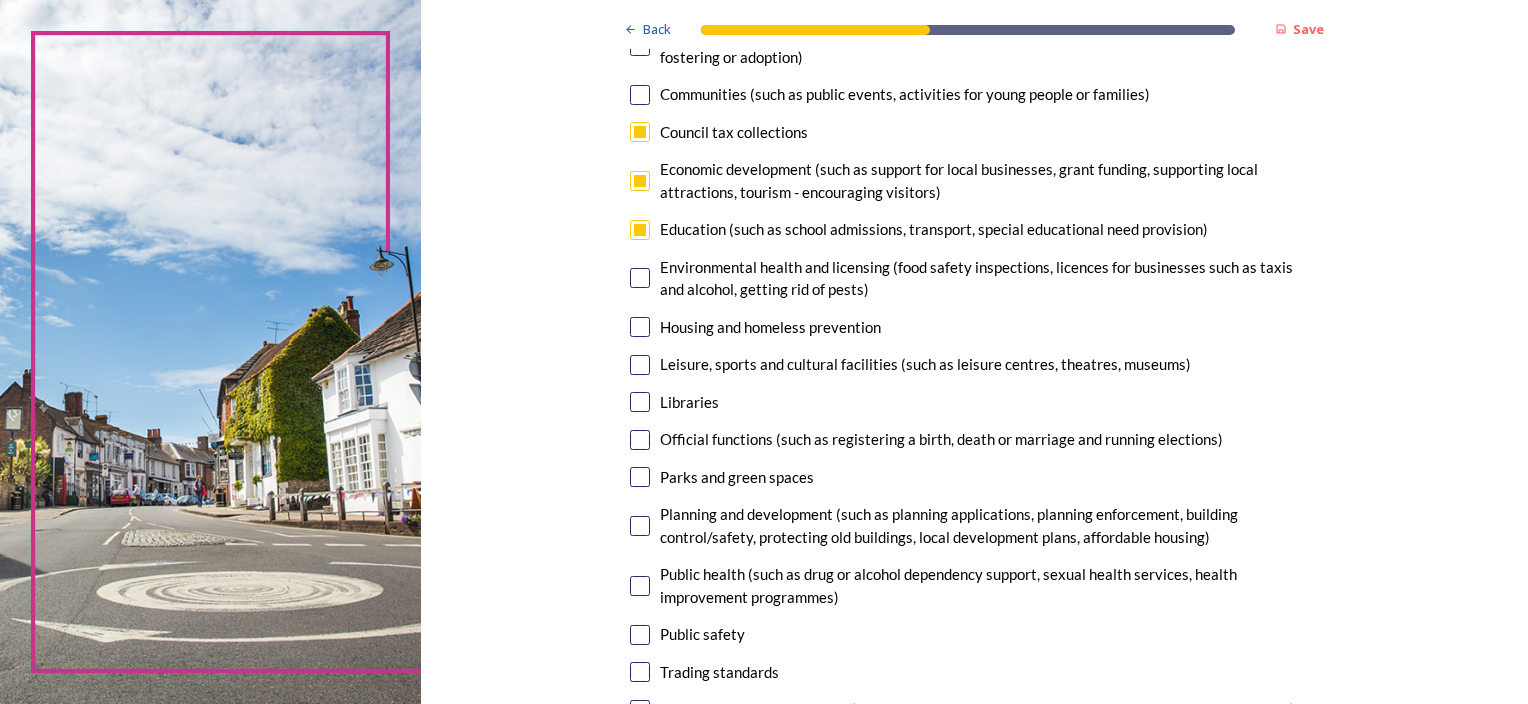 click at bounding box center [640, 365] 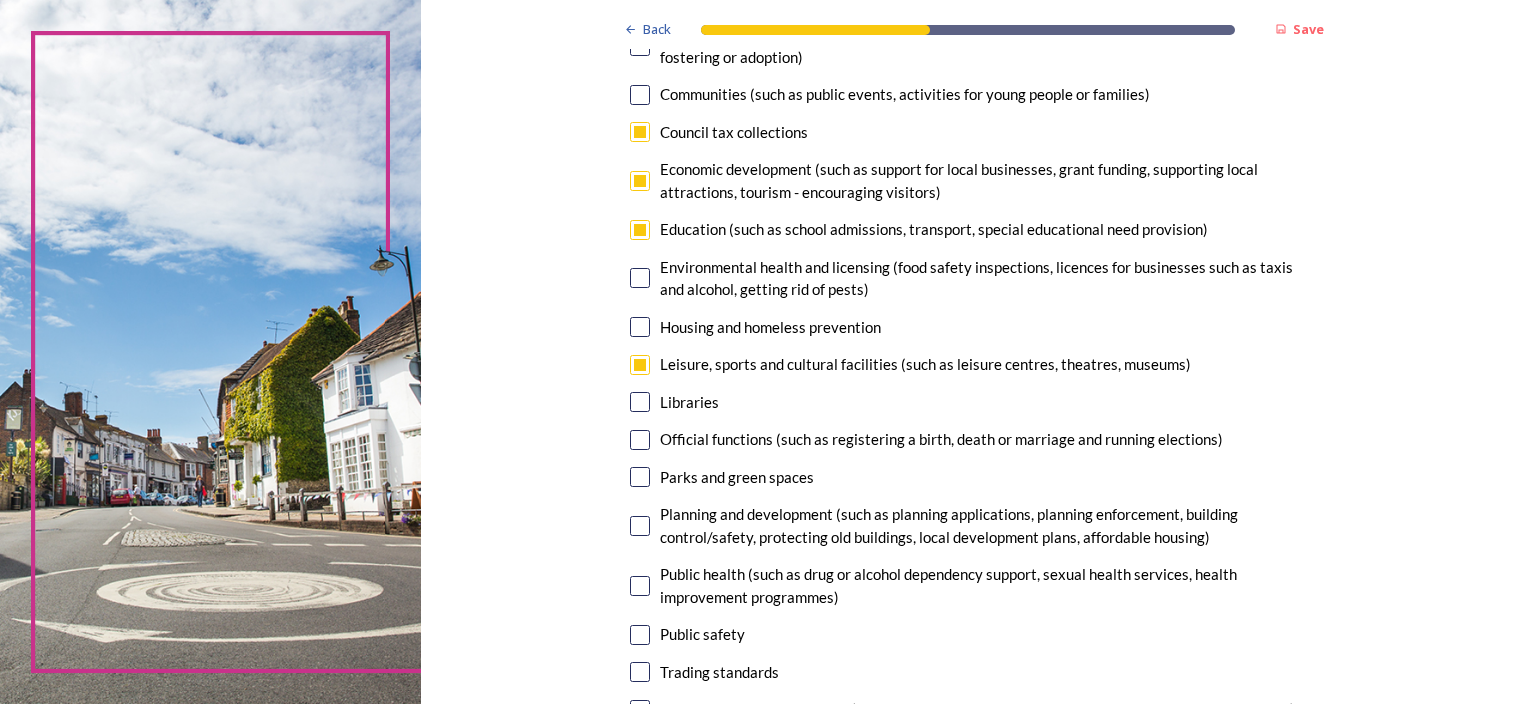 click at bounding box center [640, 402] 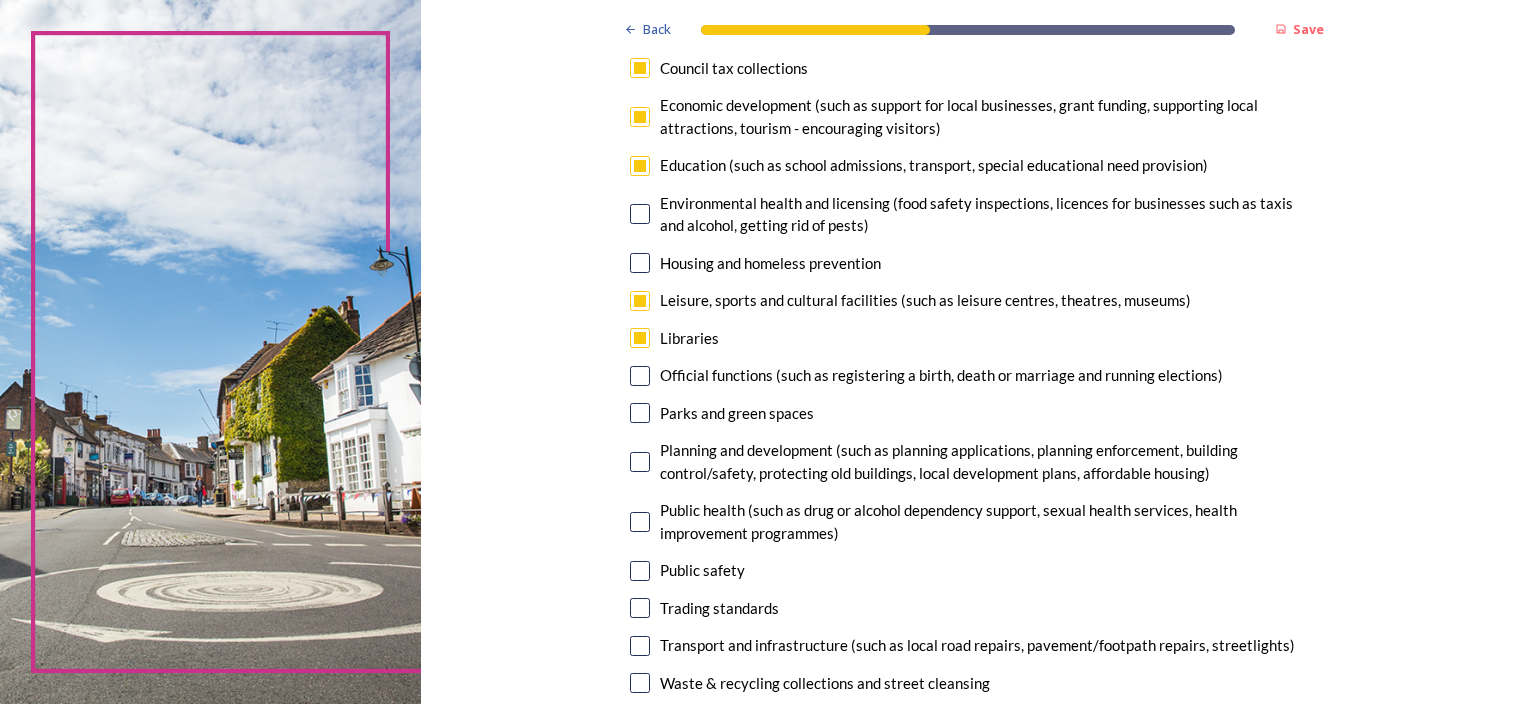scroll, scrollTop: 400, scrollLeft: 0, axis: vertical 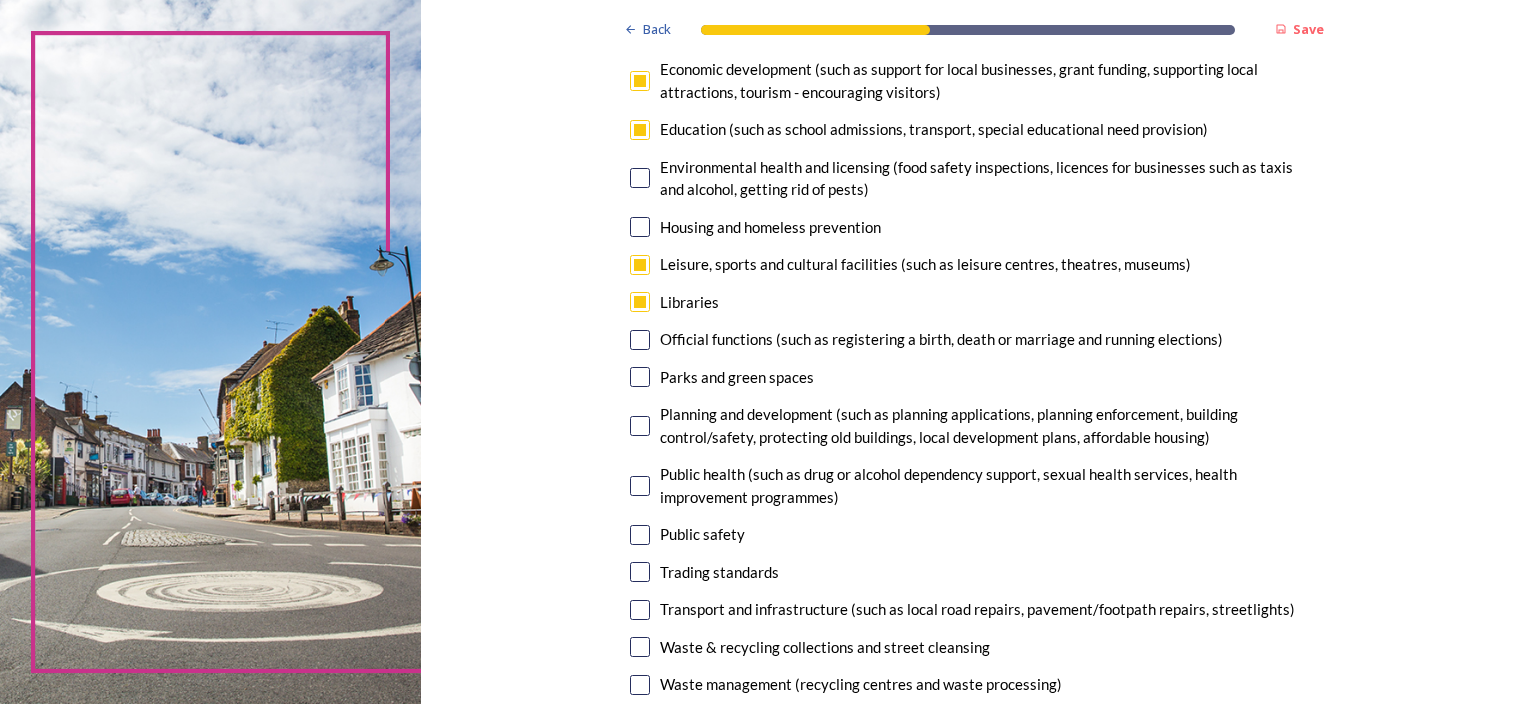click at bounding box center [640, 377] 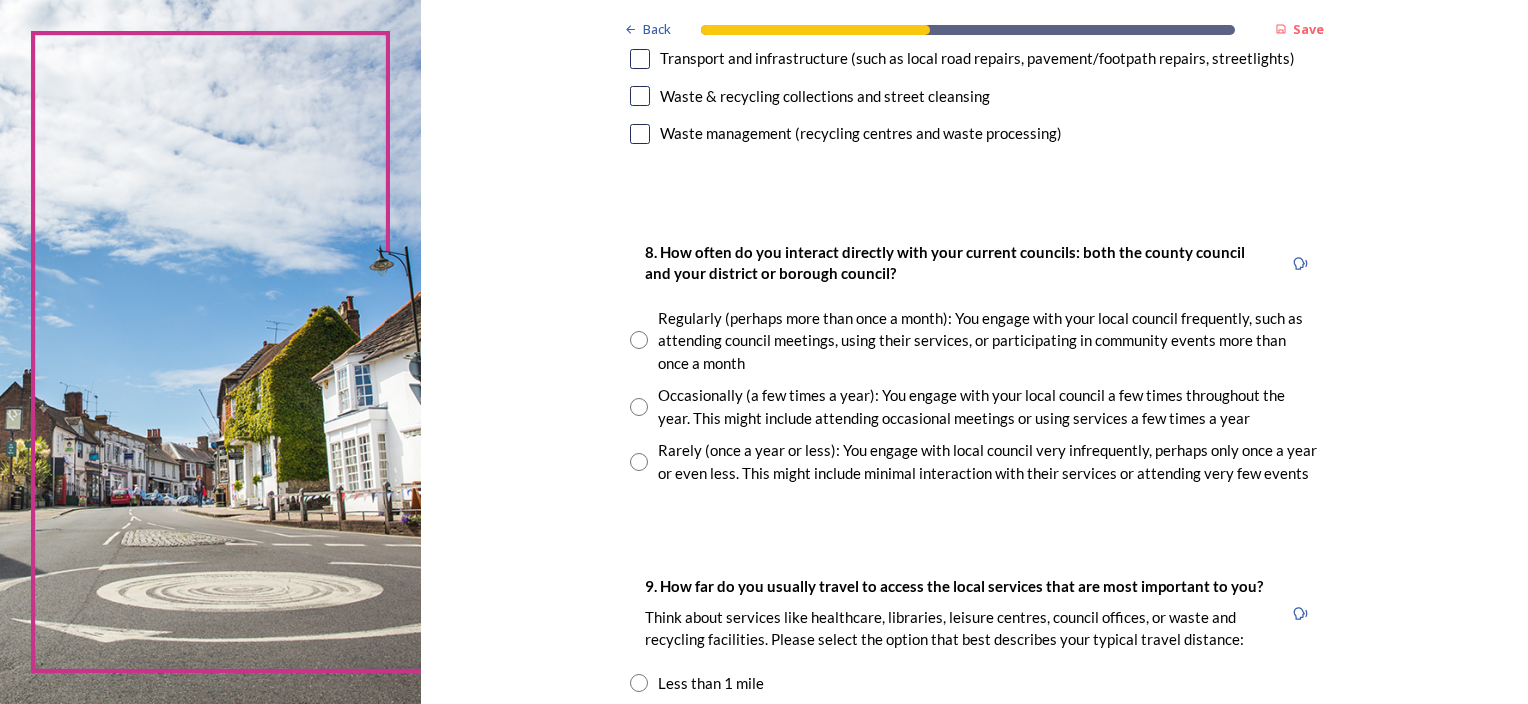 scroll, scrollTop: 1000, scrollLeft: 0, axis: vertical 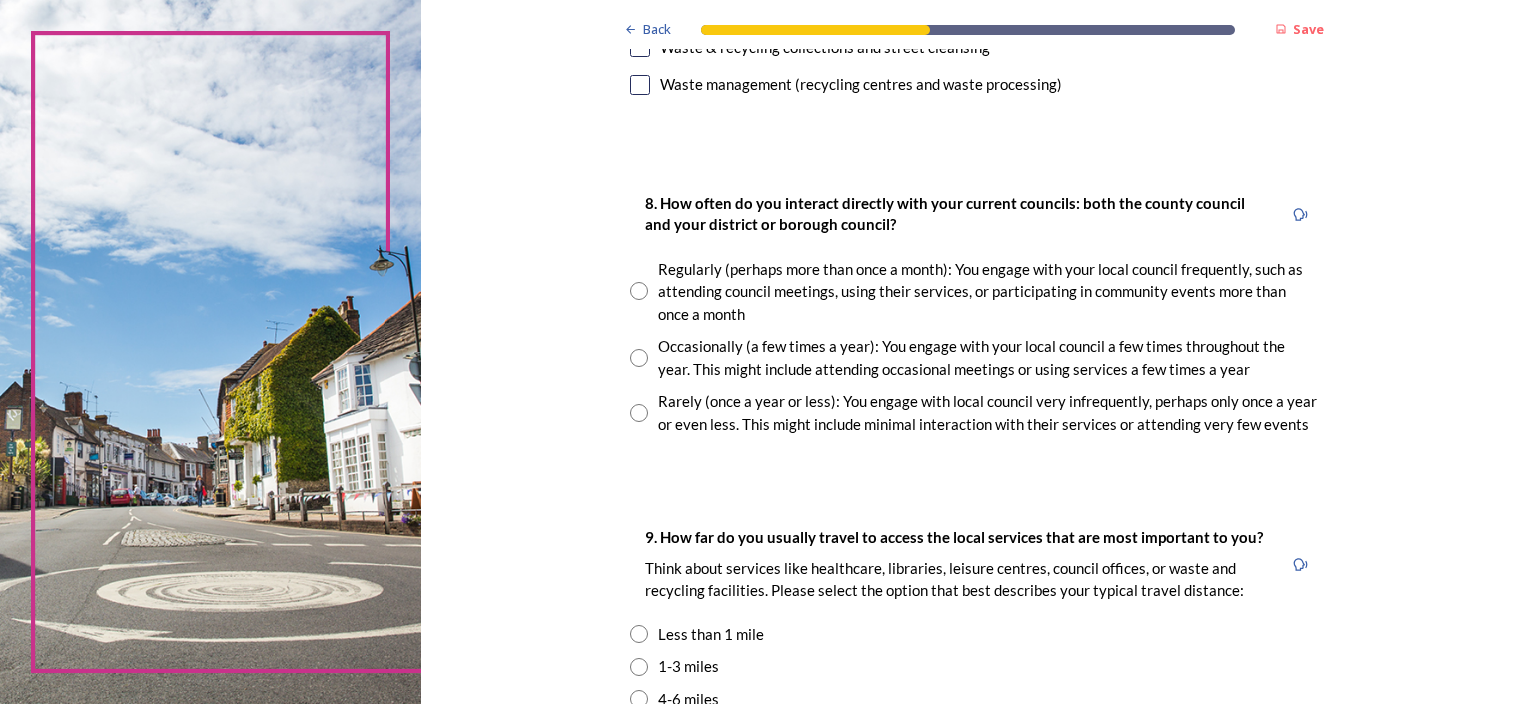 click at bounding box center (639, 358) 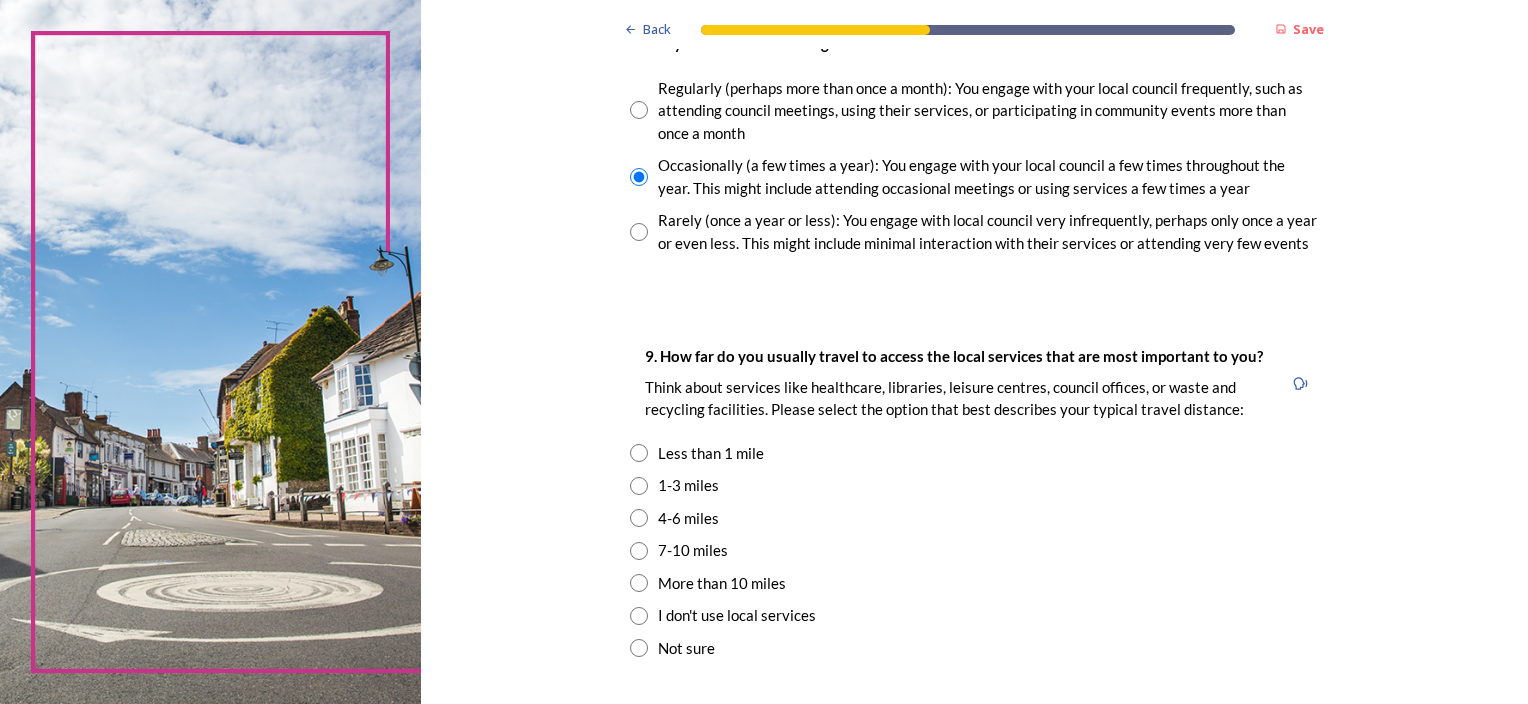 scroll, scrollTop: 1200, scrollLeft: 0, axis: vertical 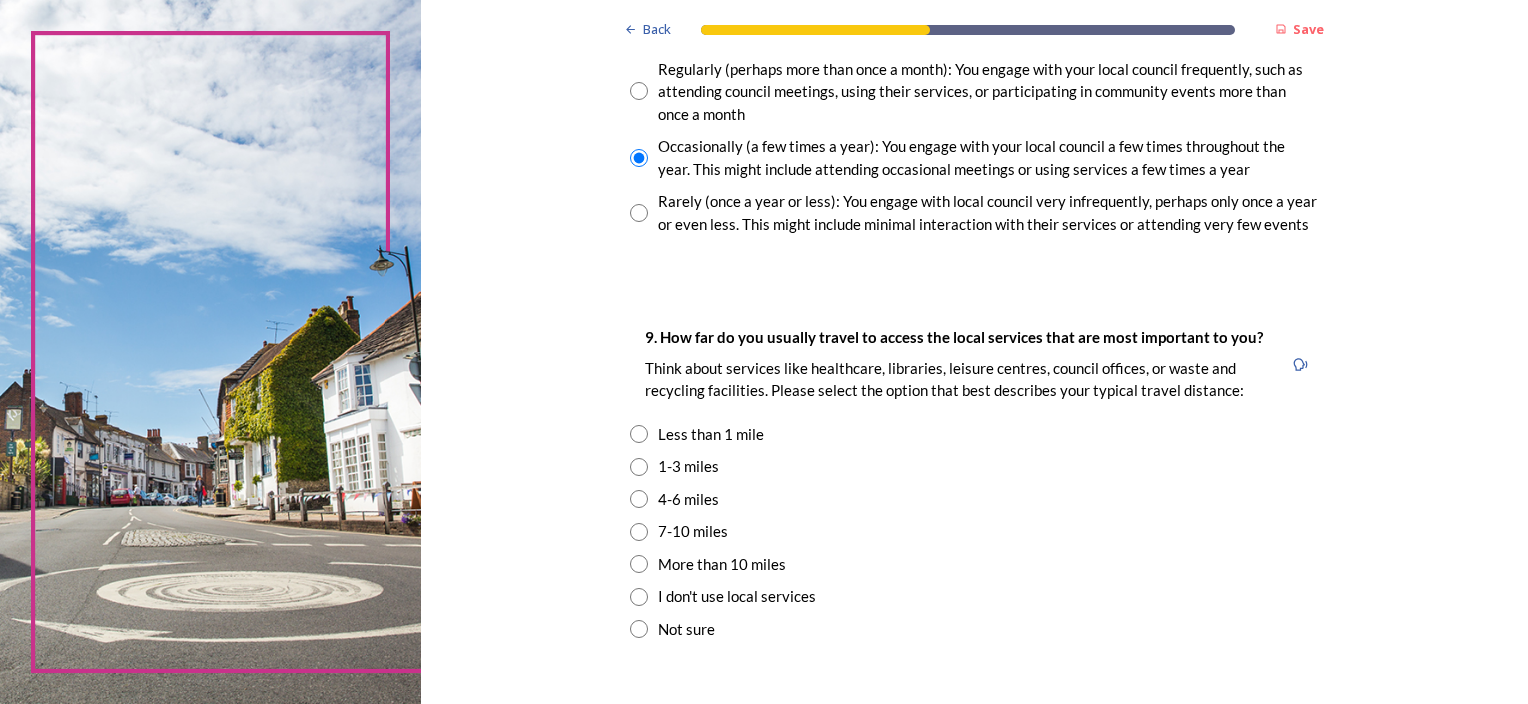 click at bounding box center (639, 467) 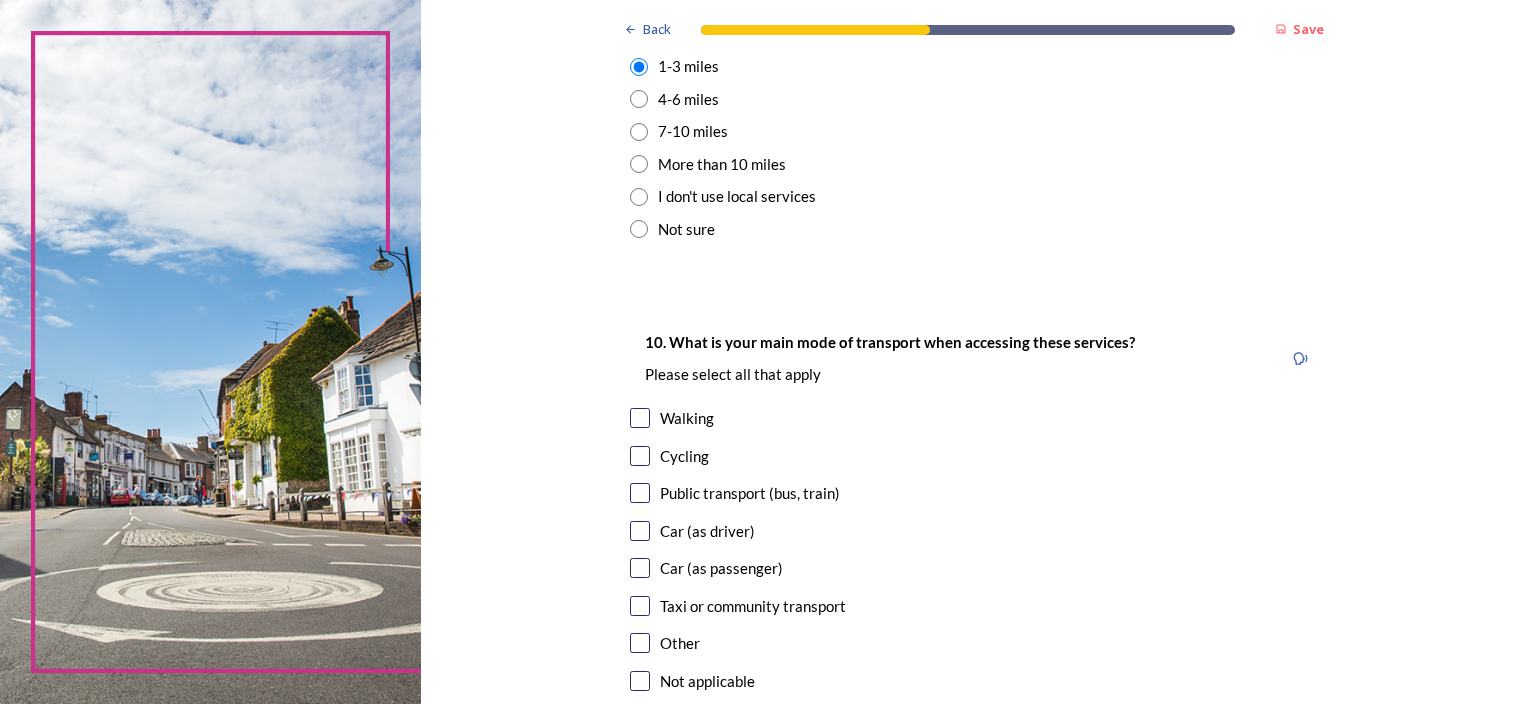 scroll, scrollTop: 1800, scrollLeft: 0, axis: vertical 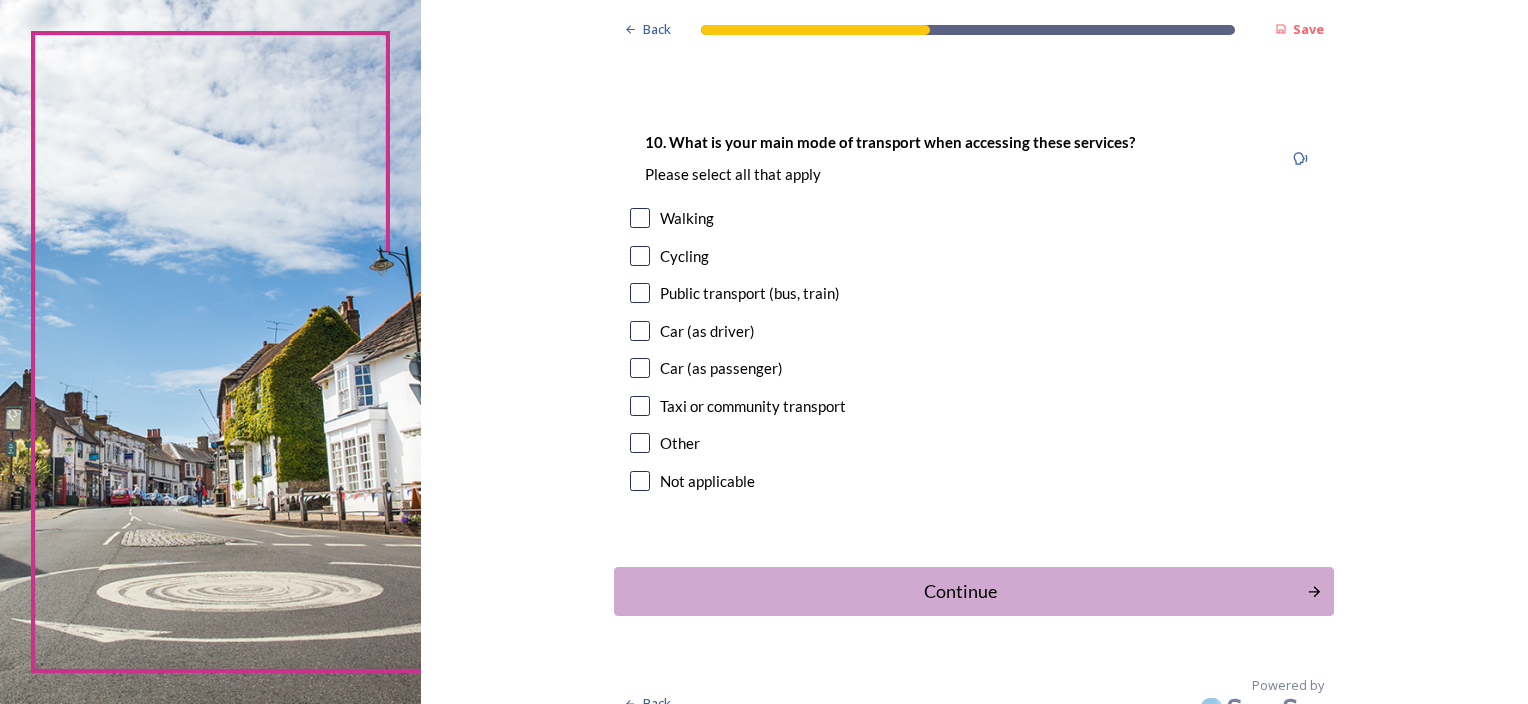 click at bounding box center (640, 331) 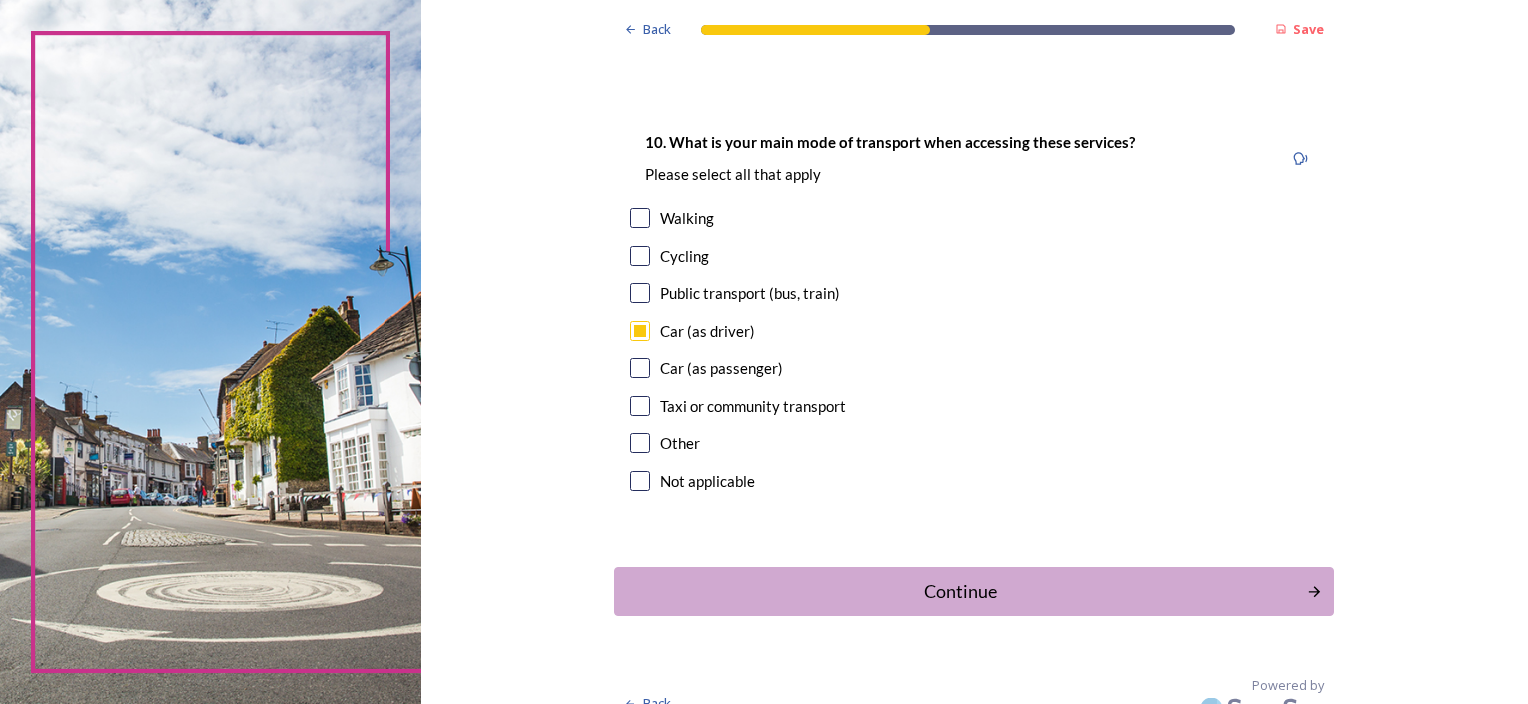 click at bounding box center [640, 218] 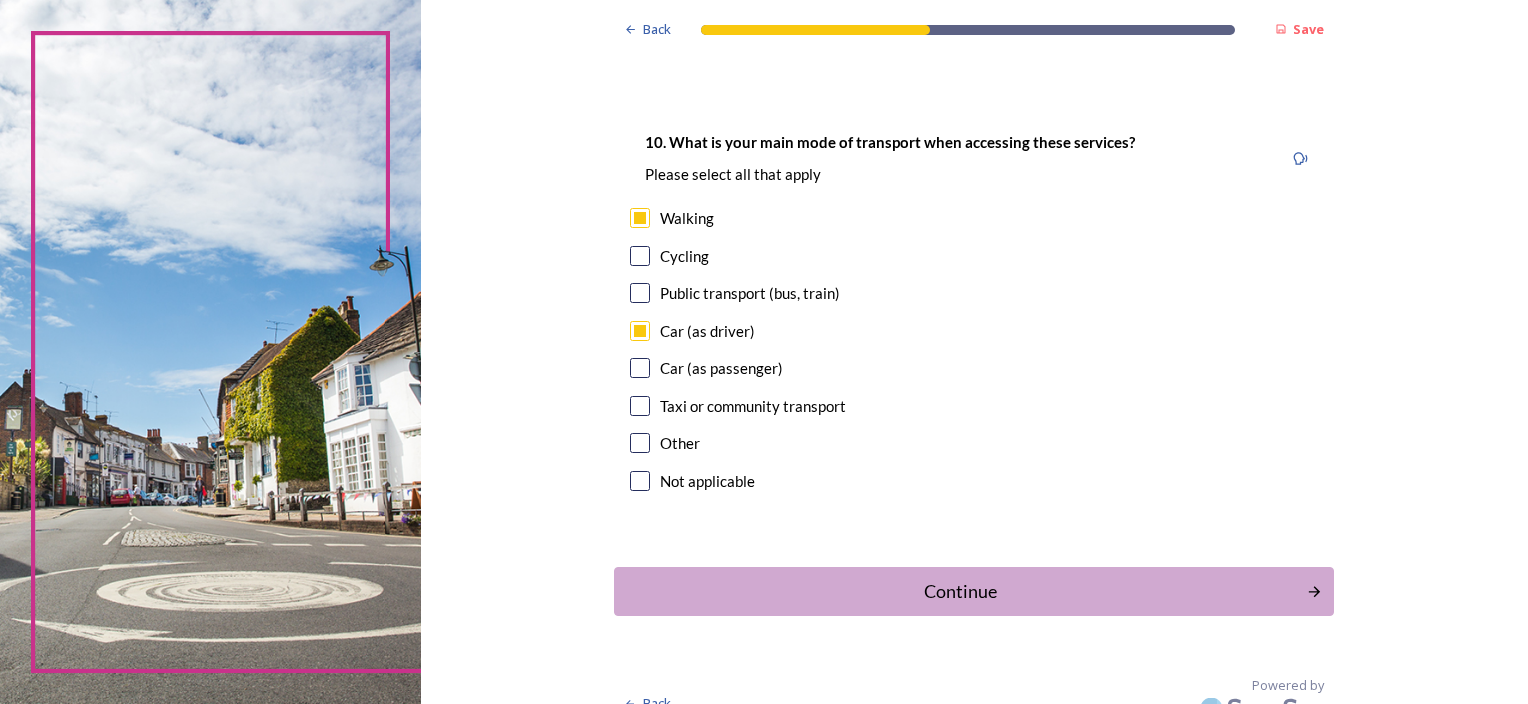 click on "10. What is your main mode of transport when accessing these services?  Please select all that apply Walking Cycling Public transport (bus, train) Car (as driver) Car (as passenger) Taxi or community transport Other Not applicable" at bounding box center (974, 313) 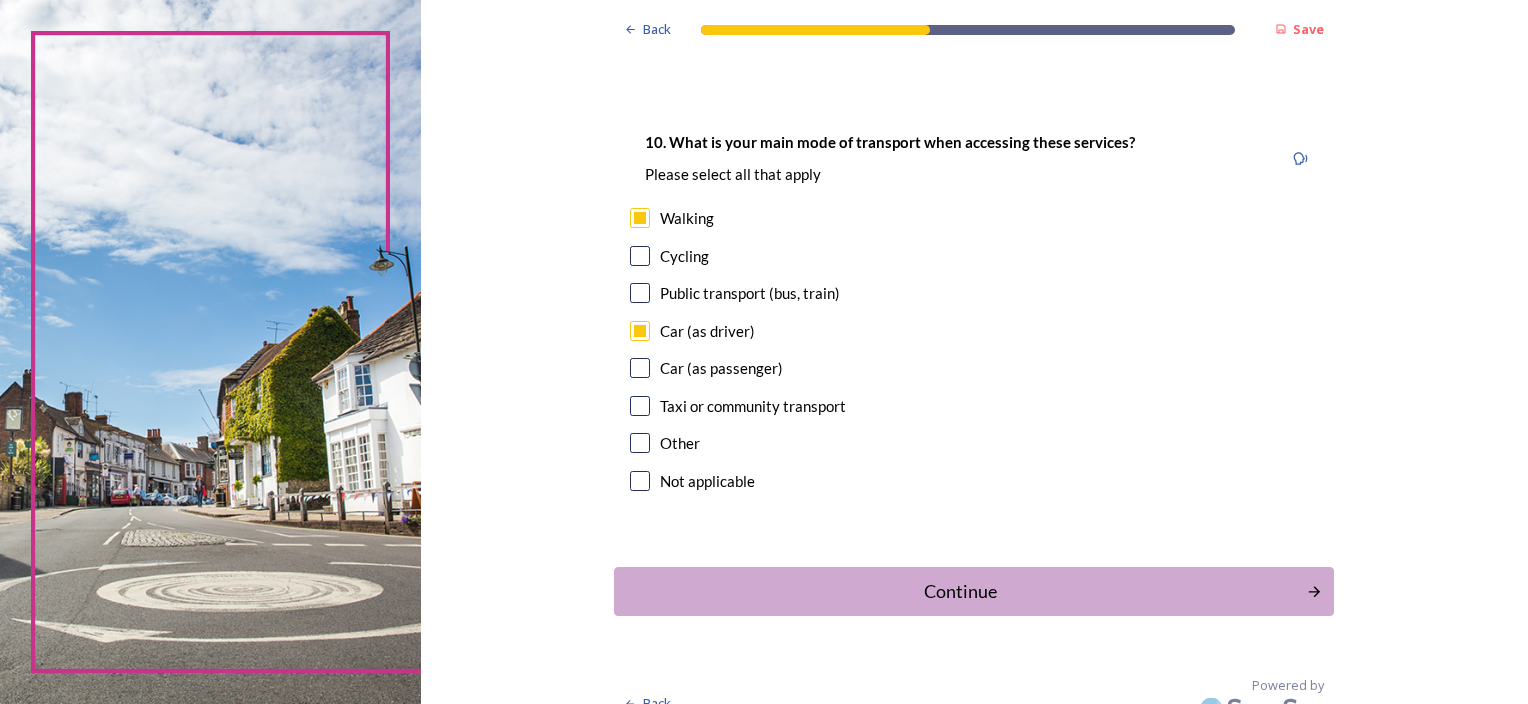 click at bounding box center (640, 256) 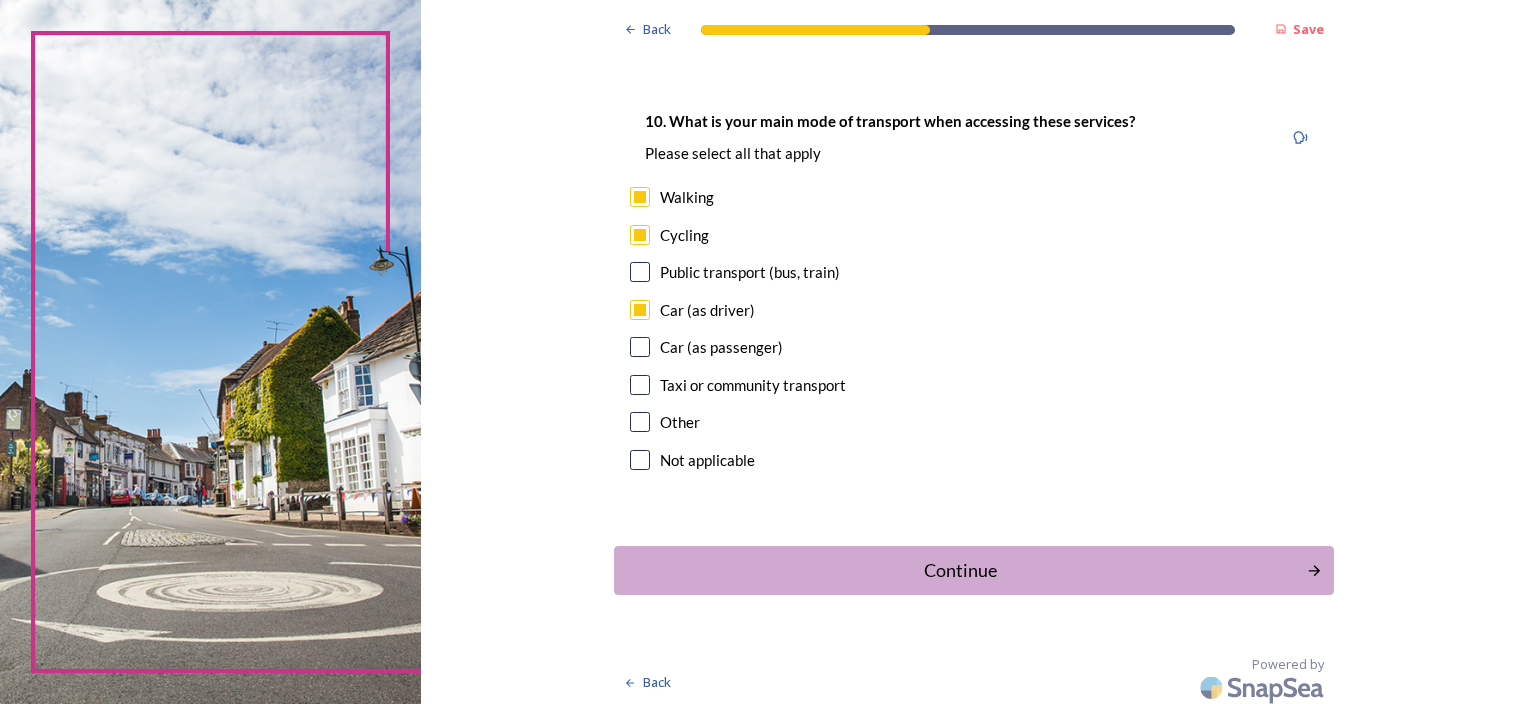 scroll, scrollTop: 1828, scrollLeft: 0, axis: vertical 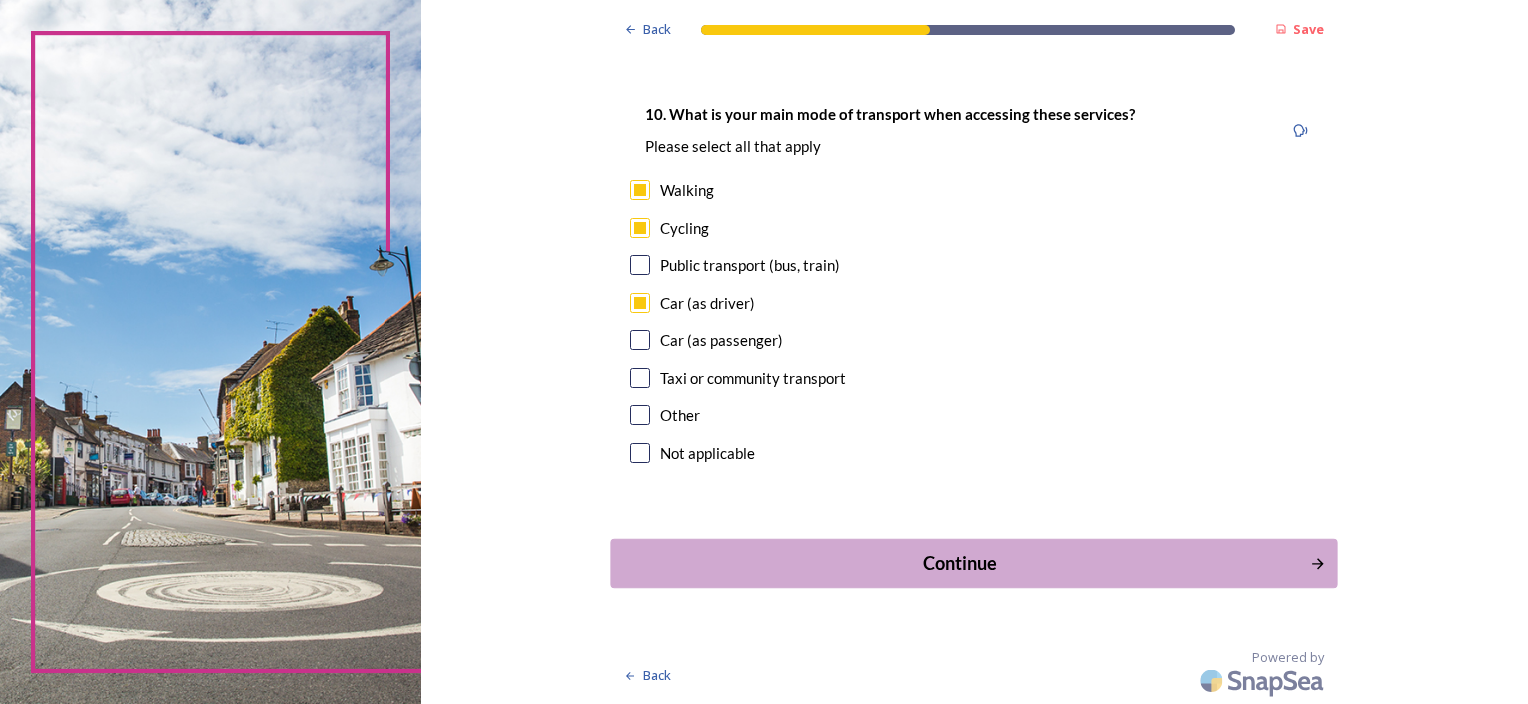 click on "Continue" at bounding box center [960, 563] 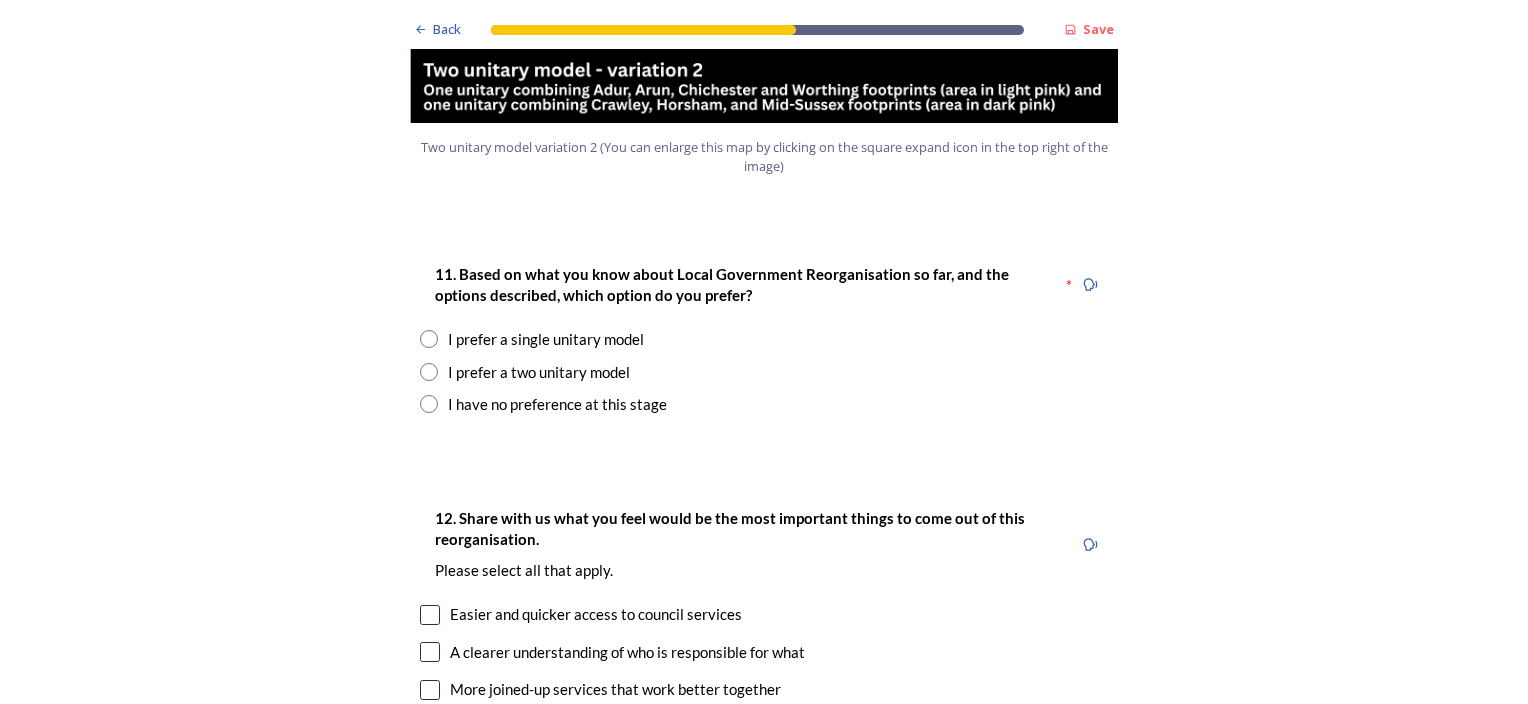 scroll, scrollTop: 2500, scrollLeft: 0, axis: vertical 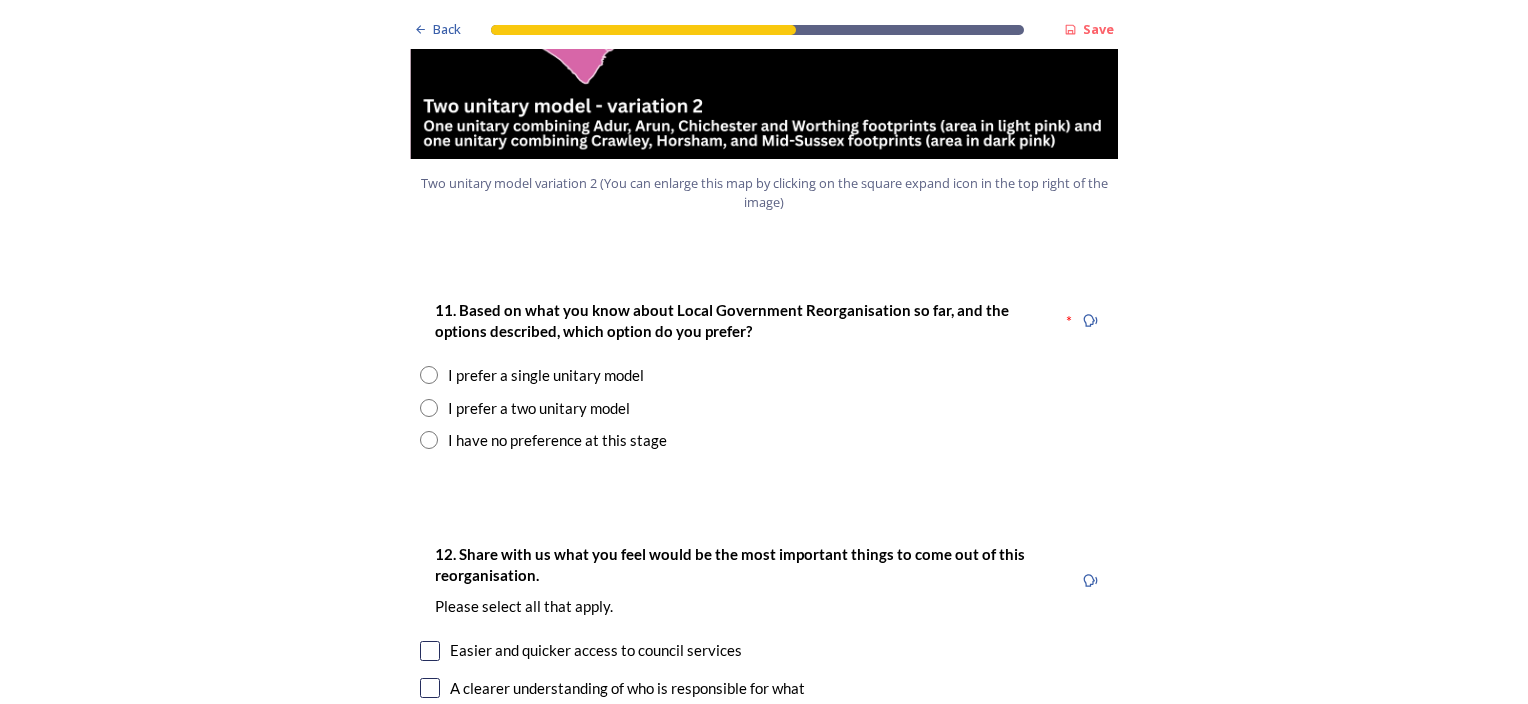 click at bounding box center [429, 408] 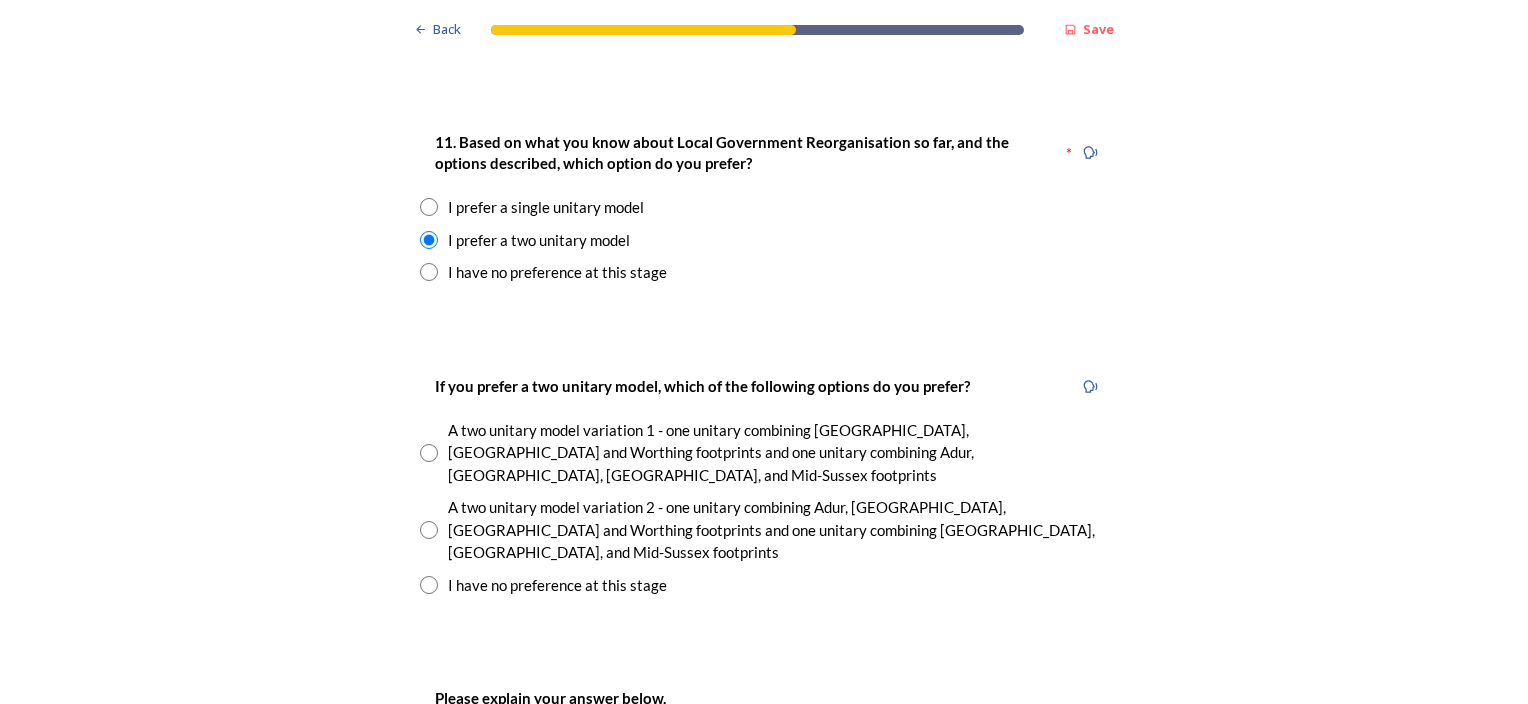 scroll, scrollTop: 2700, scrollLeft: 0, axis: vertical 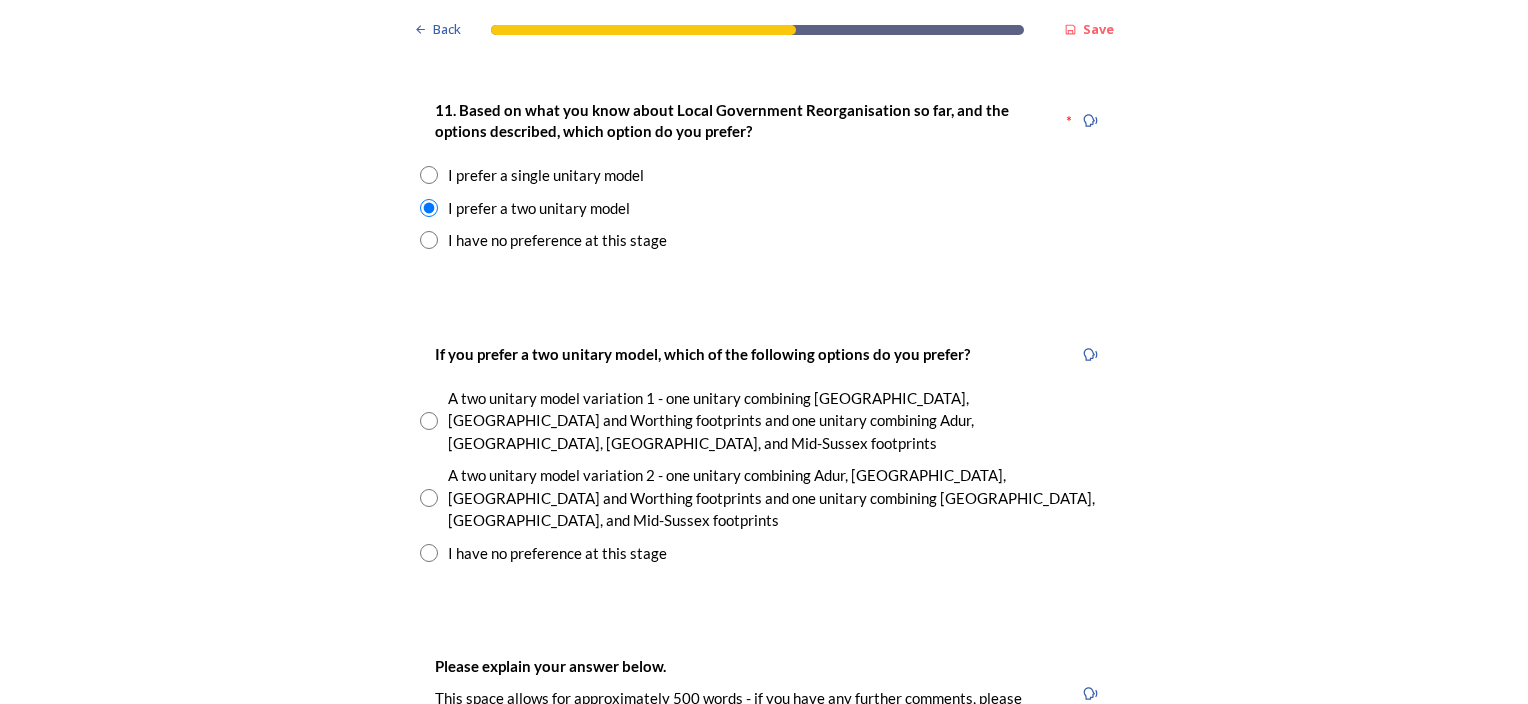 click at bounding box center [429, 498] 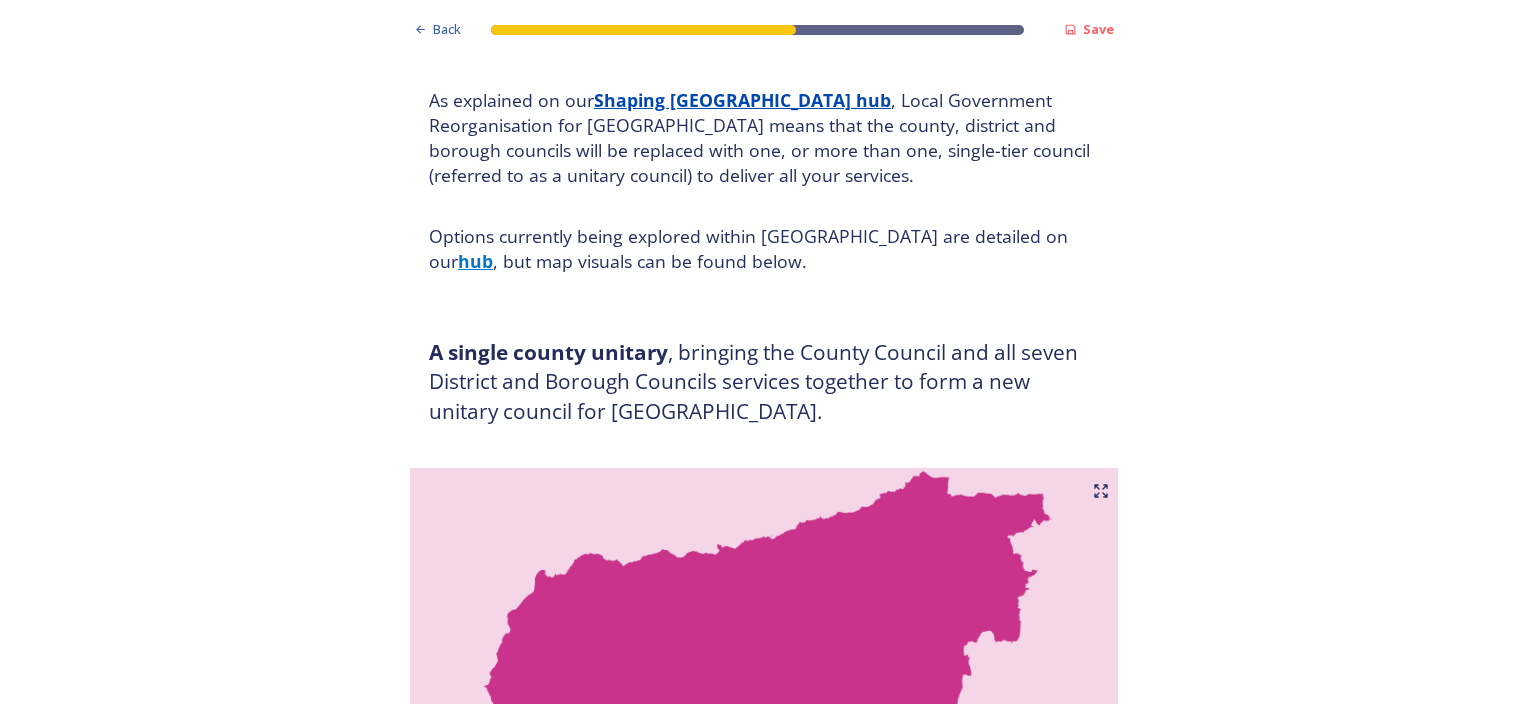 scroll, scrollTop: 100, scrollLeft: 0, axis: vertical 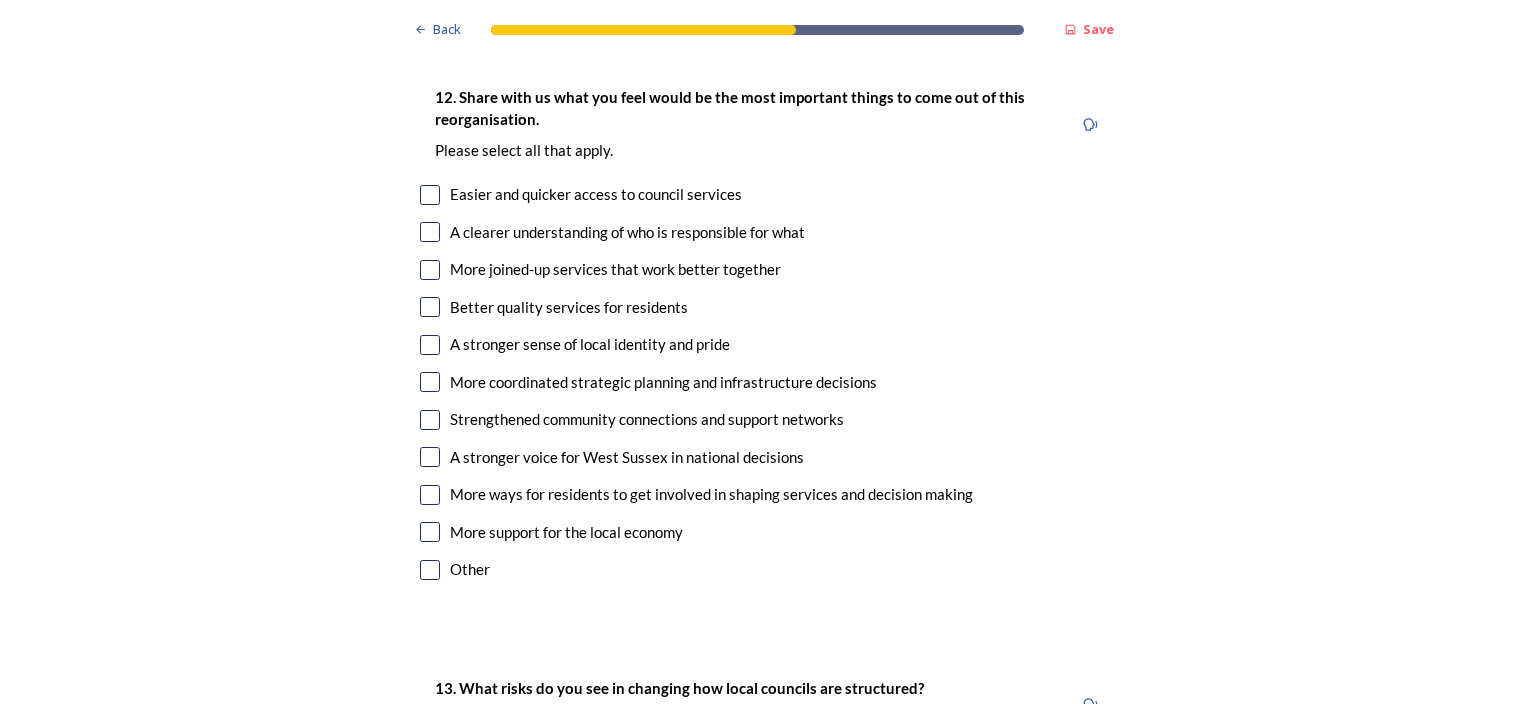 click at bounding box center (430, 532) 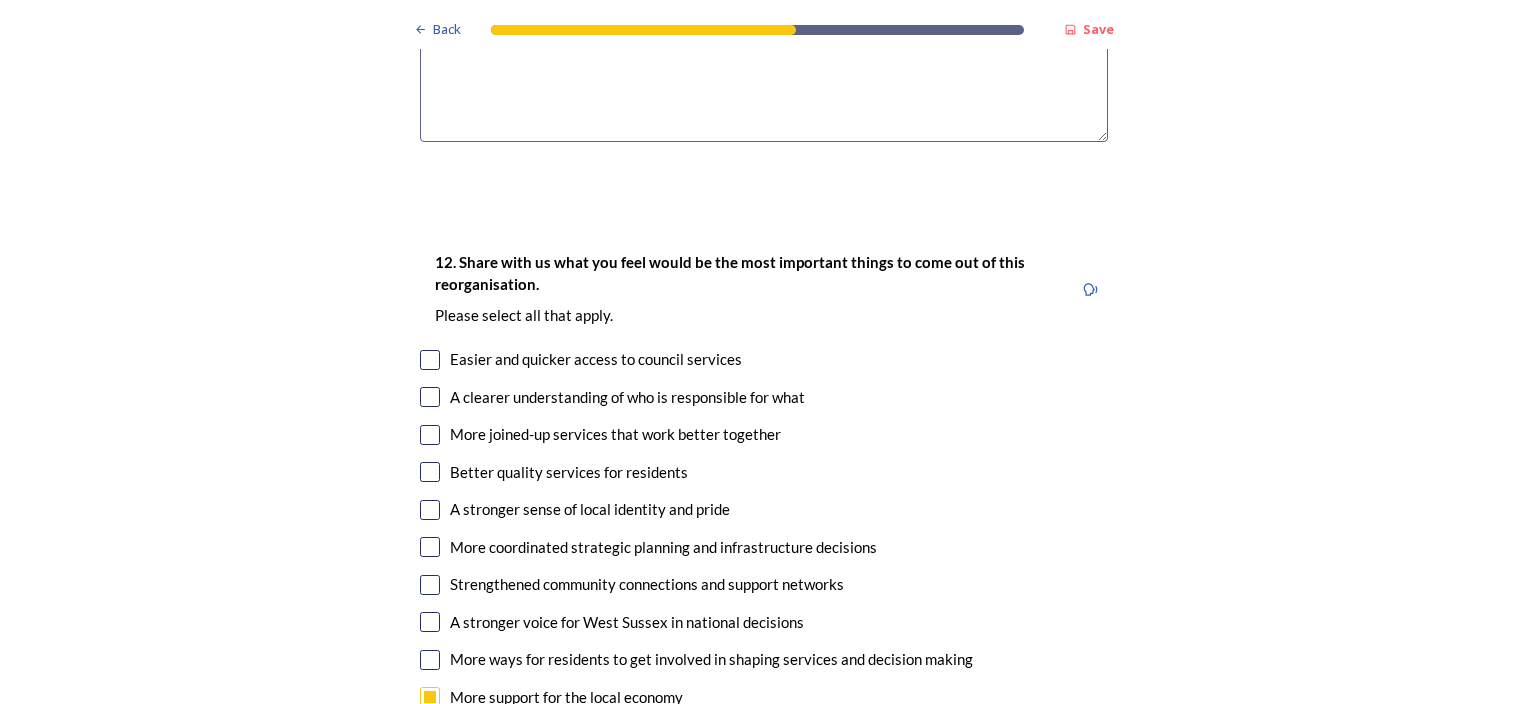 scroll, scrollTop: 3500, scrollLeft: 0, axis: vertical 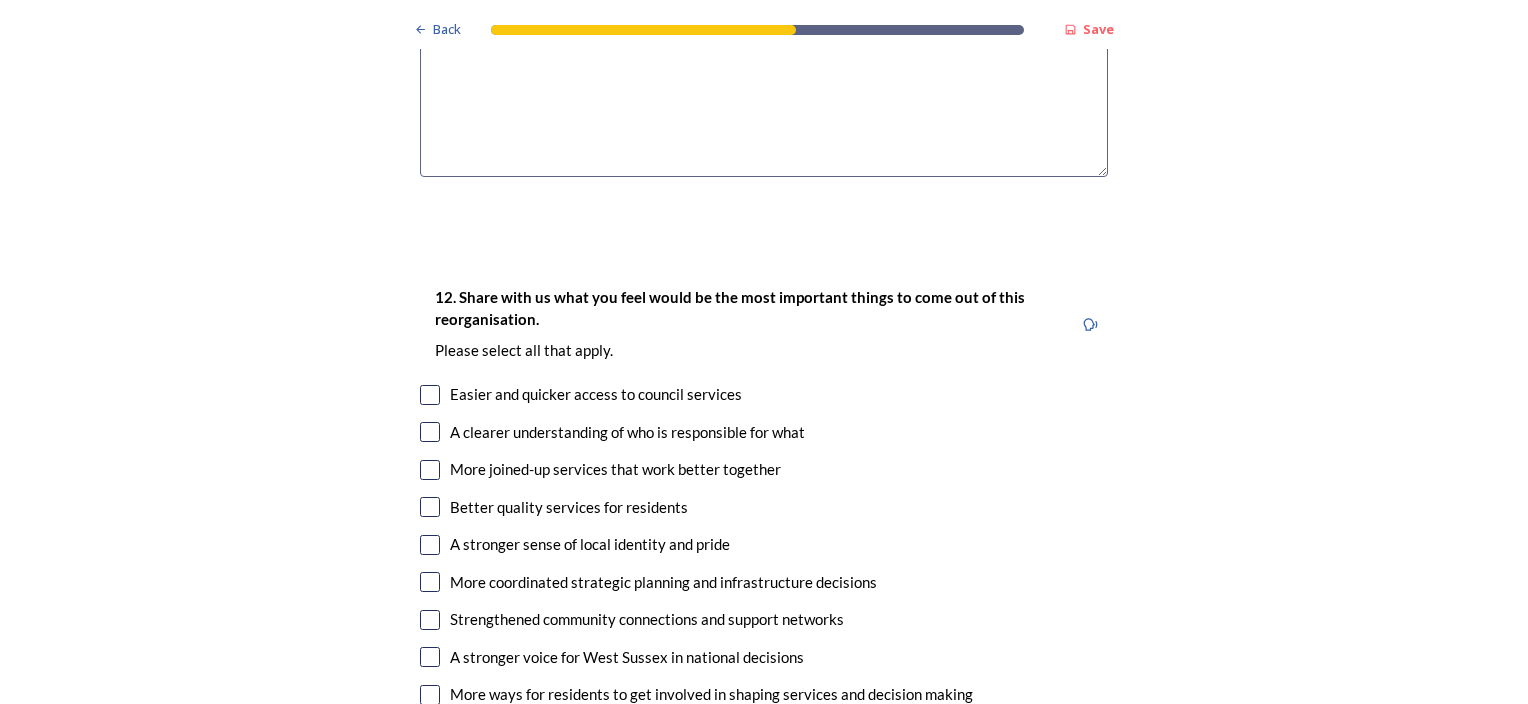 click at bounding box center (430, 395) 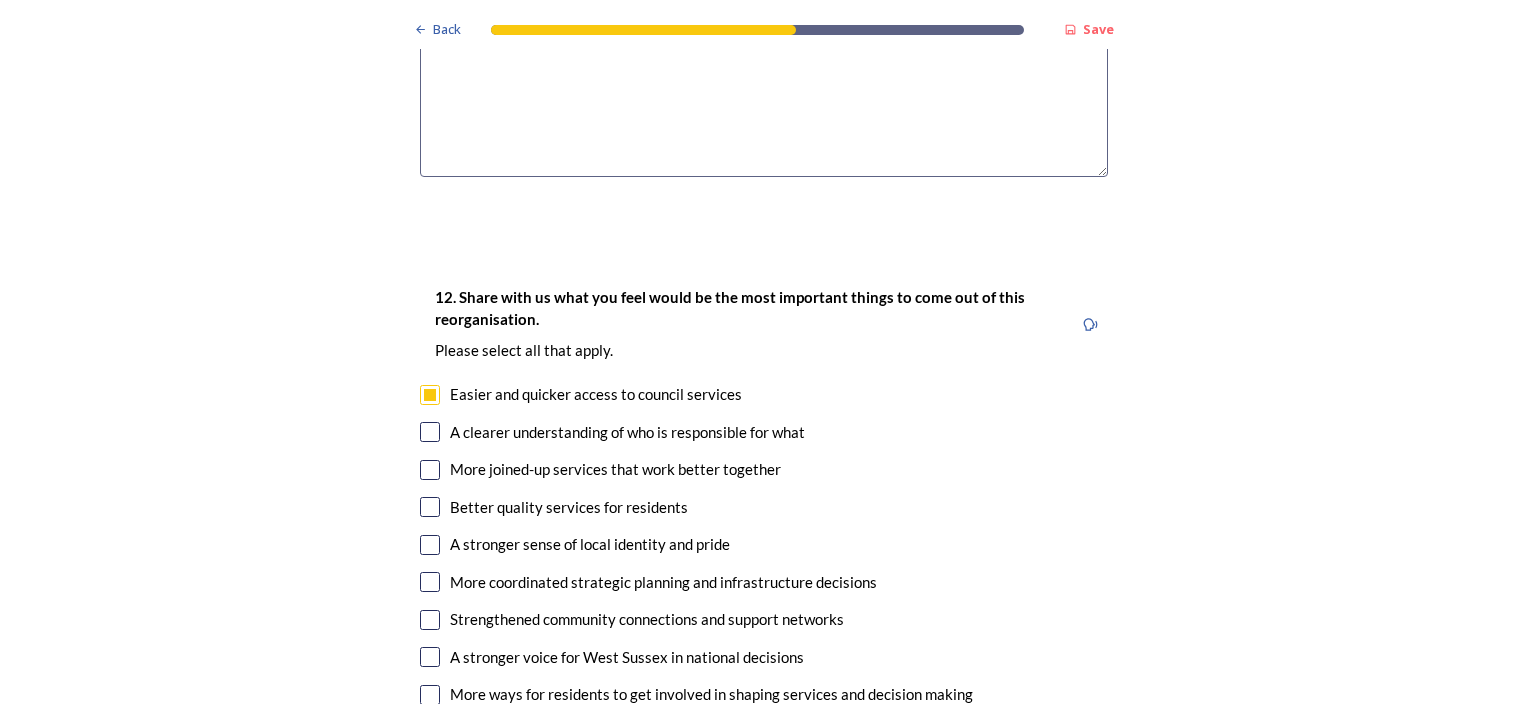 click at bounding box center (430, 470) 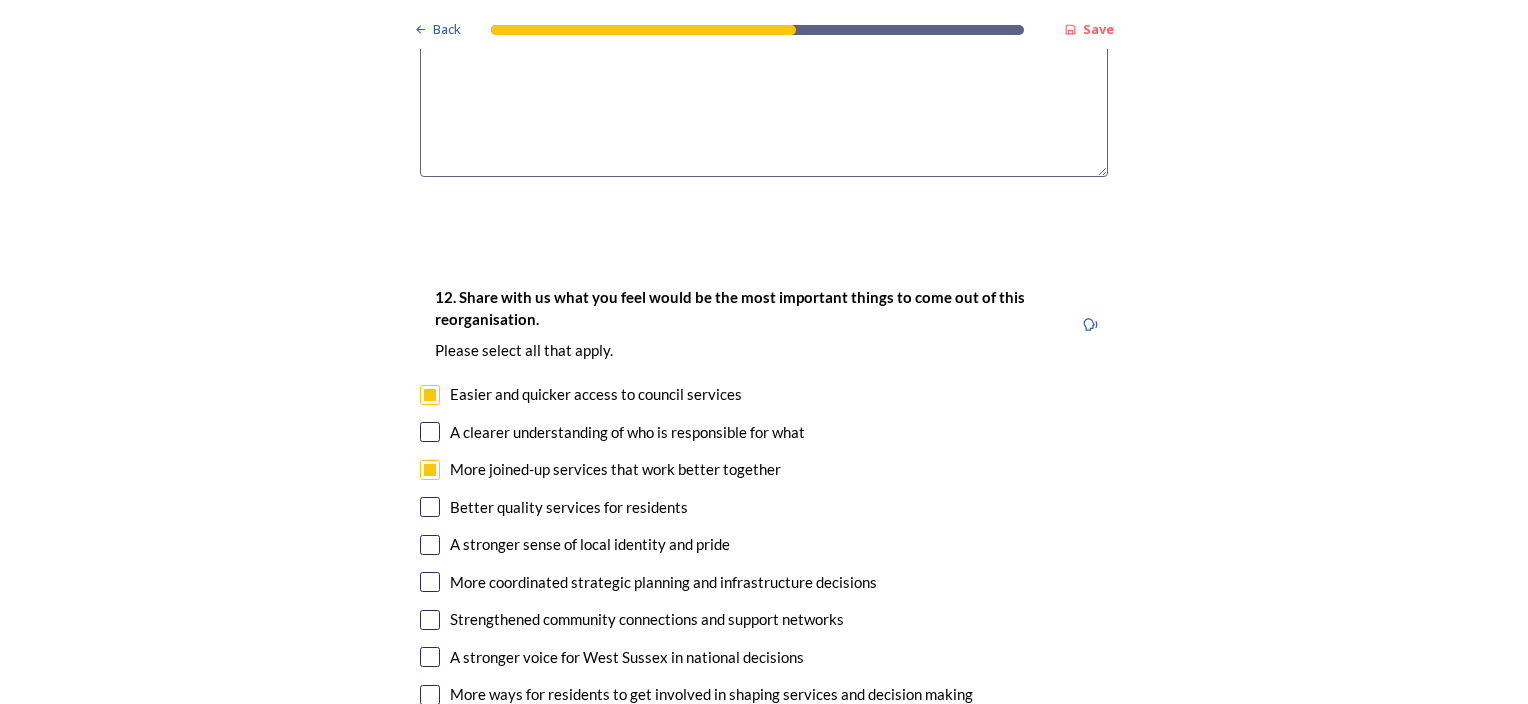 click at bounding box center (430, 507) 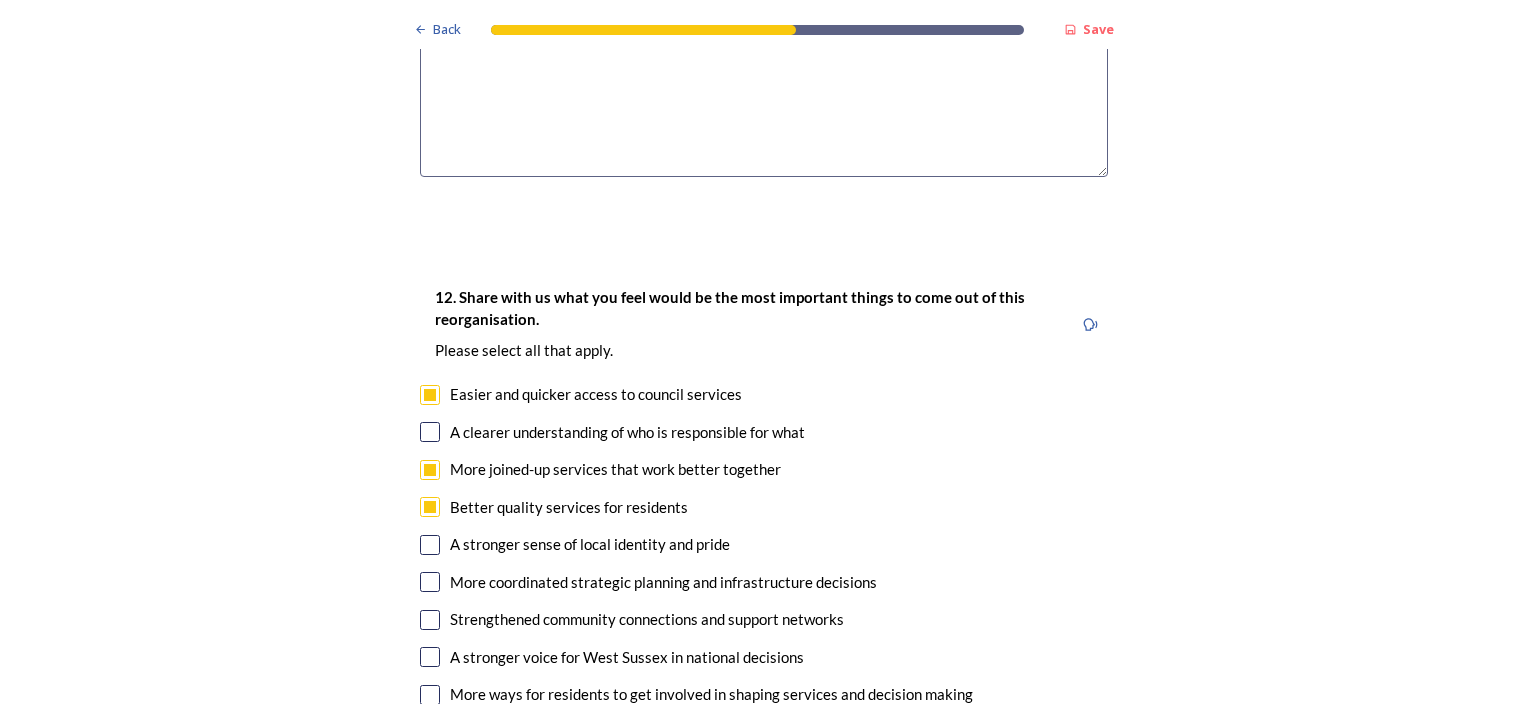 click at bounding box center [430, 545] 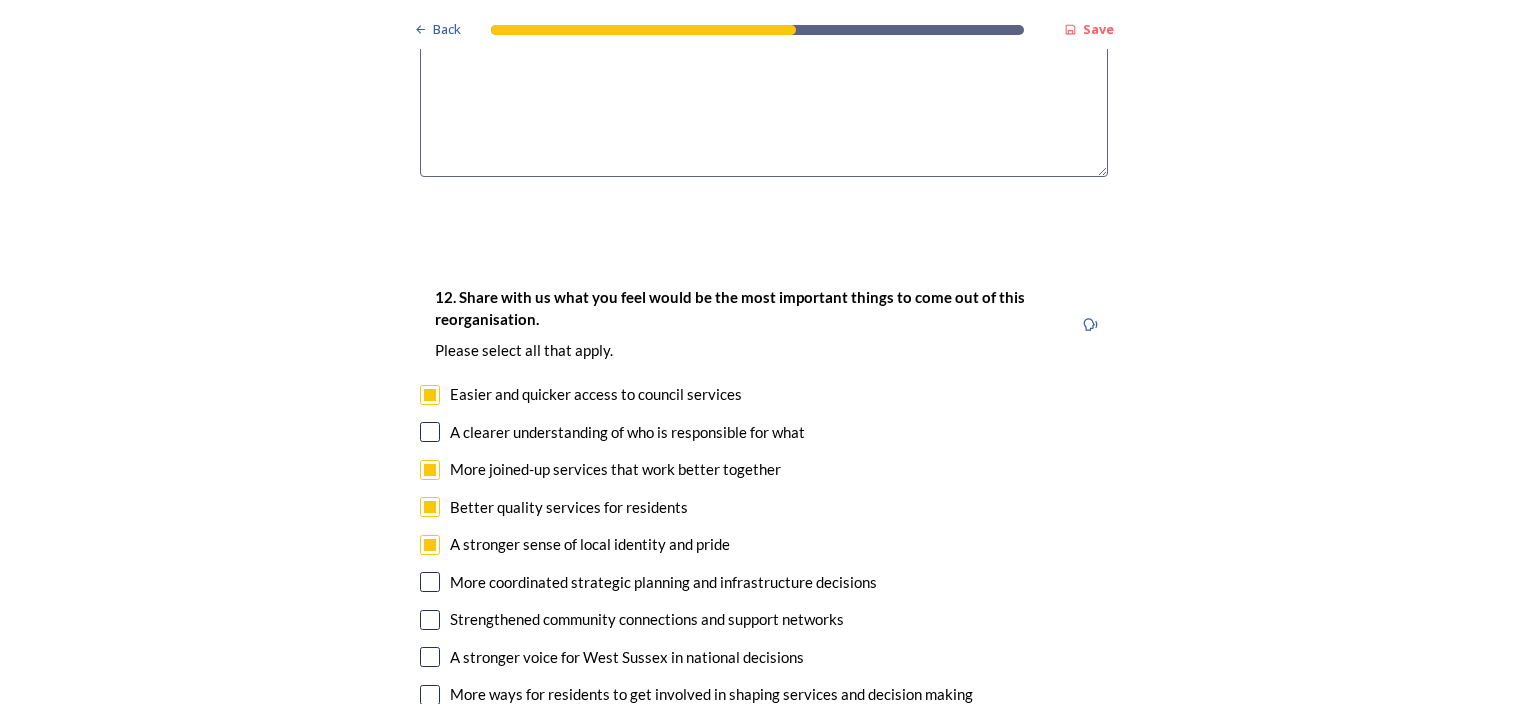 scroll, scrollTop: 3600, scrollLeft: 0, axis: vertical 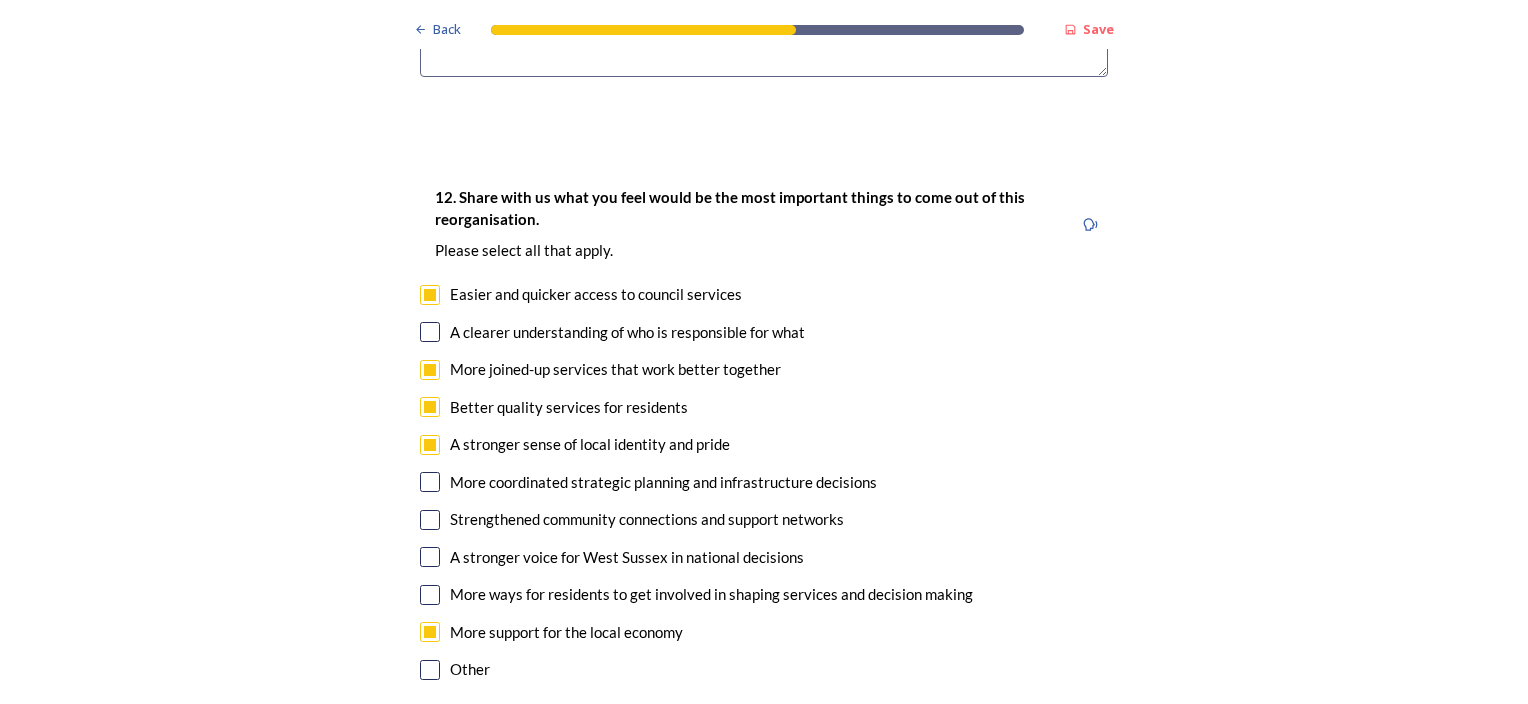 click at bounding box center [430, 482] 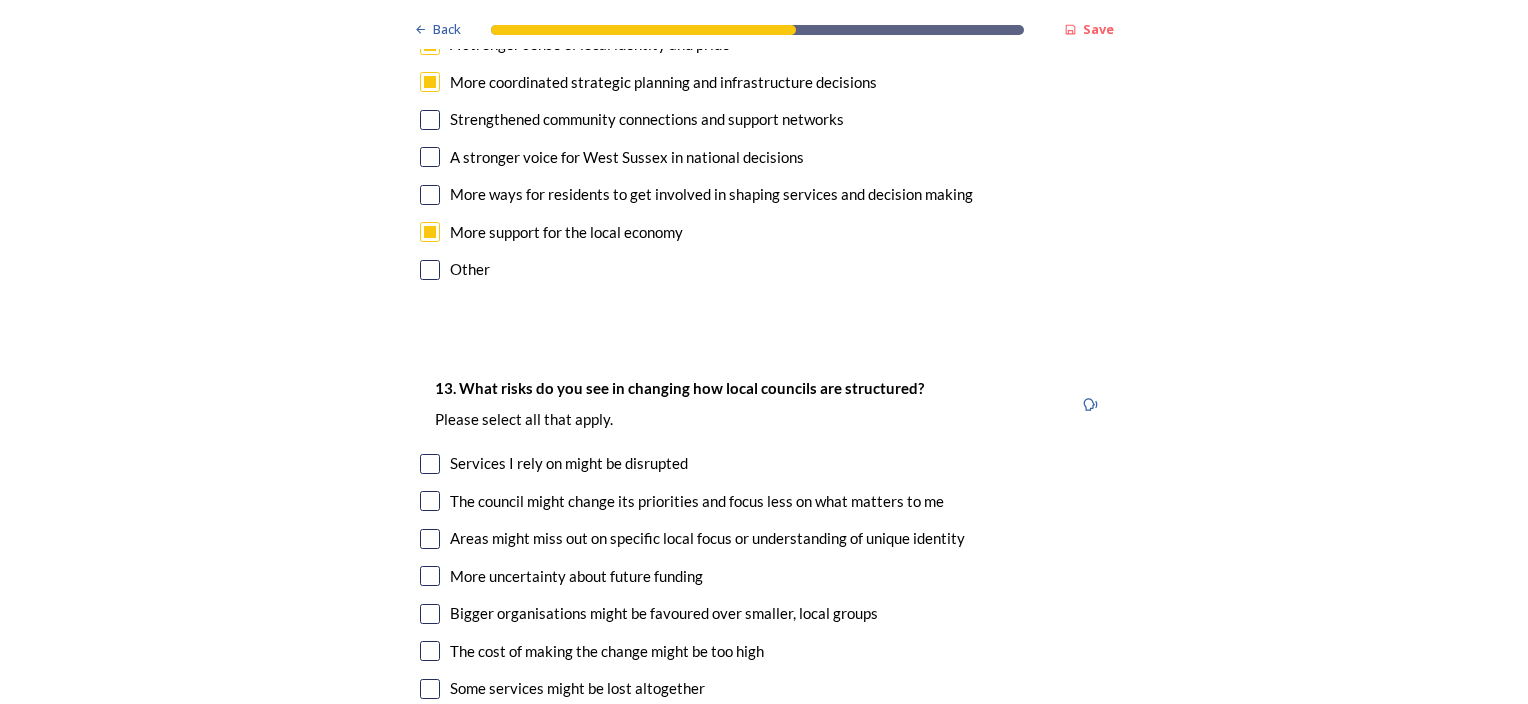 scroll, scrollTop: 4100, scrollLeft: 0, axis: vertical 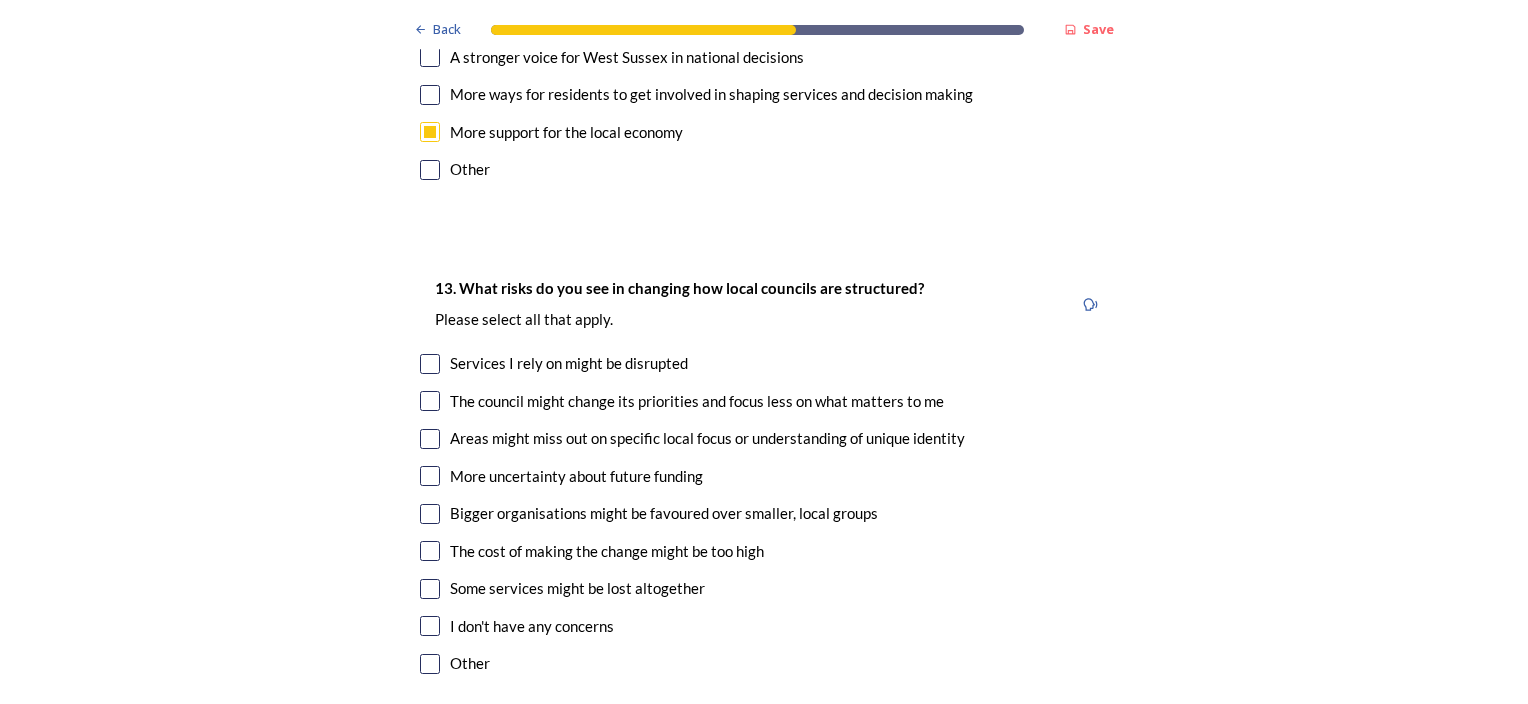 click at bounding box center [430, 364] 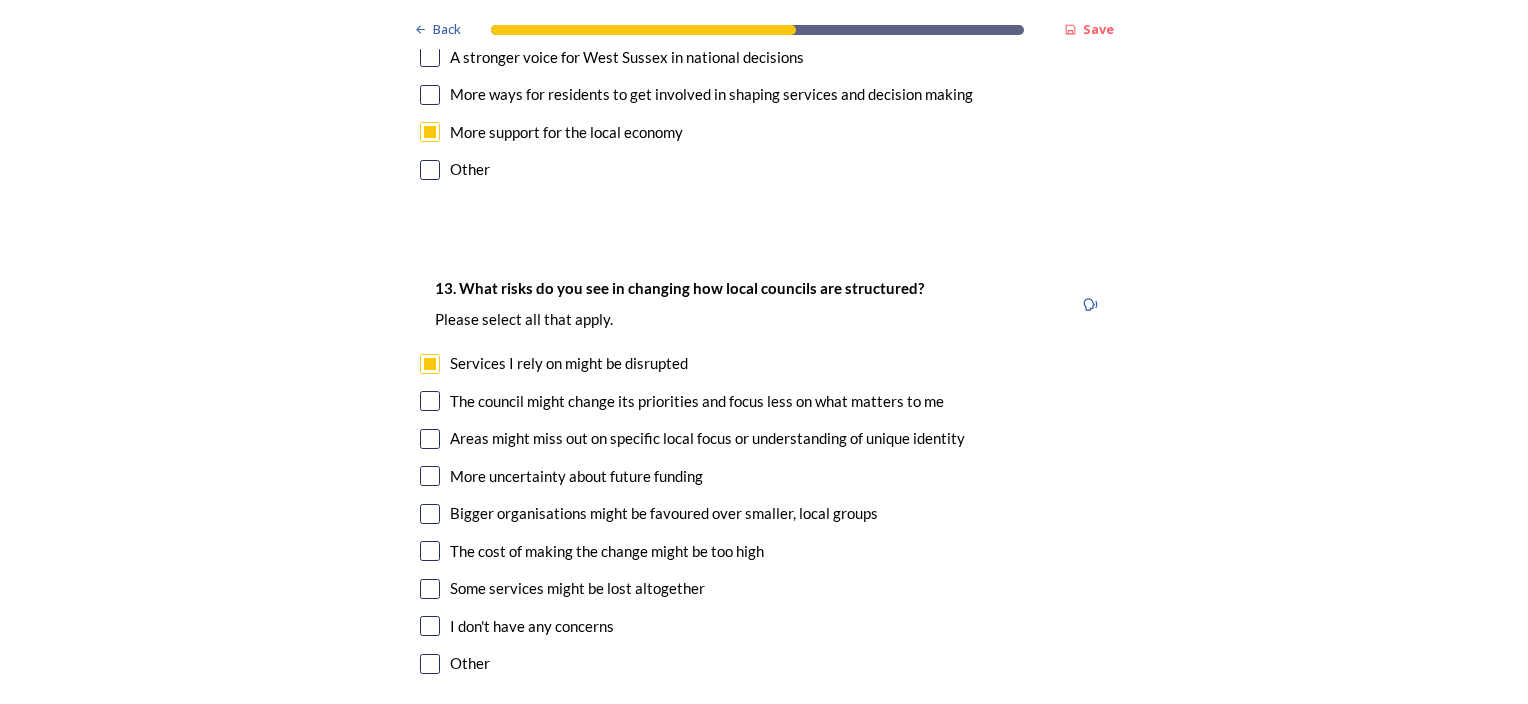 click at bounding box center (430, 401) 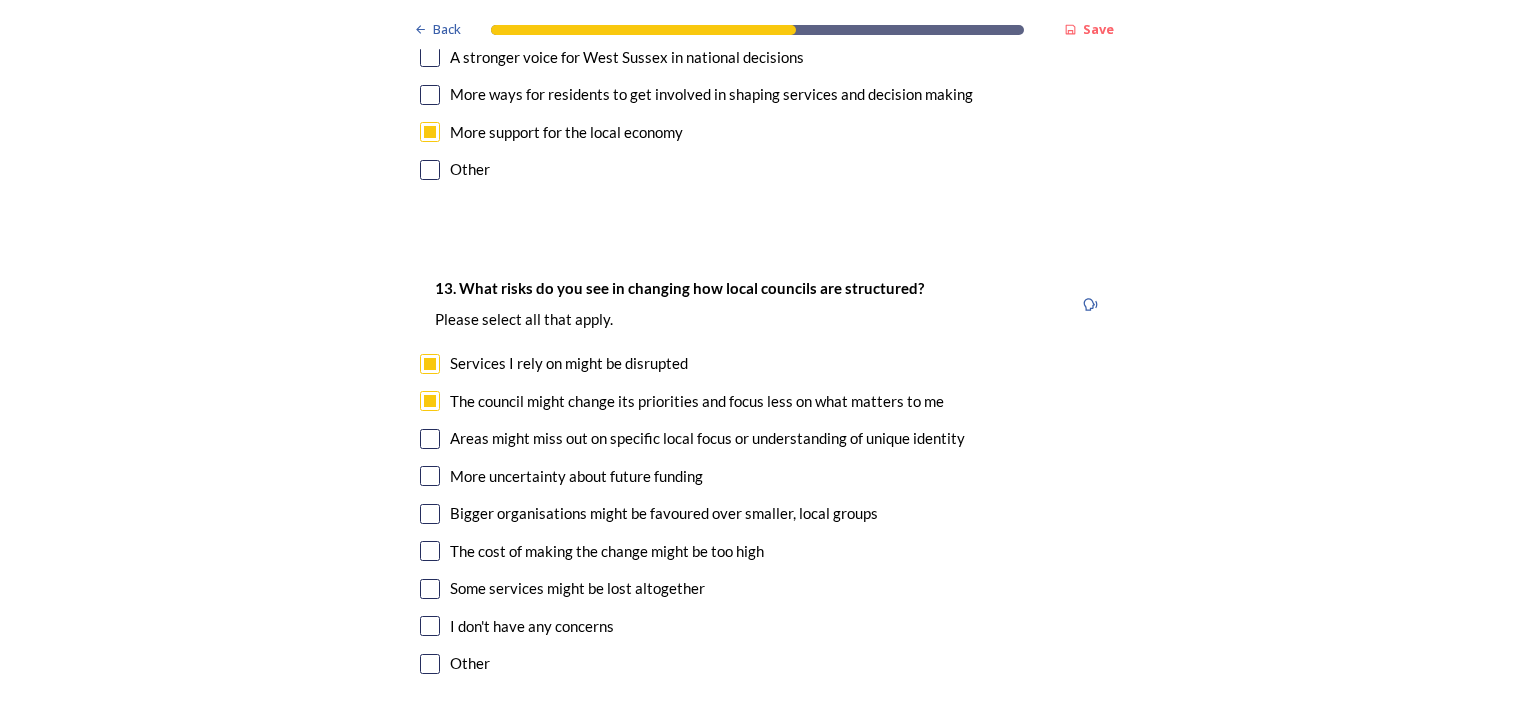 click on "Bigger organisations might be favoured over smaller, local groups" at bounding box center [764, 513] 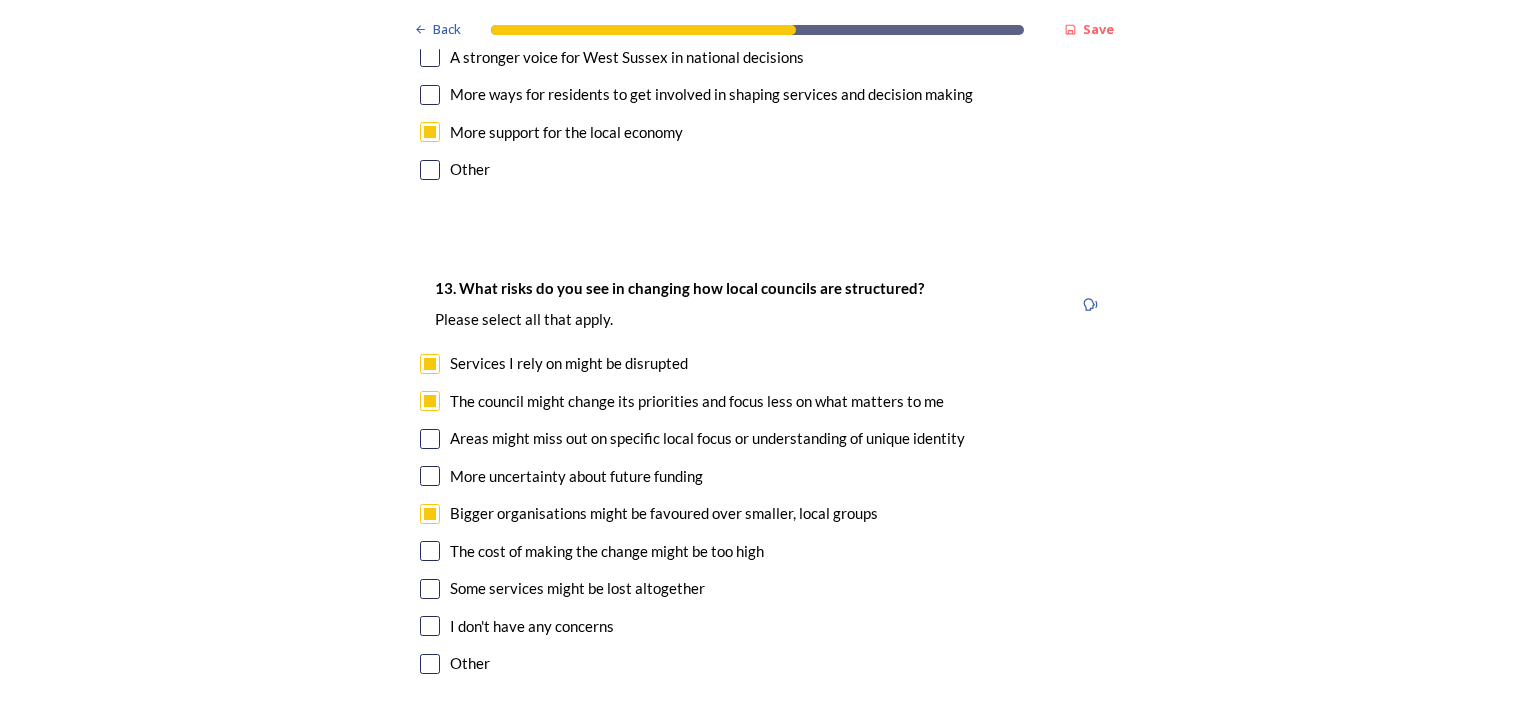 checkbox on "true" 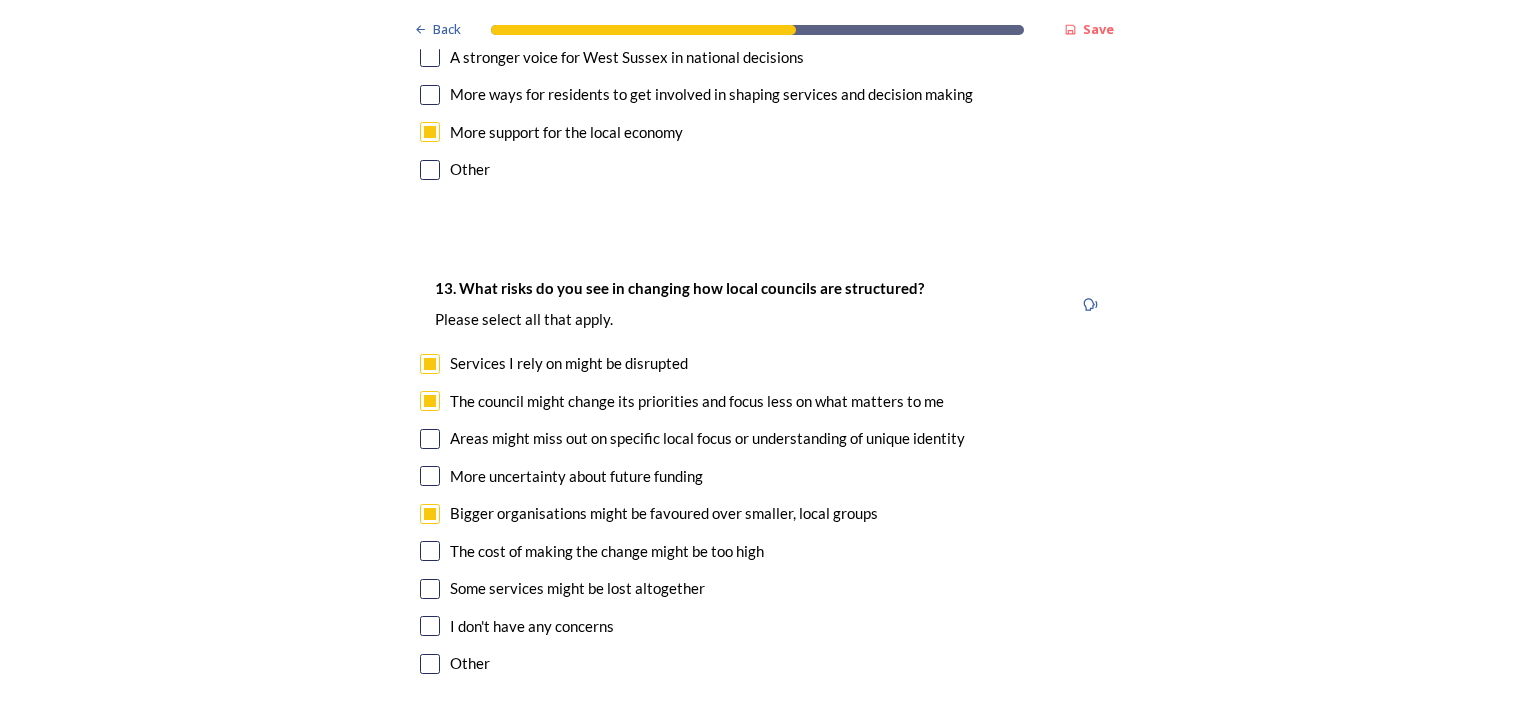 click at bounding box center (430, 551) 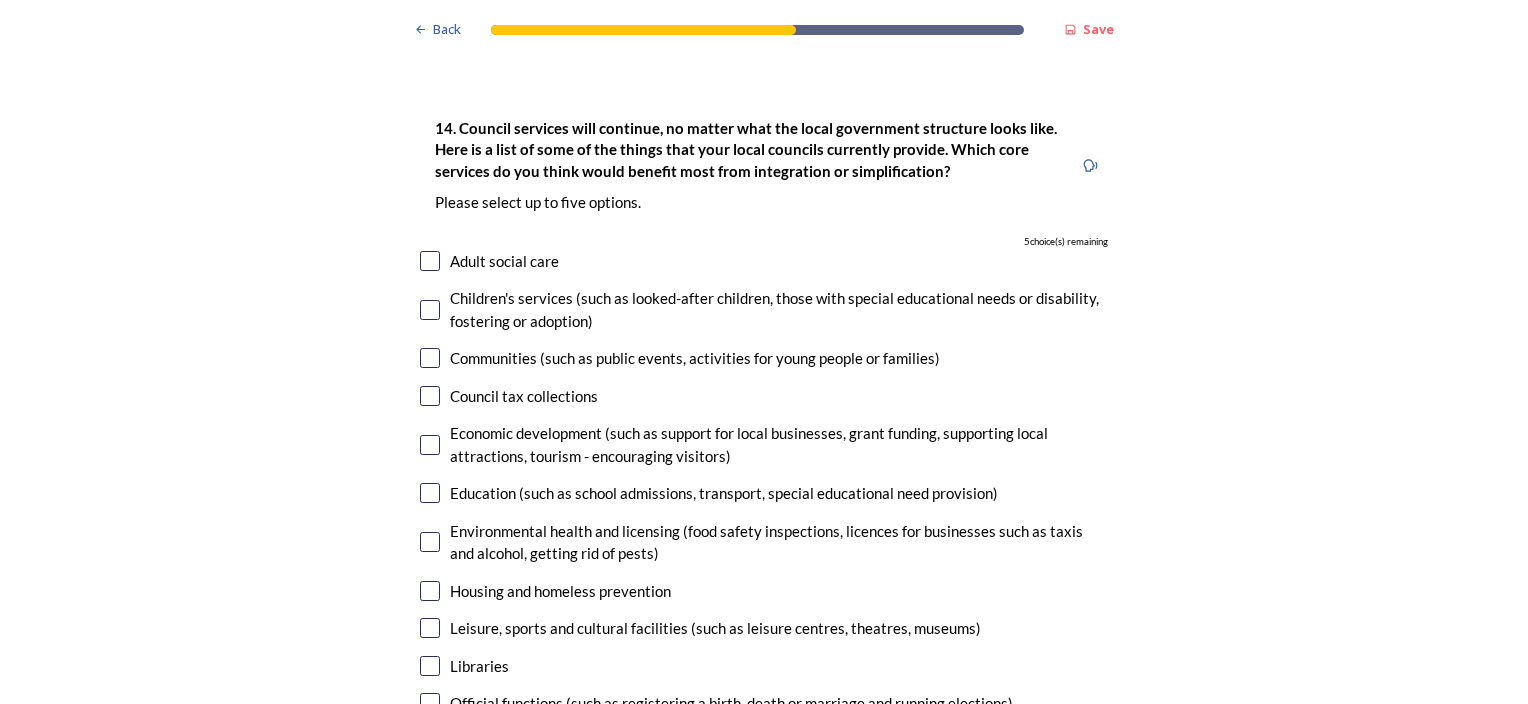 scroll, scrollTop: 4800, scrollLeft: 0, axis: vertical 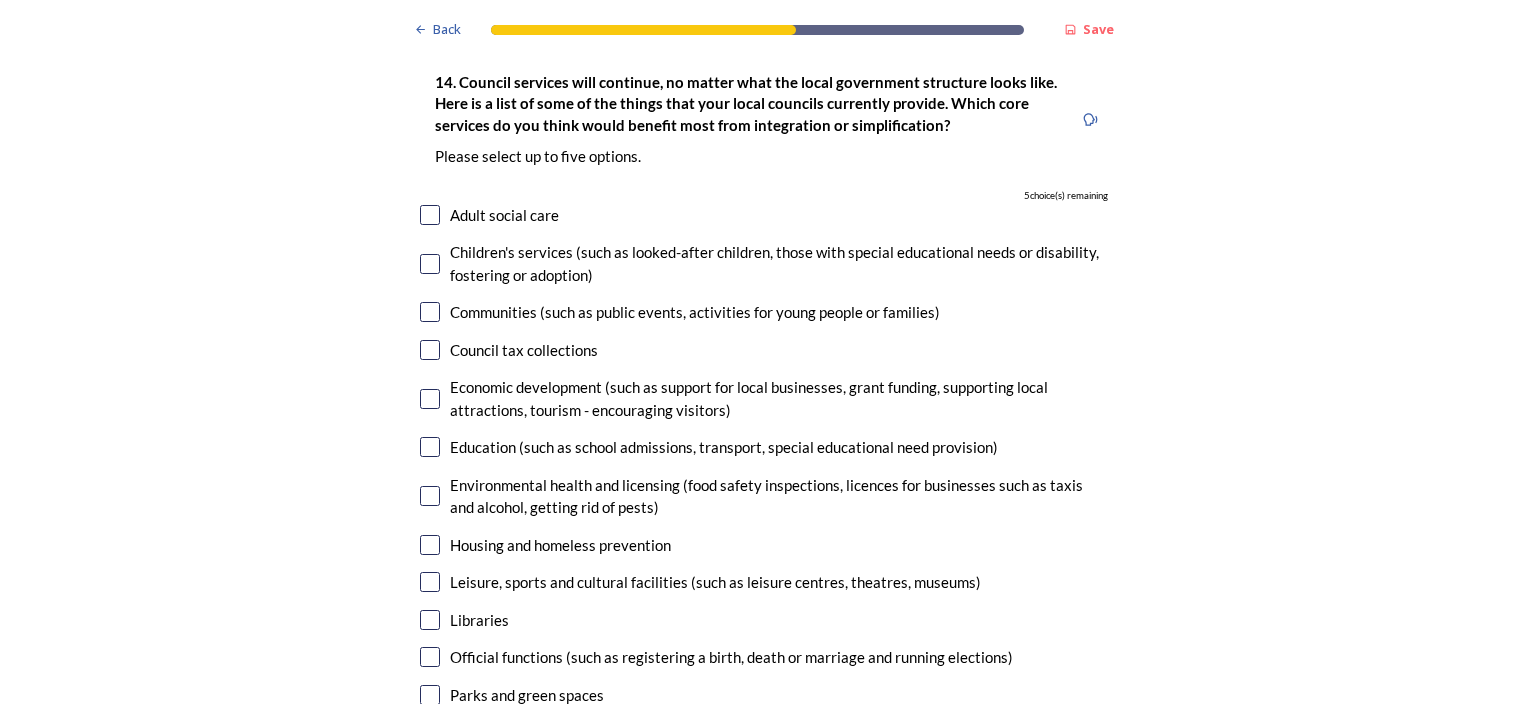 click at bounding box center [430, 350] 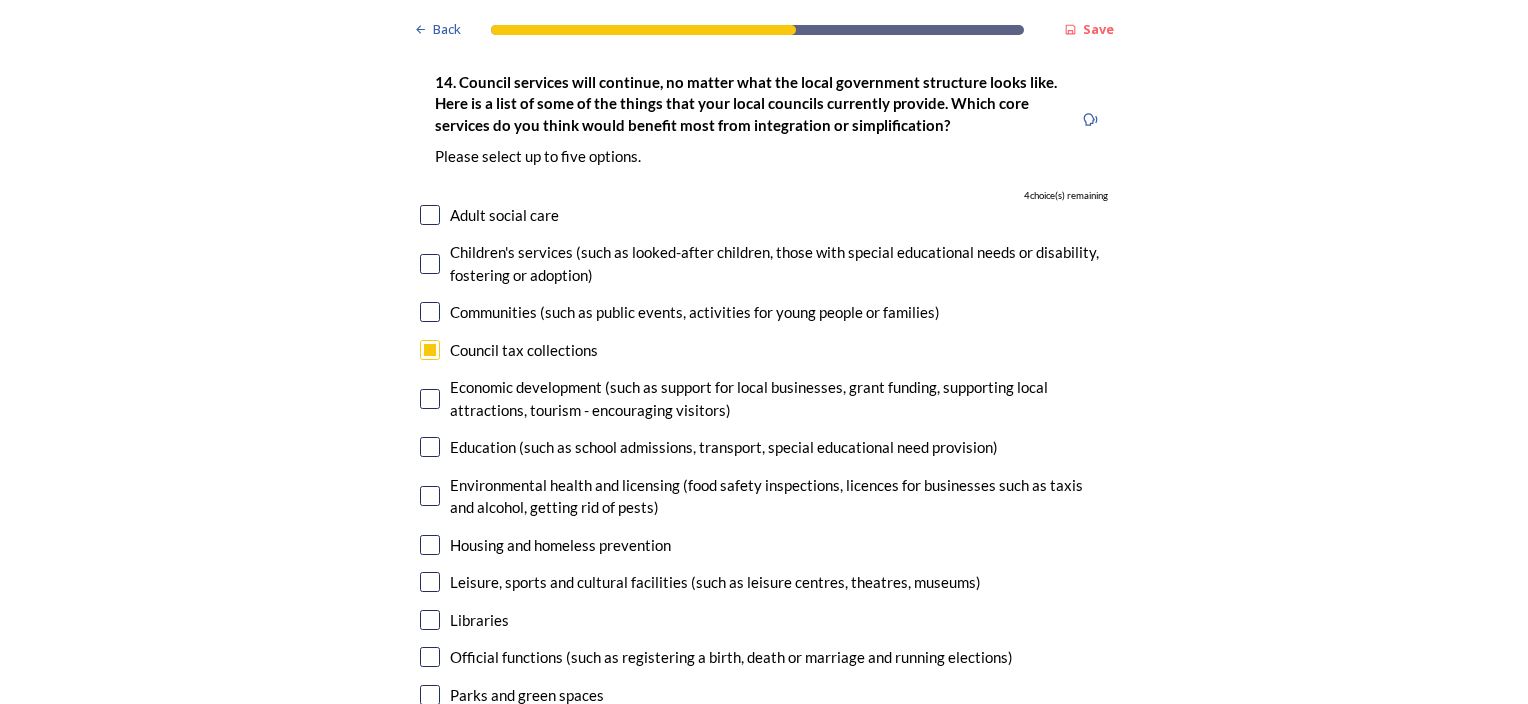 click at bounding box center (430, 399) 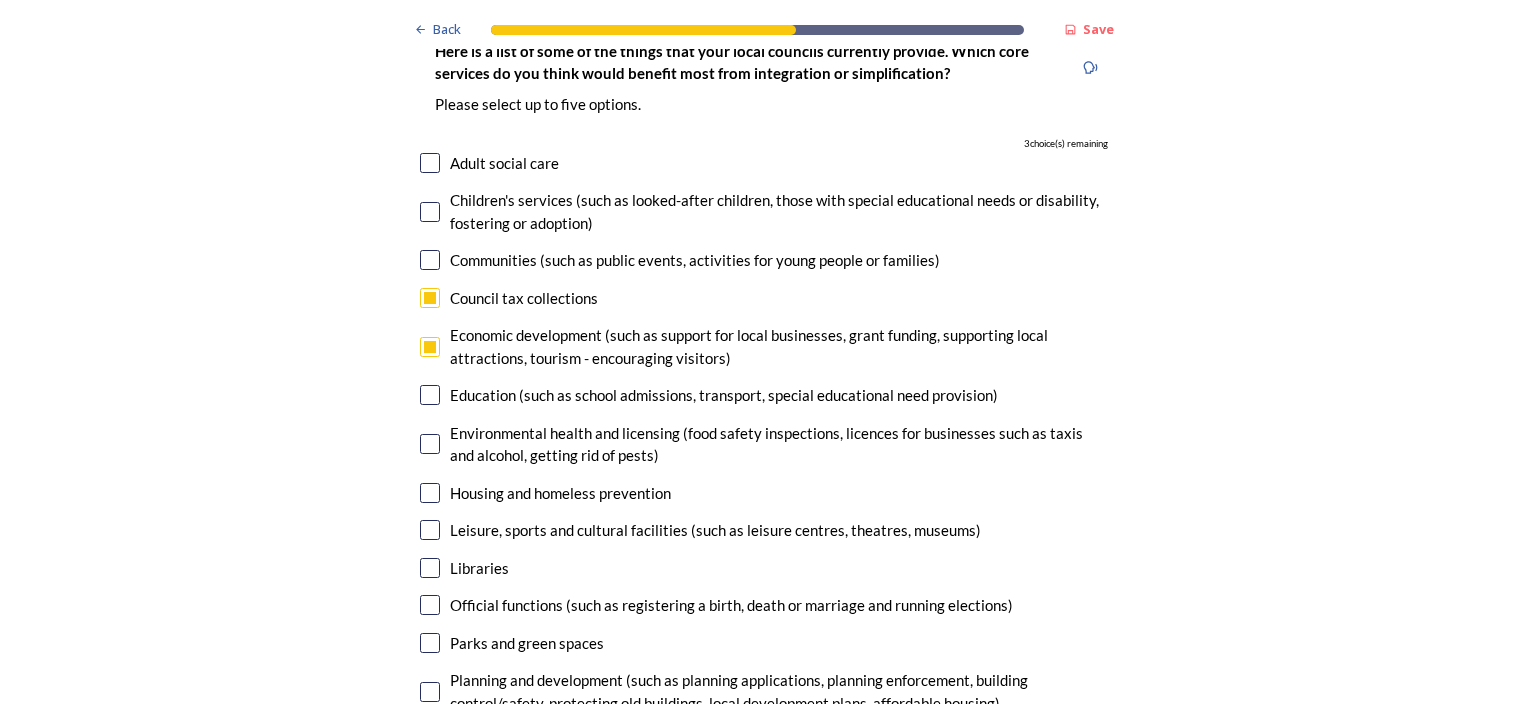 scroll, scrollTop: 4900, scrollLeft: 0, axis: vertical 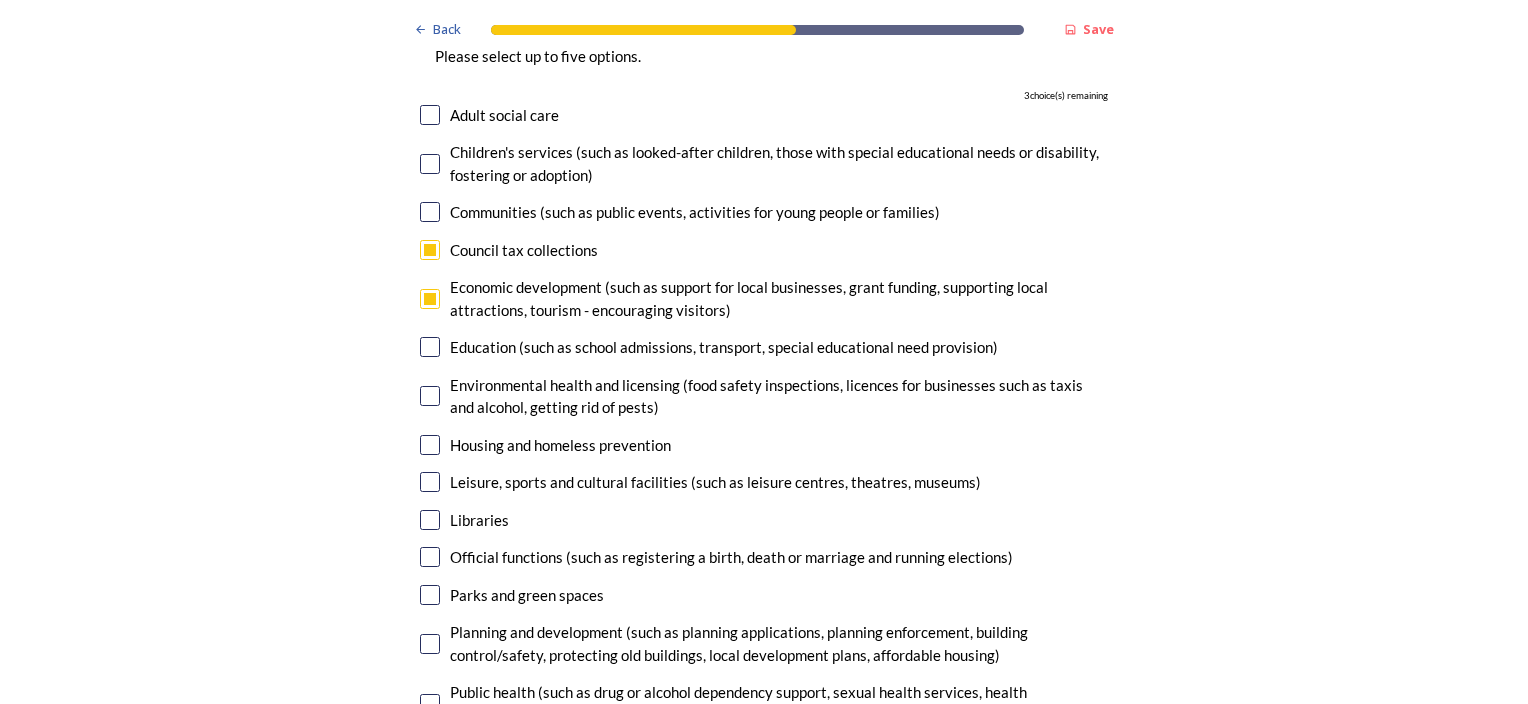 click at bounding box center (430, 347) 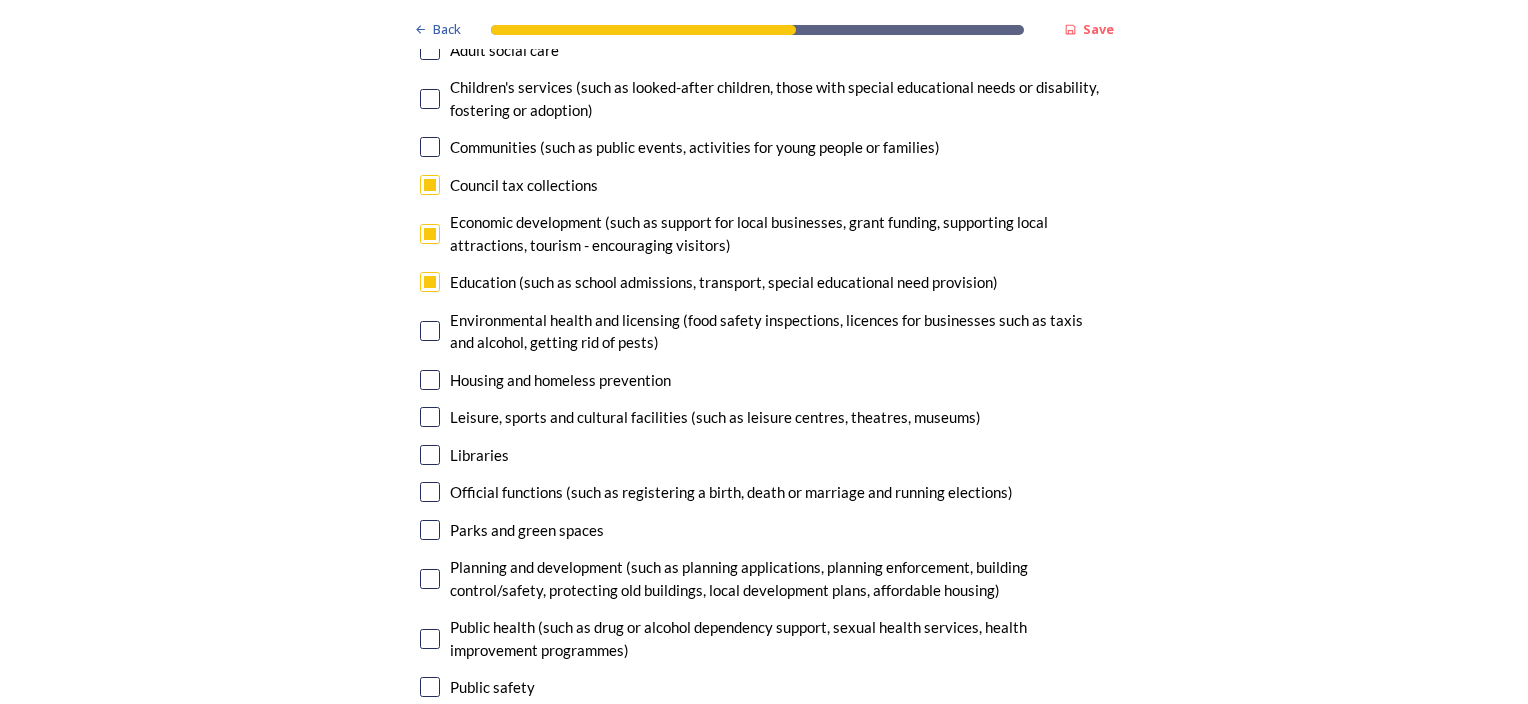 scroll, scrollTop: 5000, scrollLeft: 0, axis: vertical 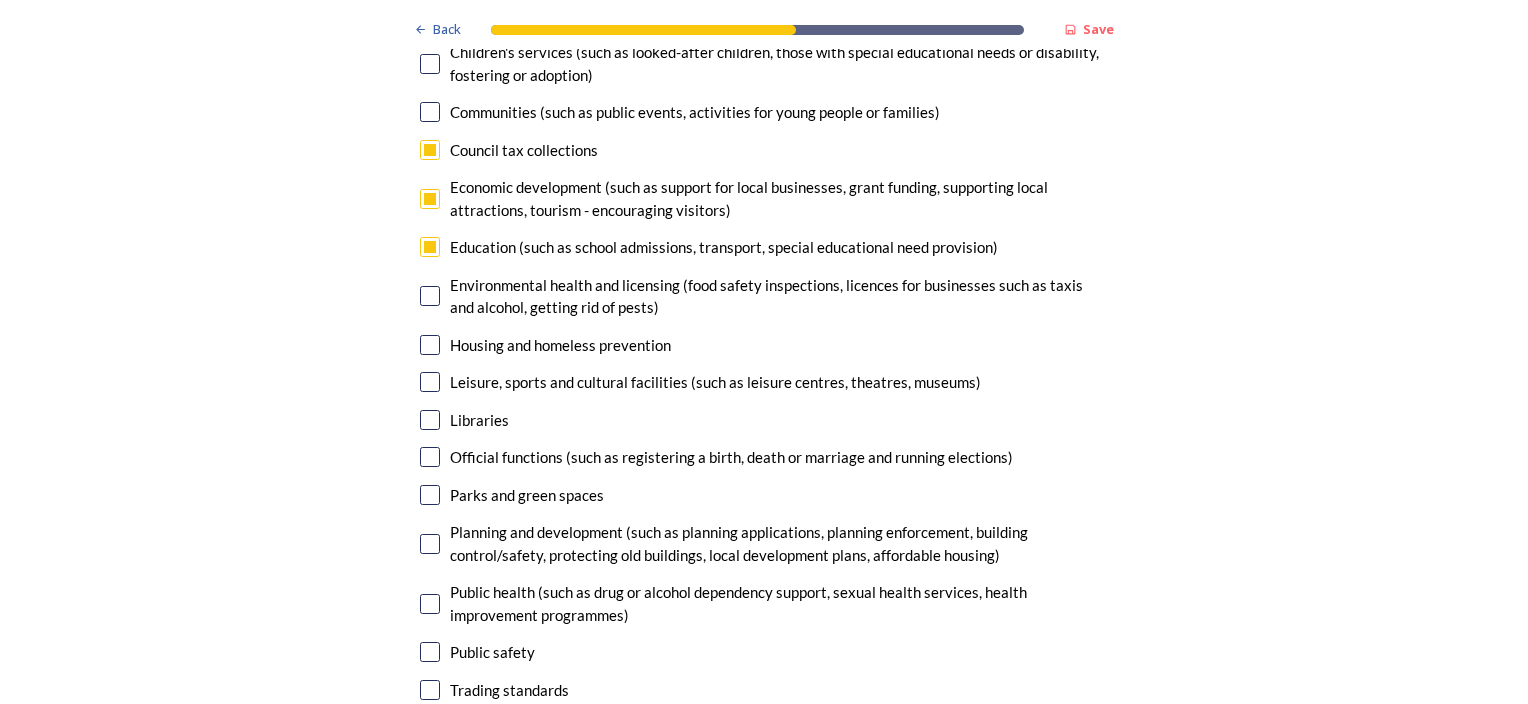 click on "Housing and homeless prevention" at bounding box center [764, 345] 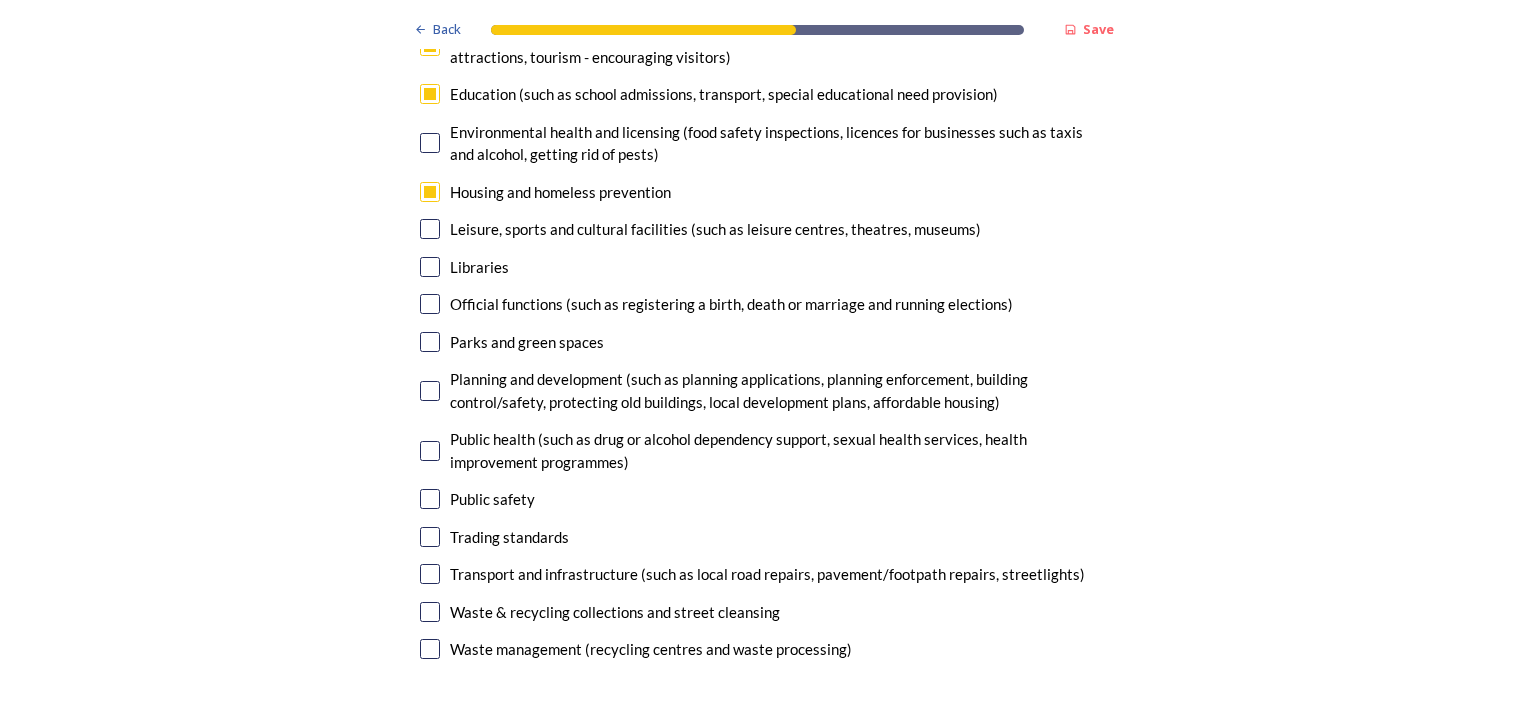 scroll, scrollTop: 5200, scrollLeft: 0, axis: vertical 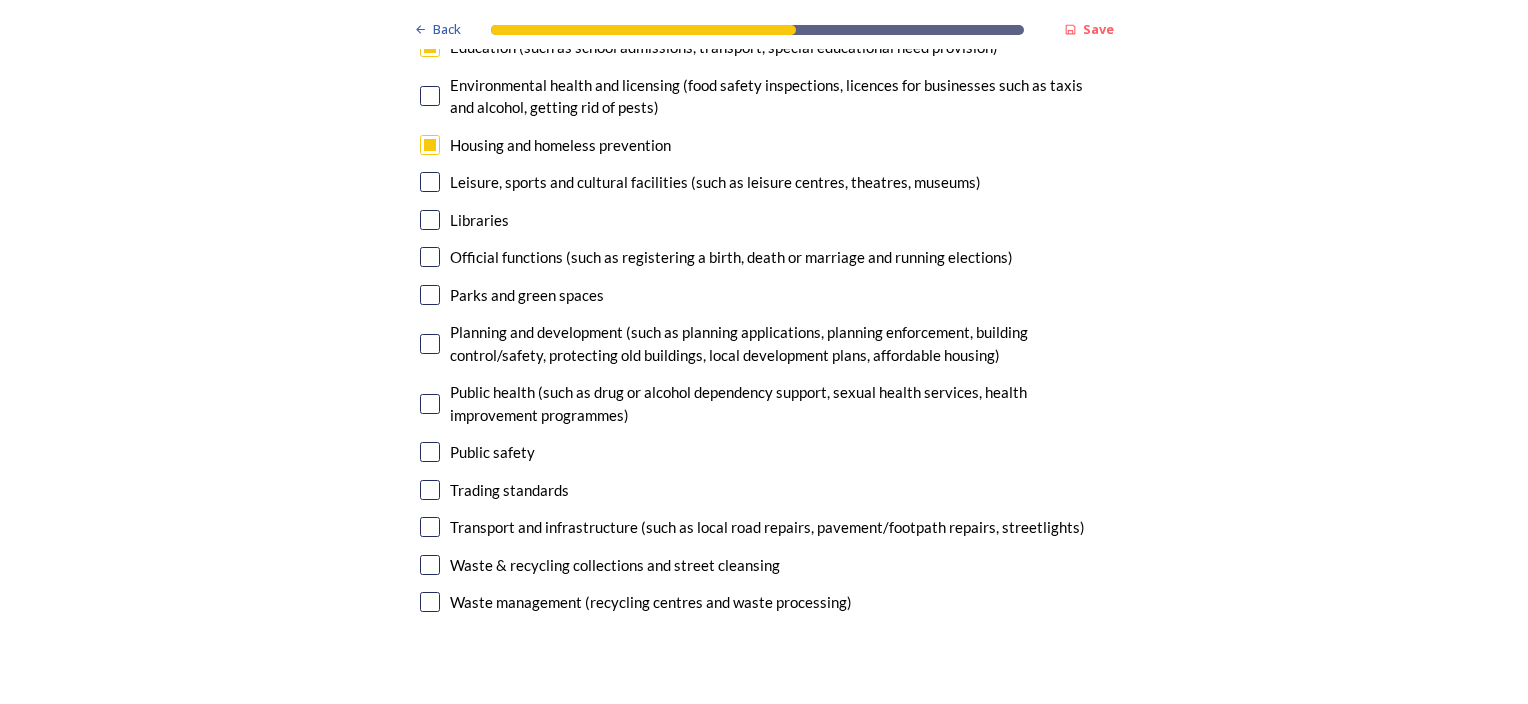 click at bounding box center (430, 490) 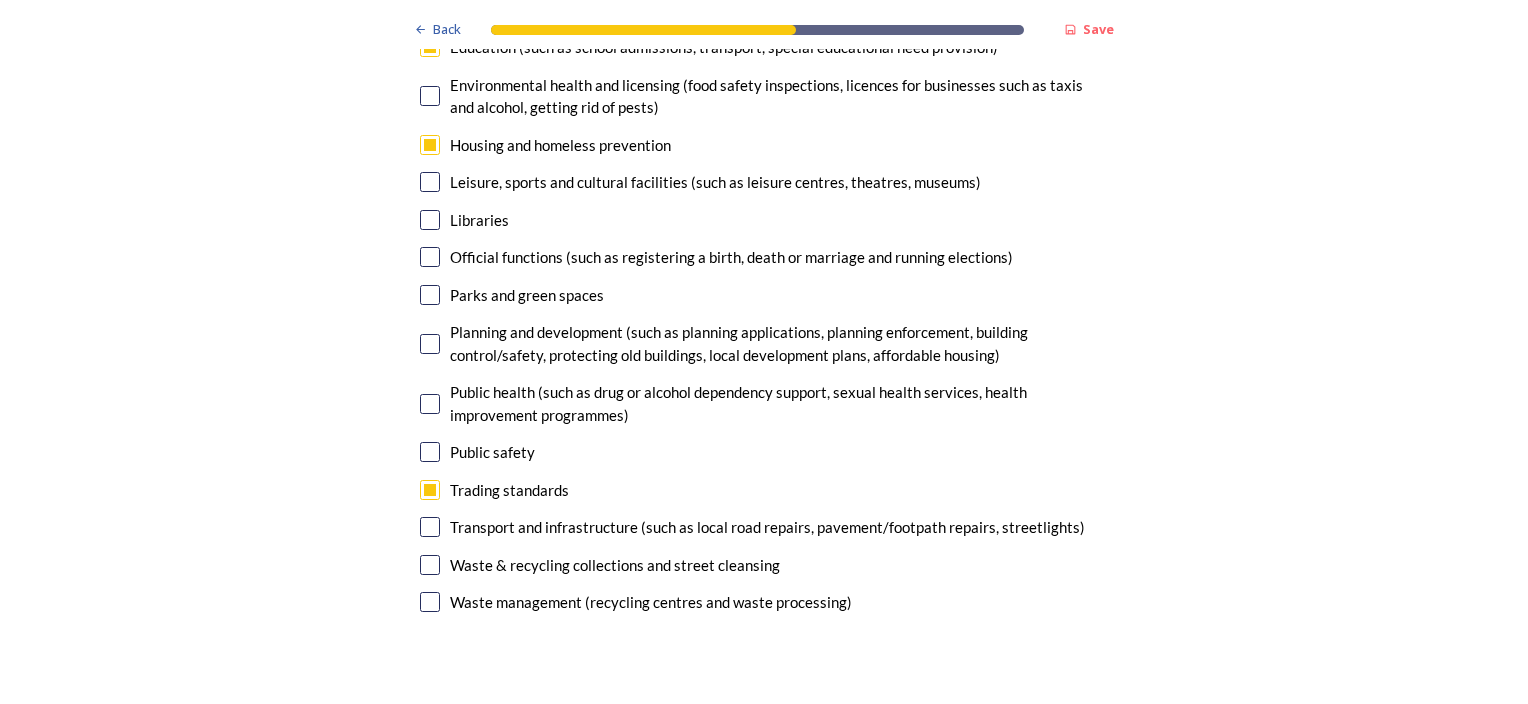 click at bounding box center (430, 527) 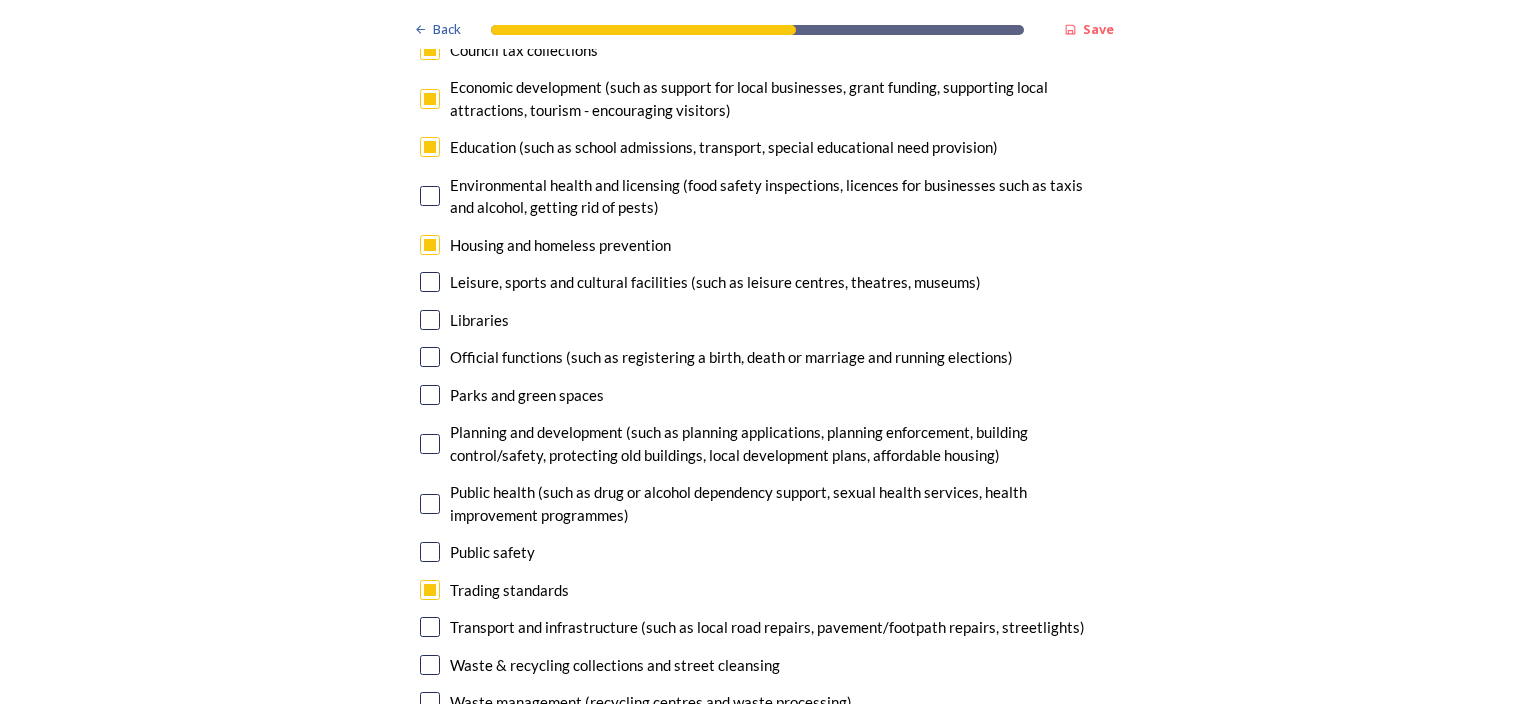 click at bounding box center (430, 590) 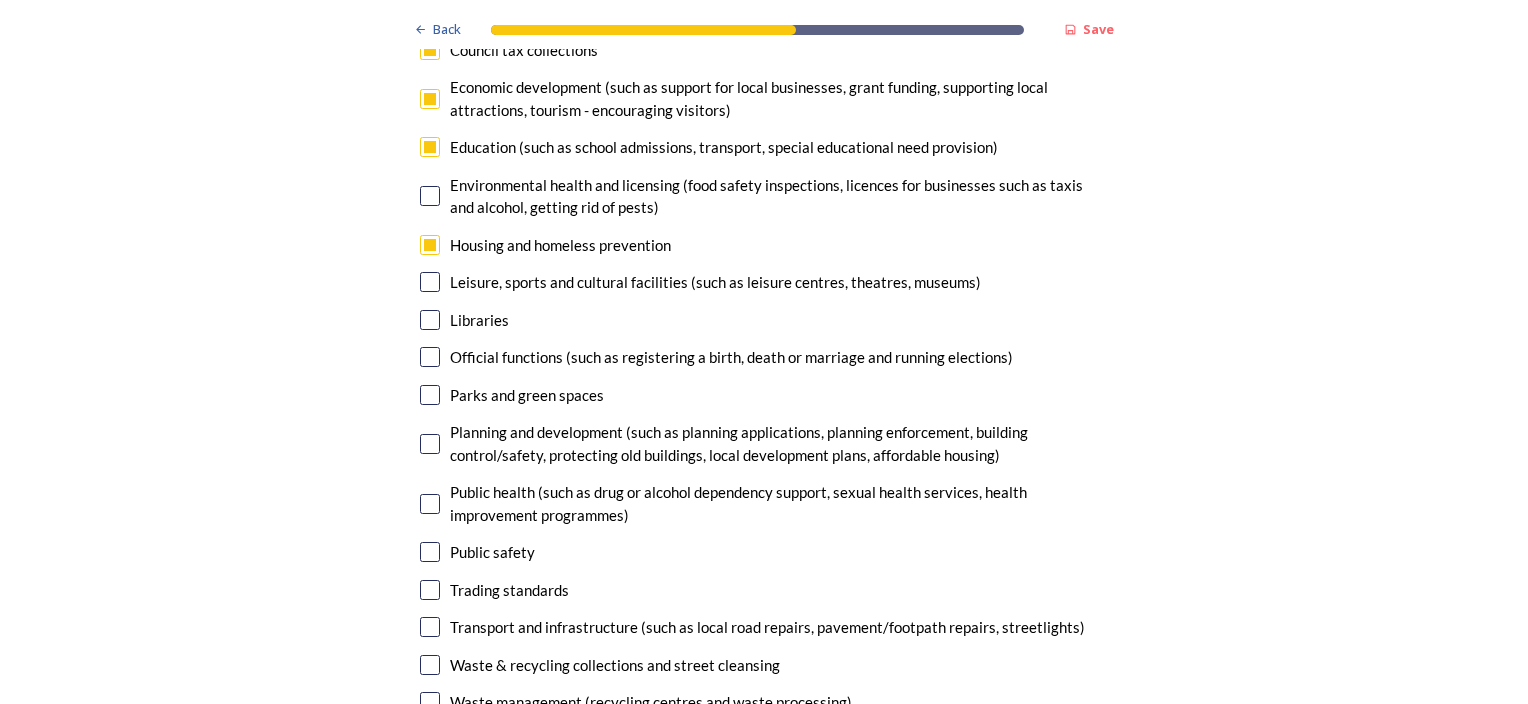 click at bounding box center (430, 627) 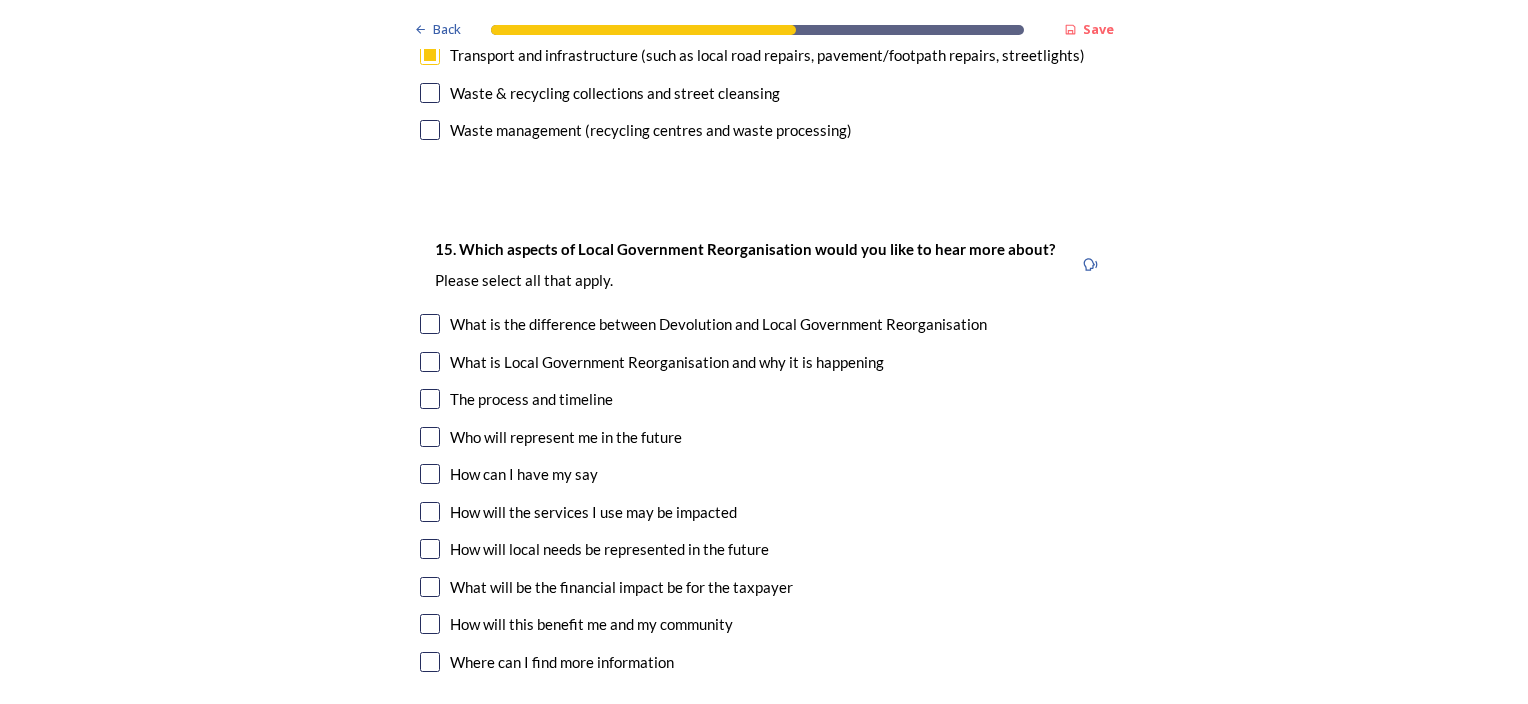 scroll, scrollTop: 5700, scrollLeft: 0, axis: vertical 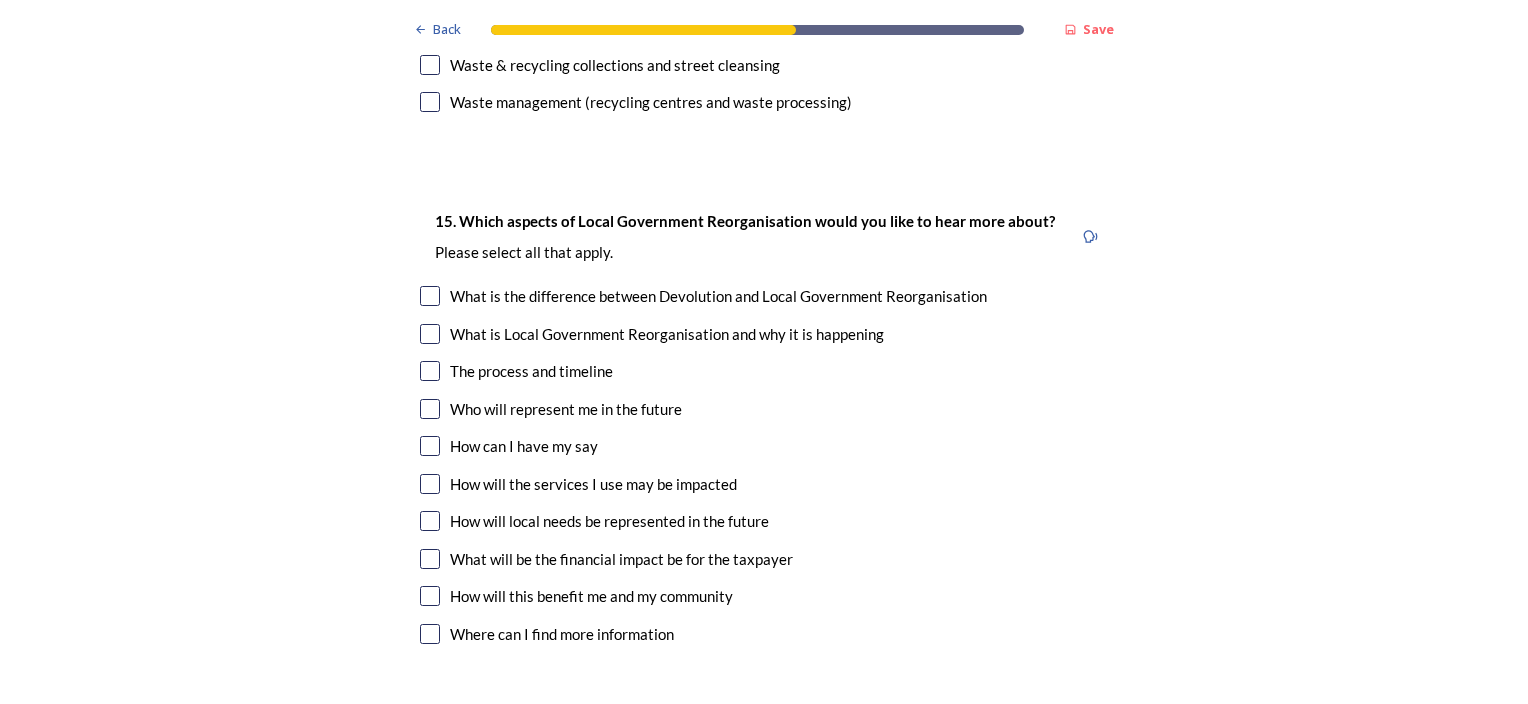 click on "What will be the financial impact be for the taxpayer" at bounding box center (764, 559) 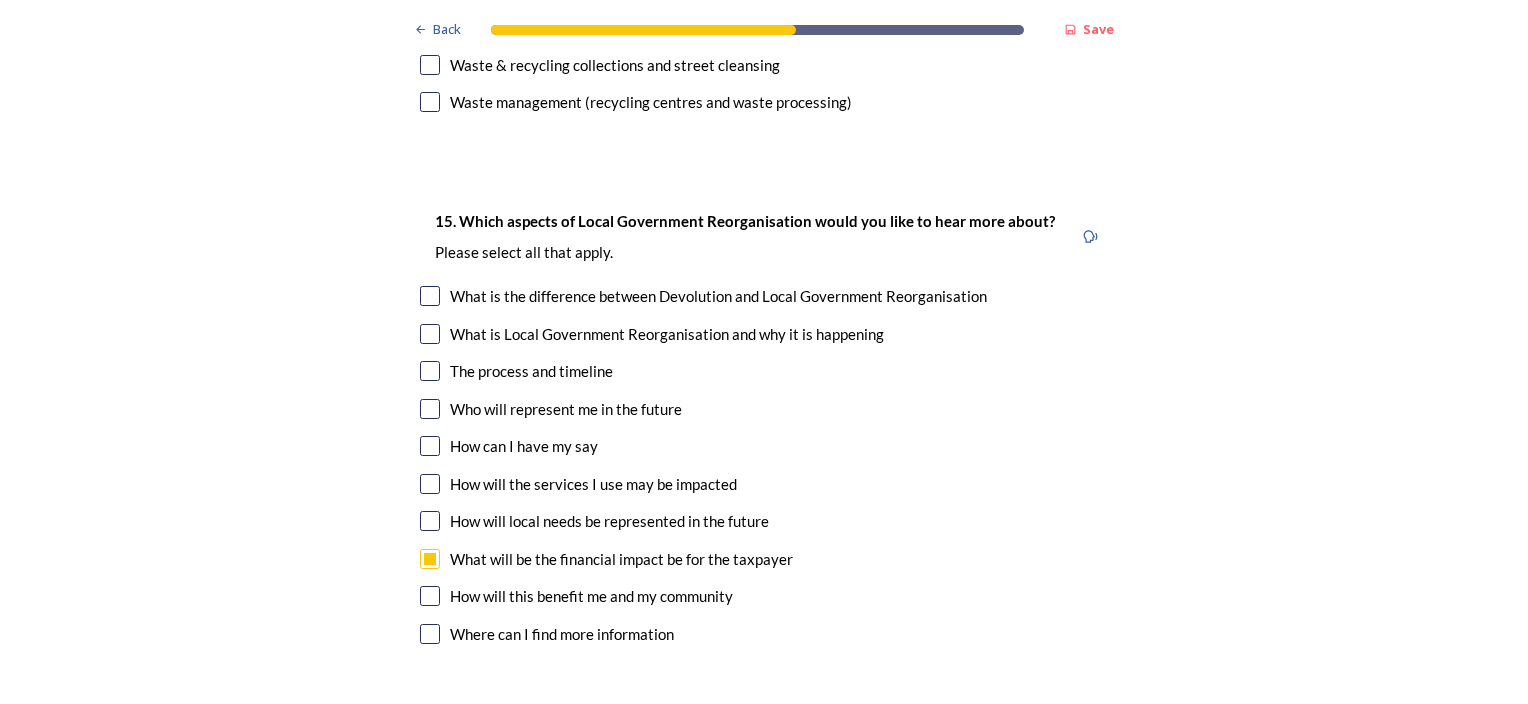 checkbox on "true" 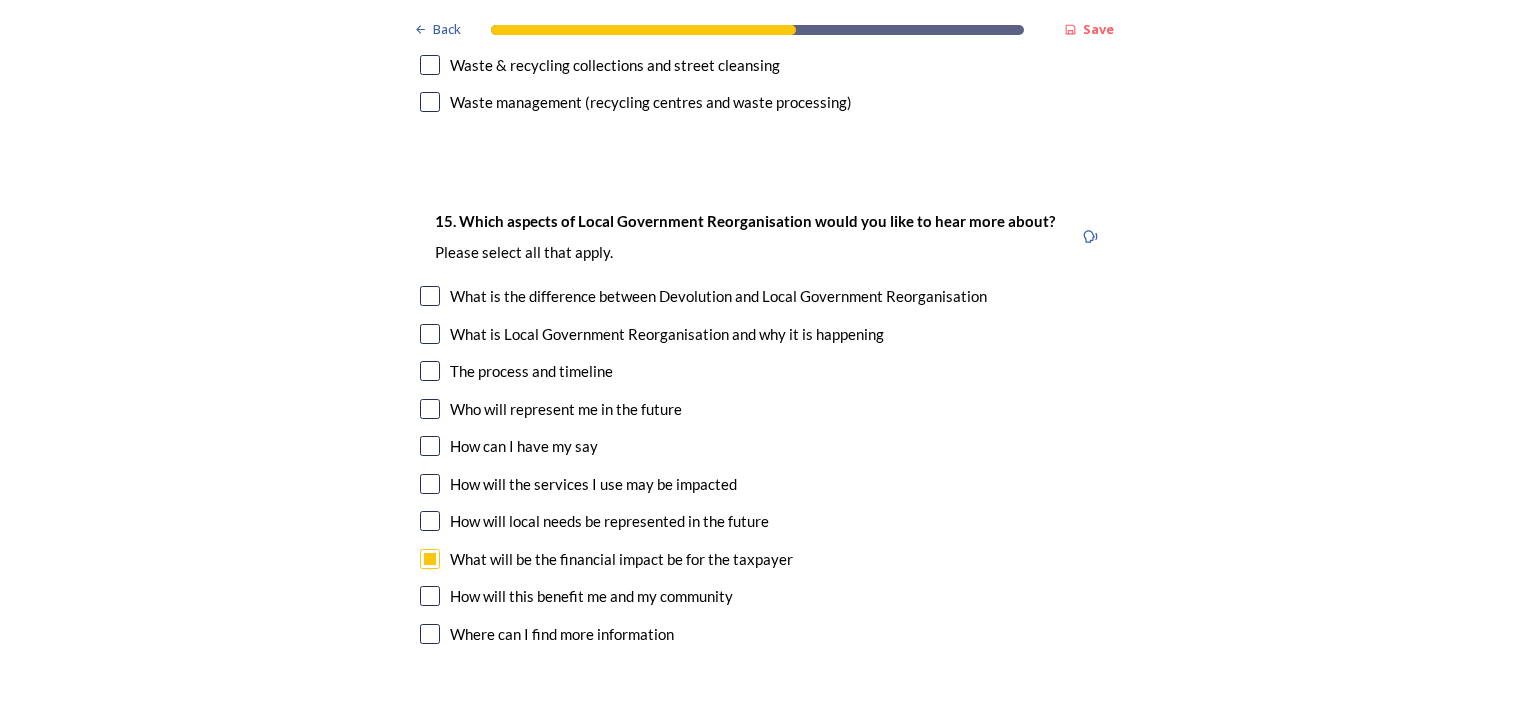 click at bounding box center (430, 596) 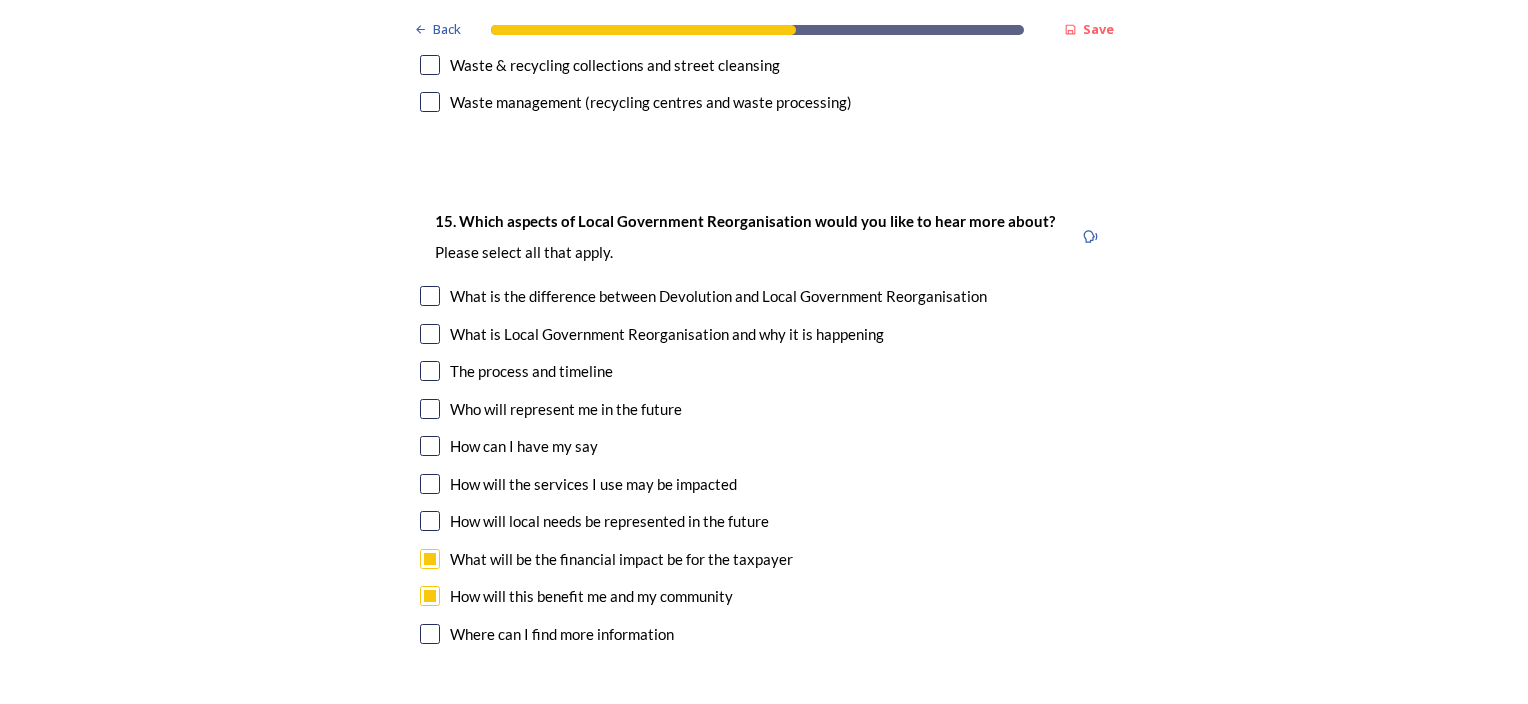 click at bounding box center (430, 484) 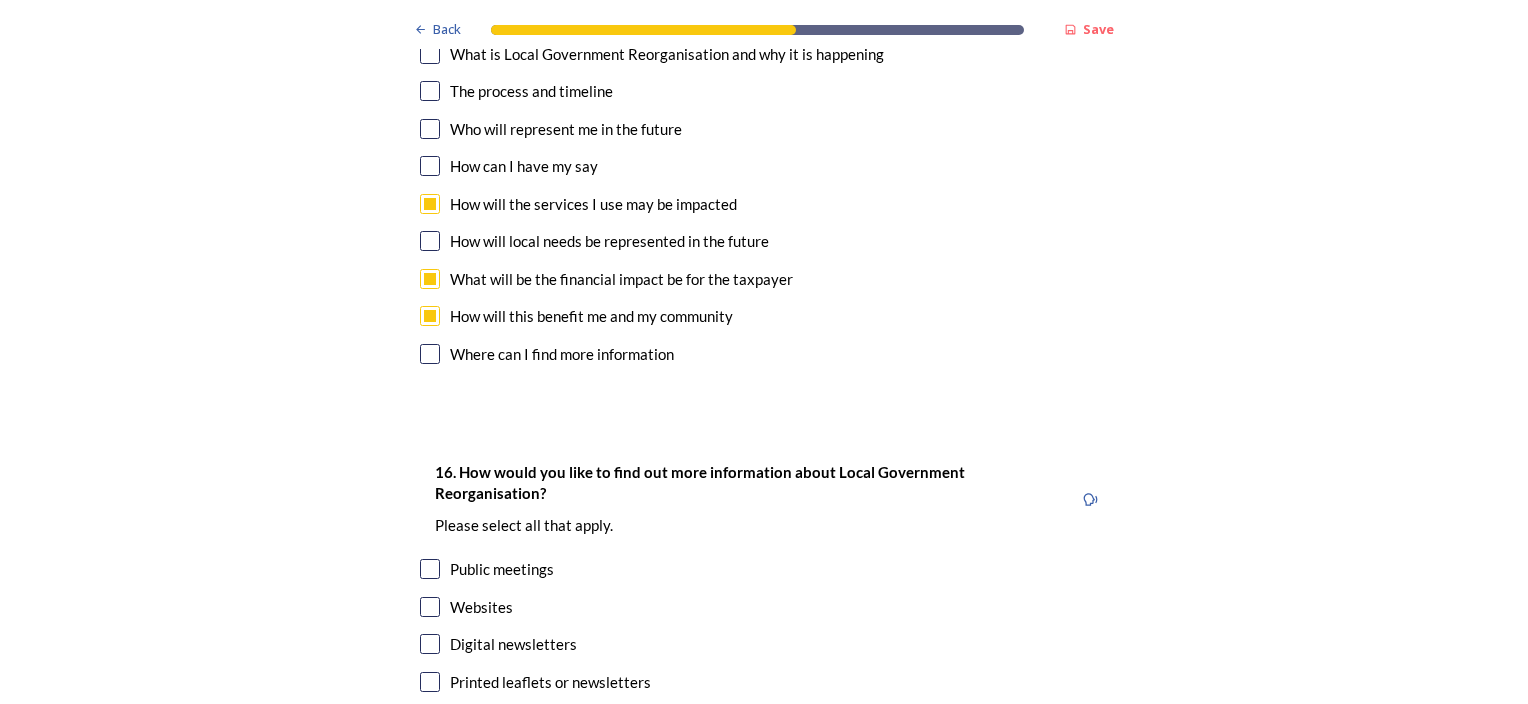 scroll, scrollTop: 6000, scrollLeft: 0, axis: vertical 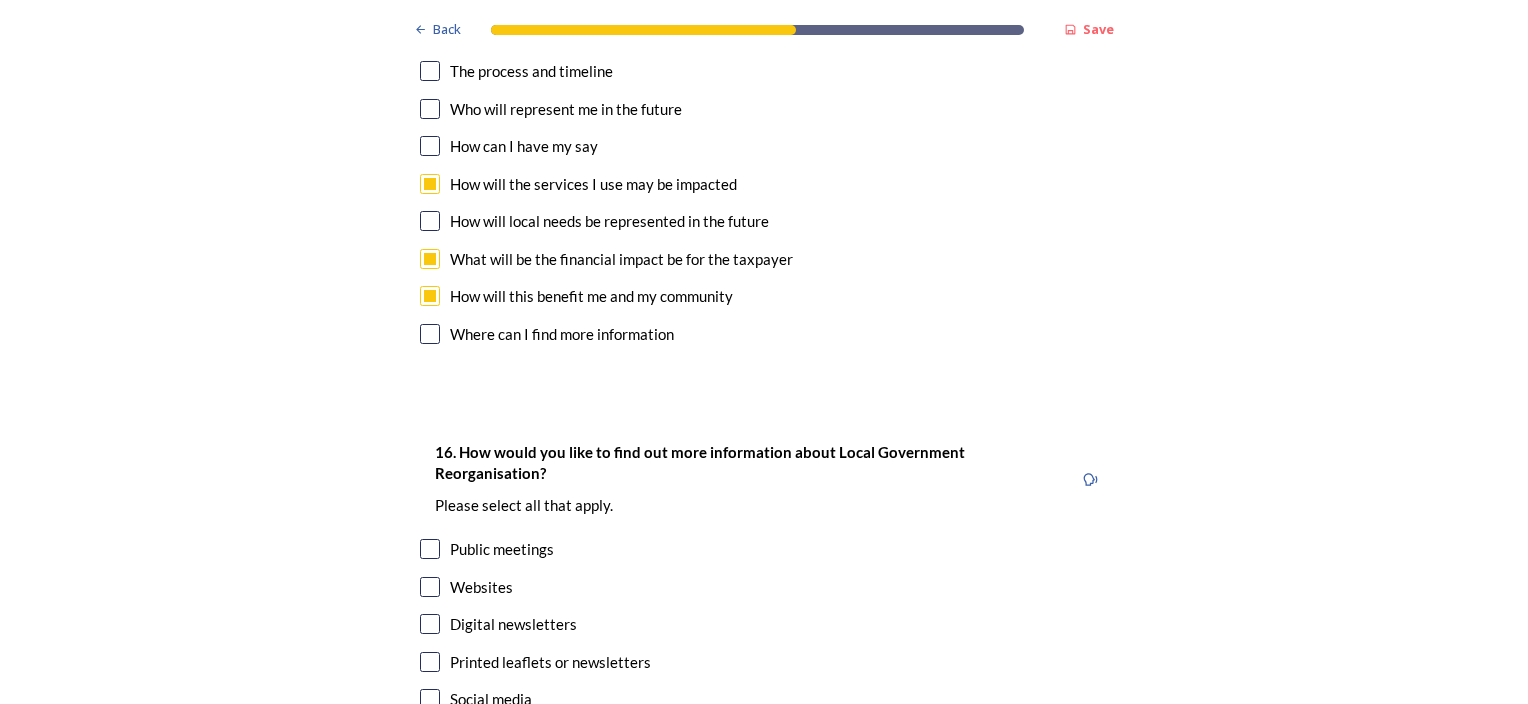 click at bounding box center (430, 549) 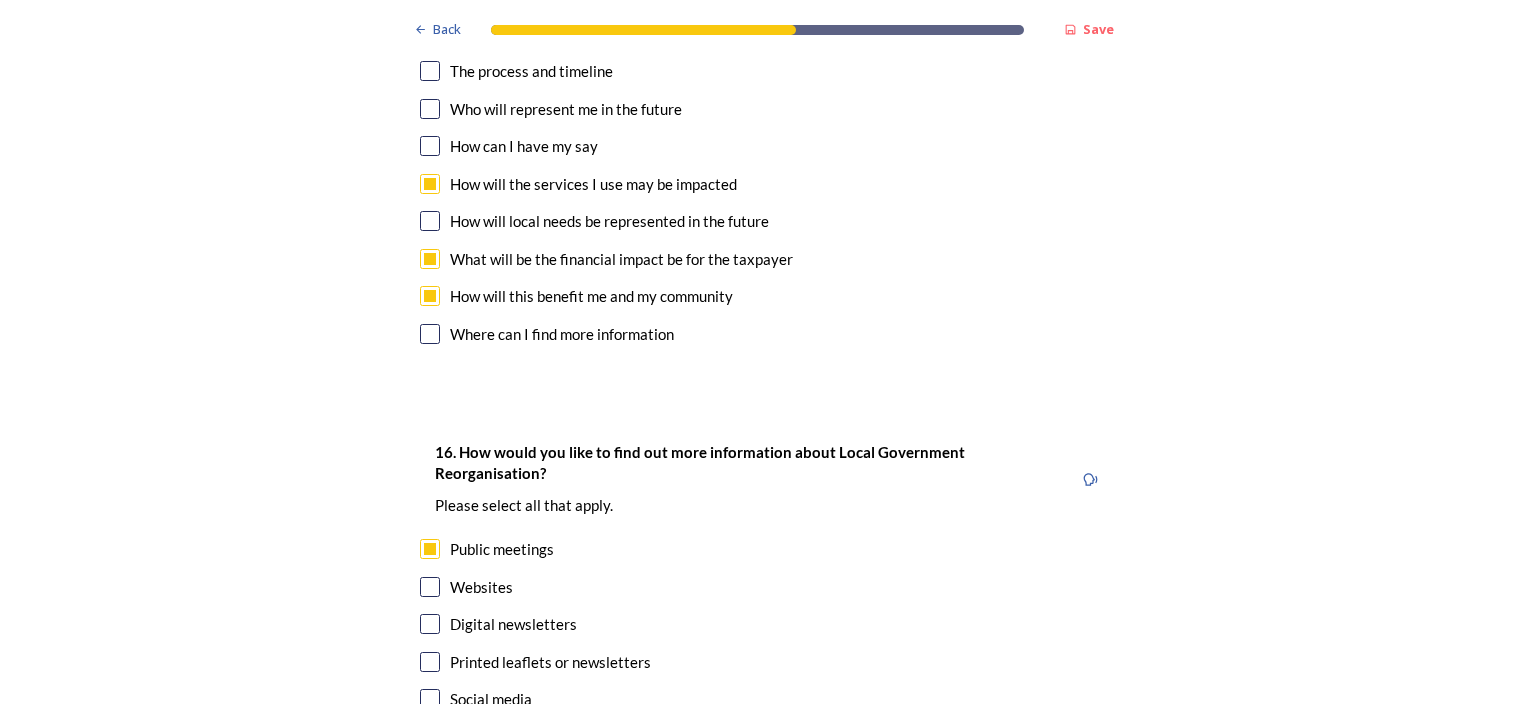 click at bounding box center [430, 662] 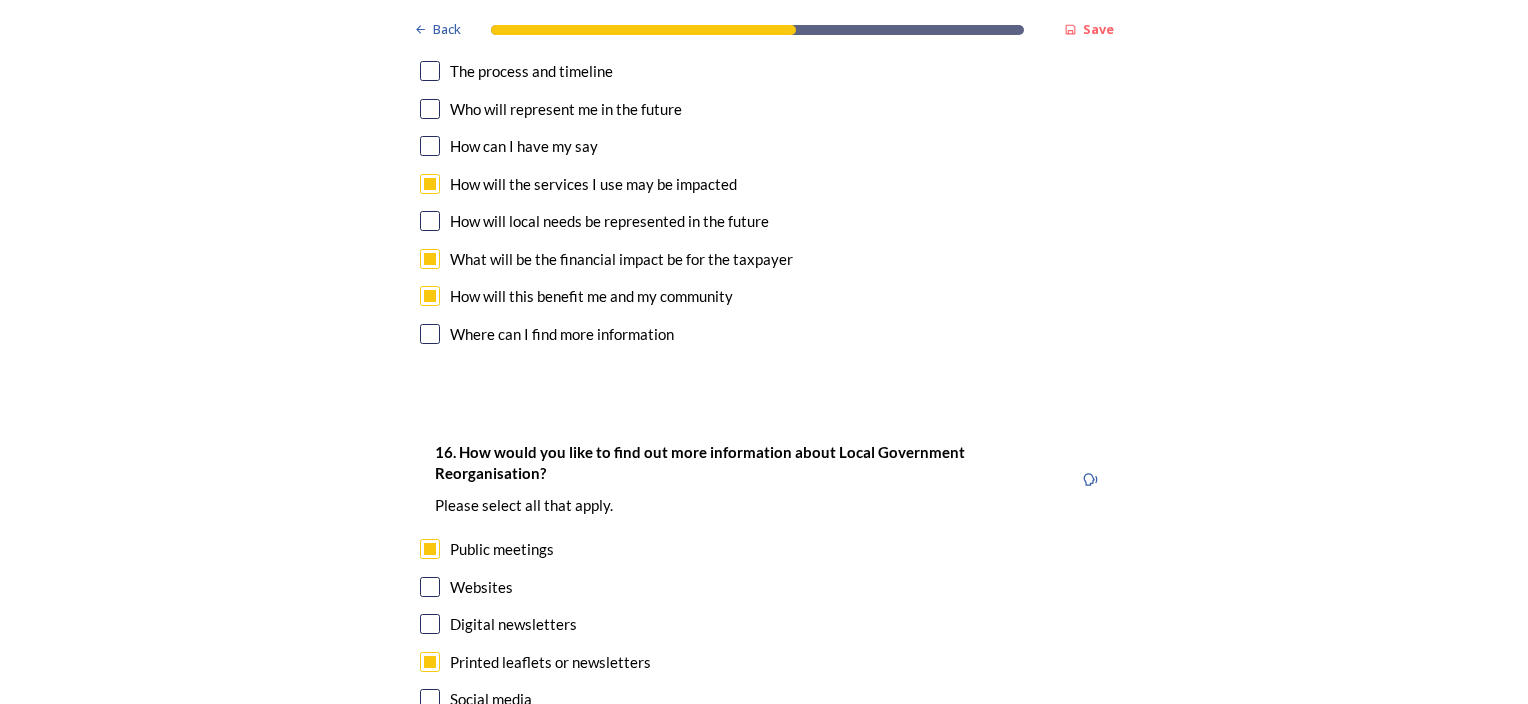 click on "Social media" at bounding box center [764, 699] 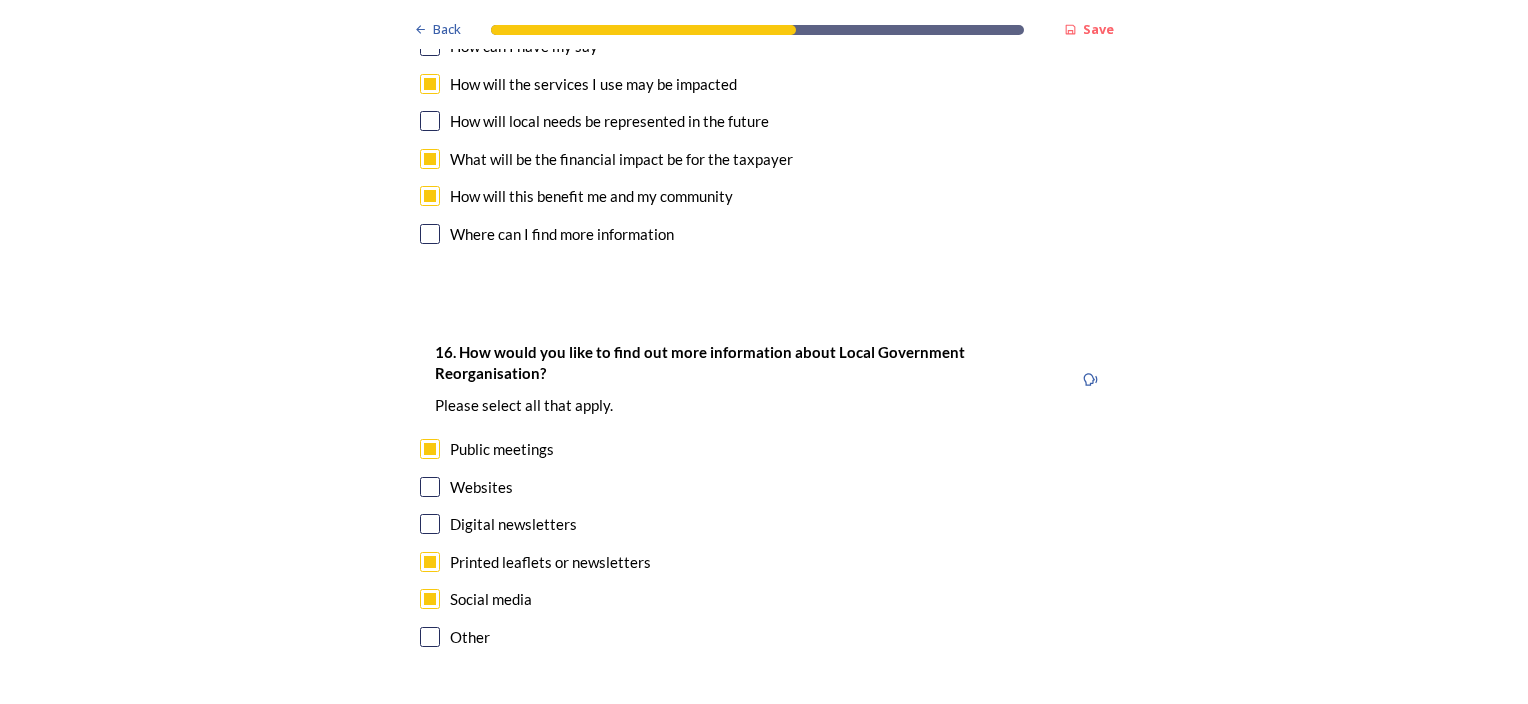 scroll, scrollTop: 6179, scrollLeft: 0, axis: vertical 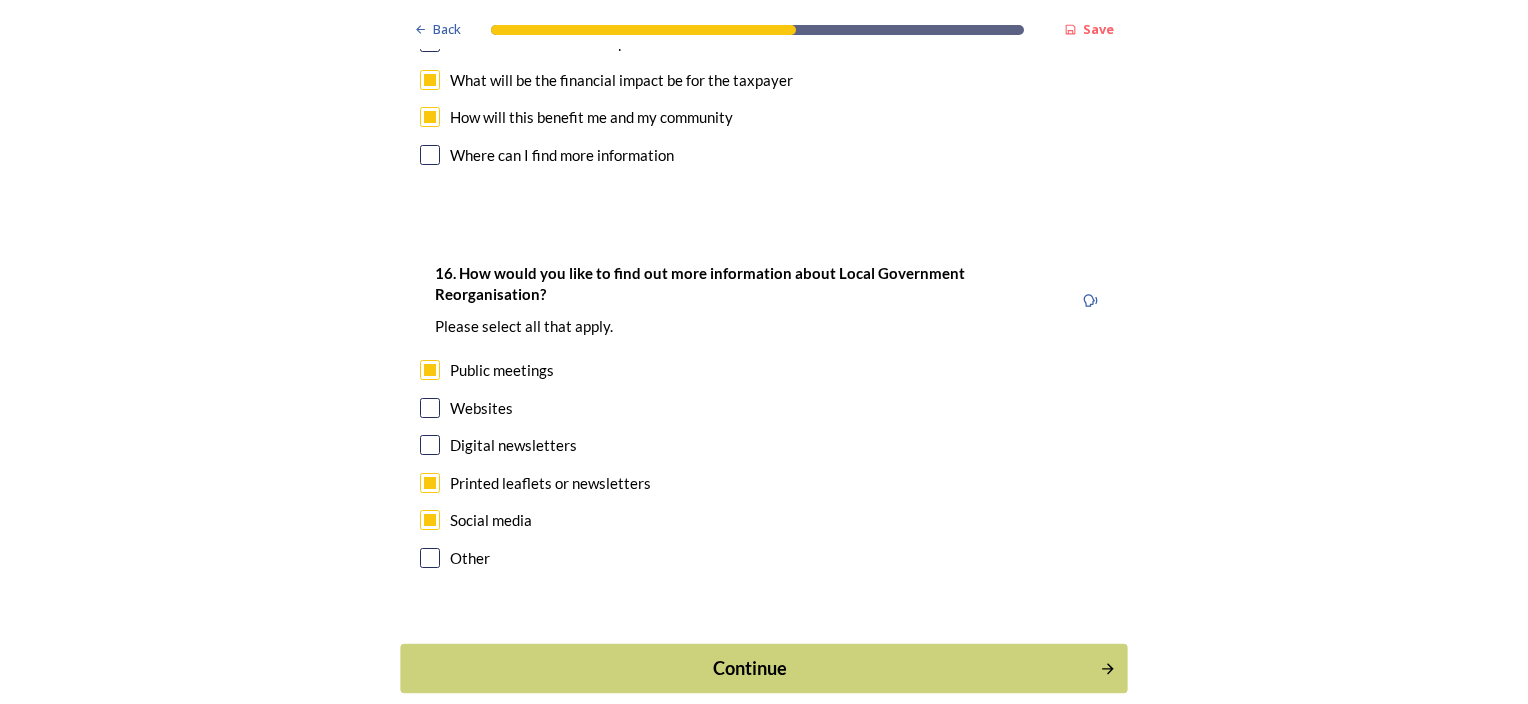 click on "Continue" at bounding box center [750, 668] 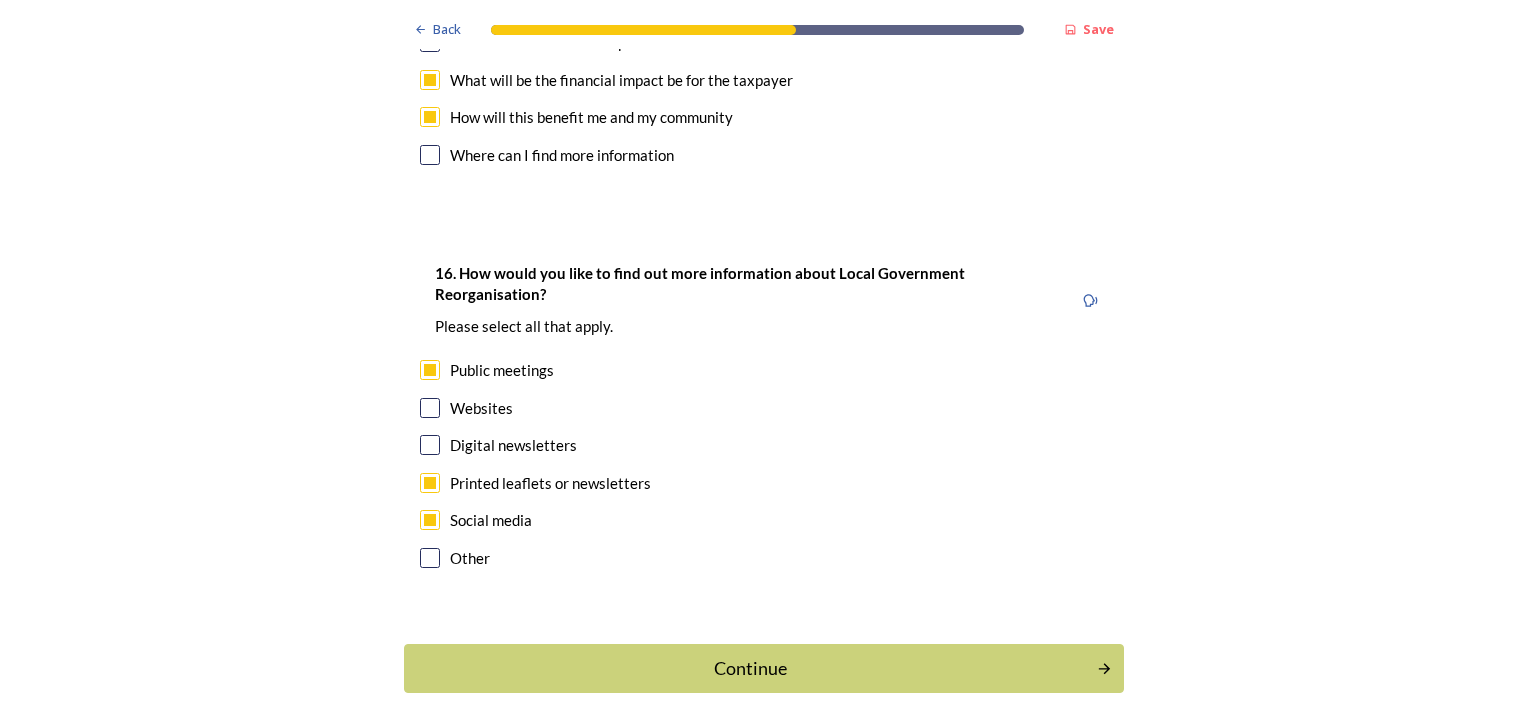 scroll, scrollTop: 0, scrollLeft: 0, axis: both 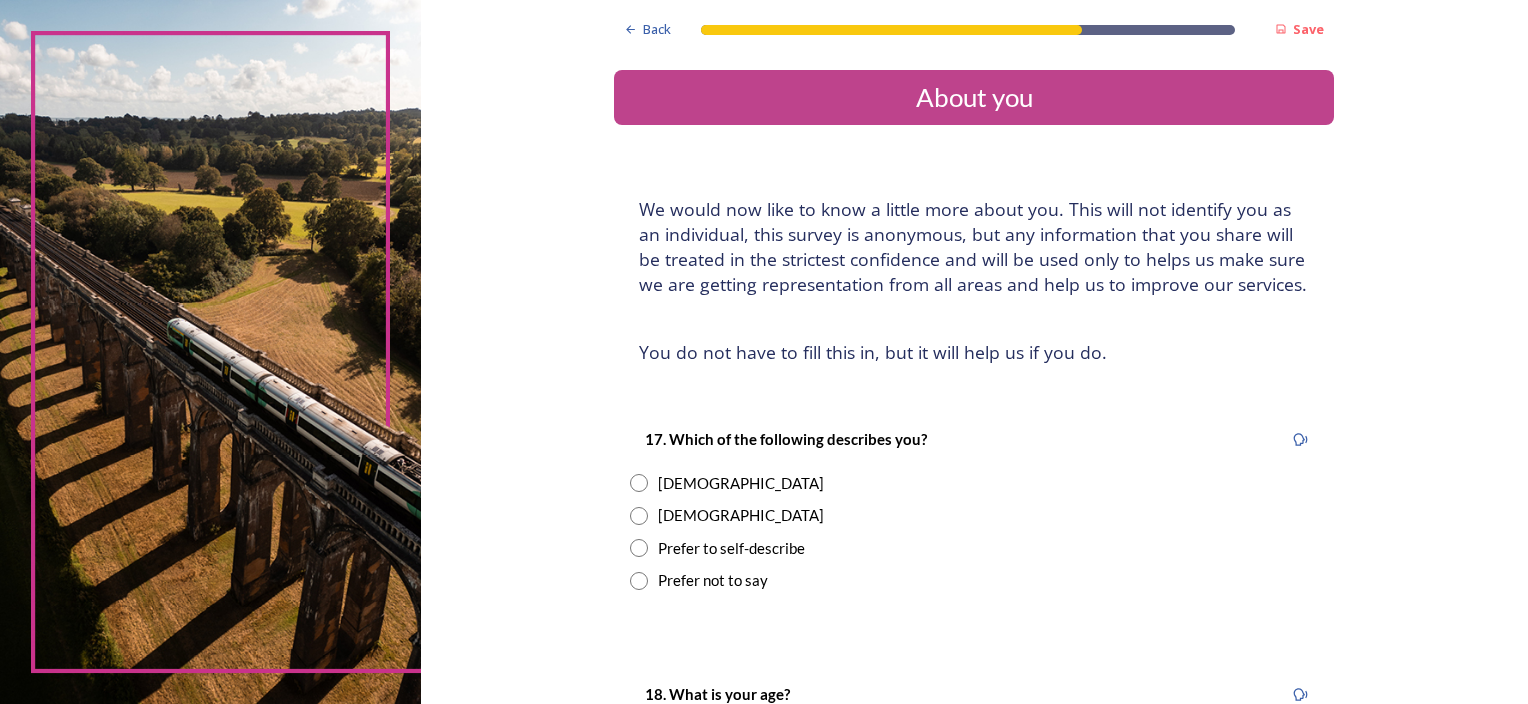 click on "[DEMOGRAPHIC_DATA]" at bounding box center (974, 515) 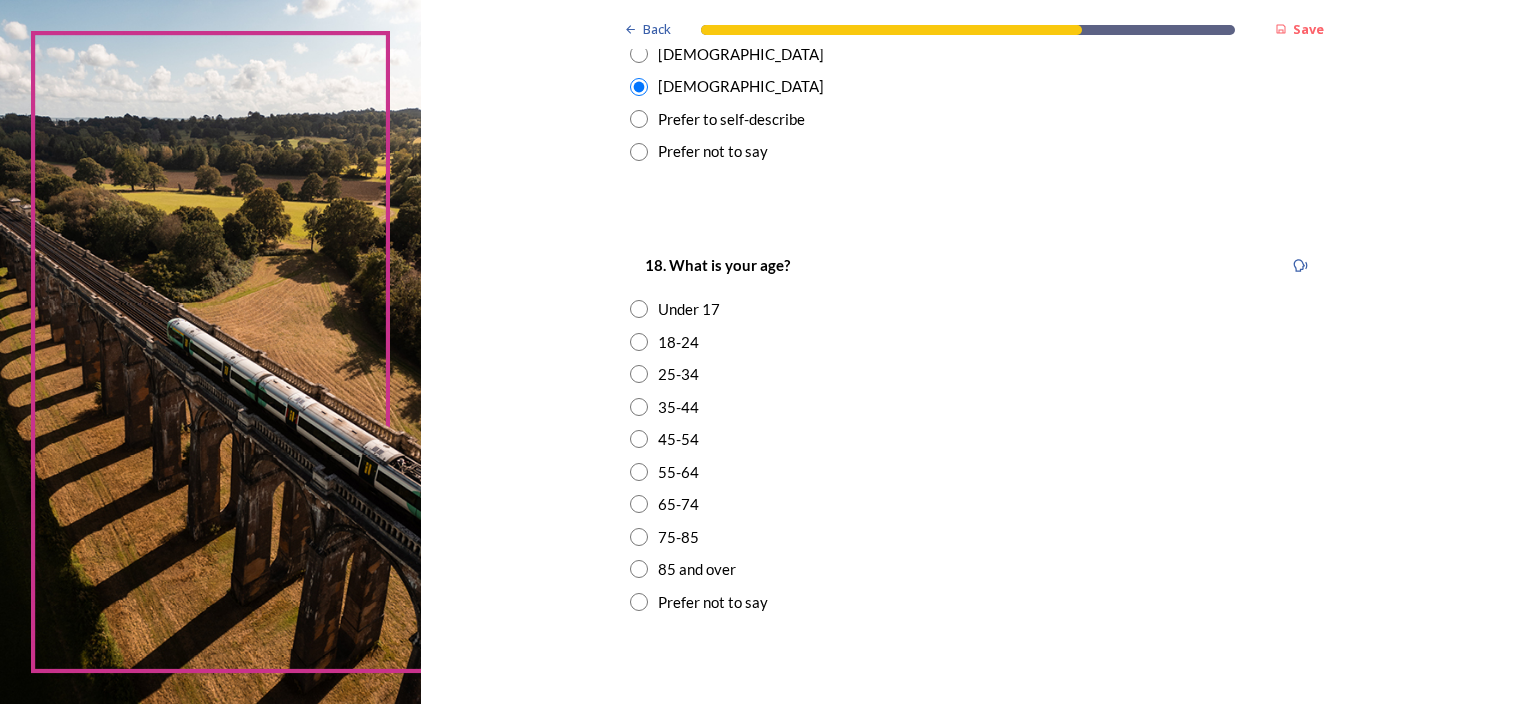 scroll, scrollTop: 500, scrollLeft: 0, axis: vertical 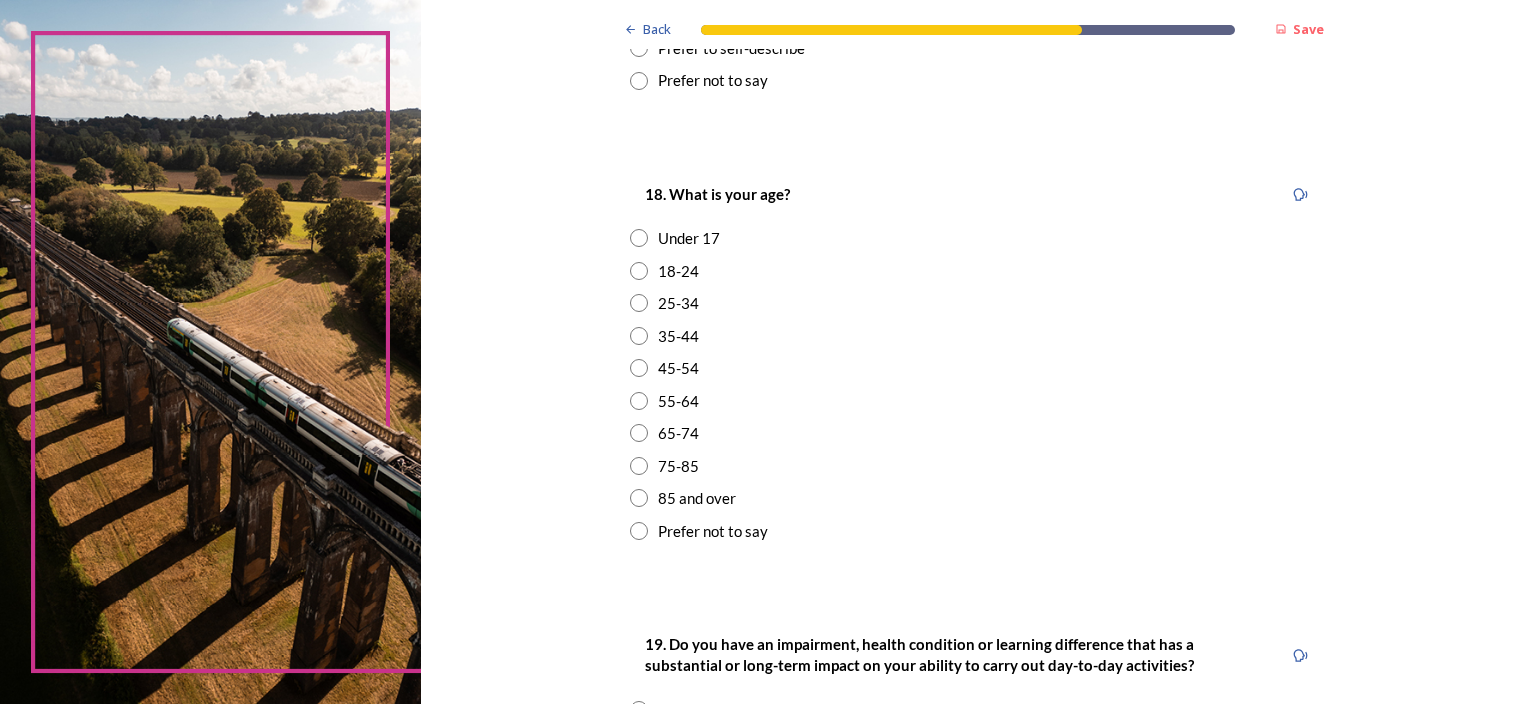 click at bounding box center [639, 368] 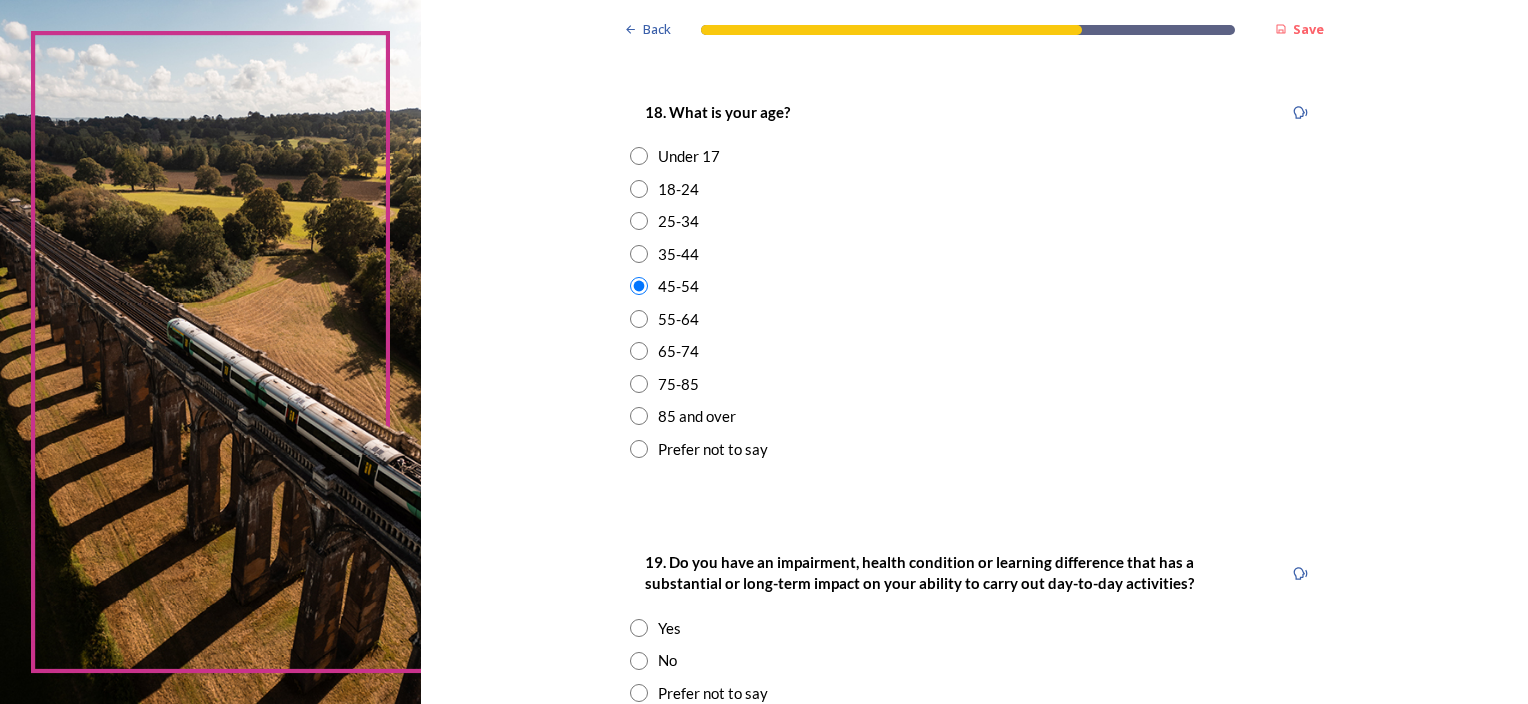 scroll, scrollTop: 800, scrollLeft: 0, axis: vertical 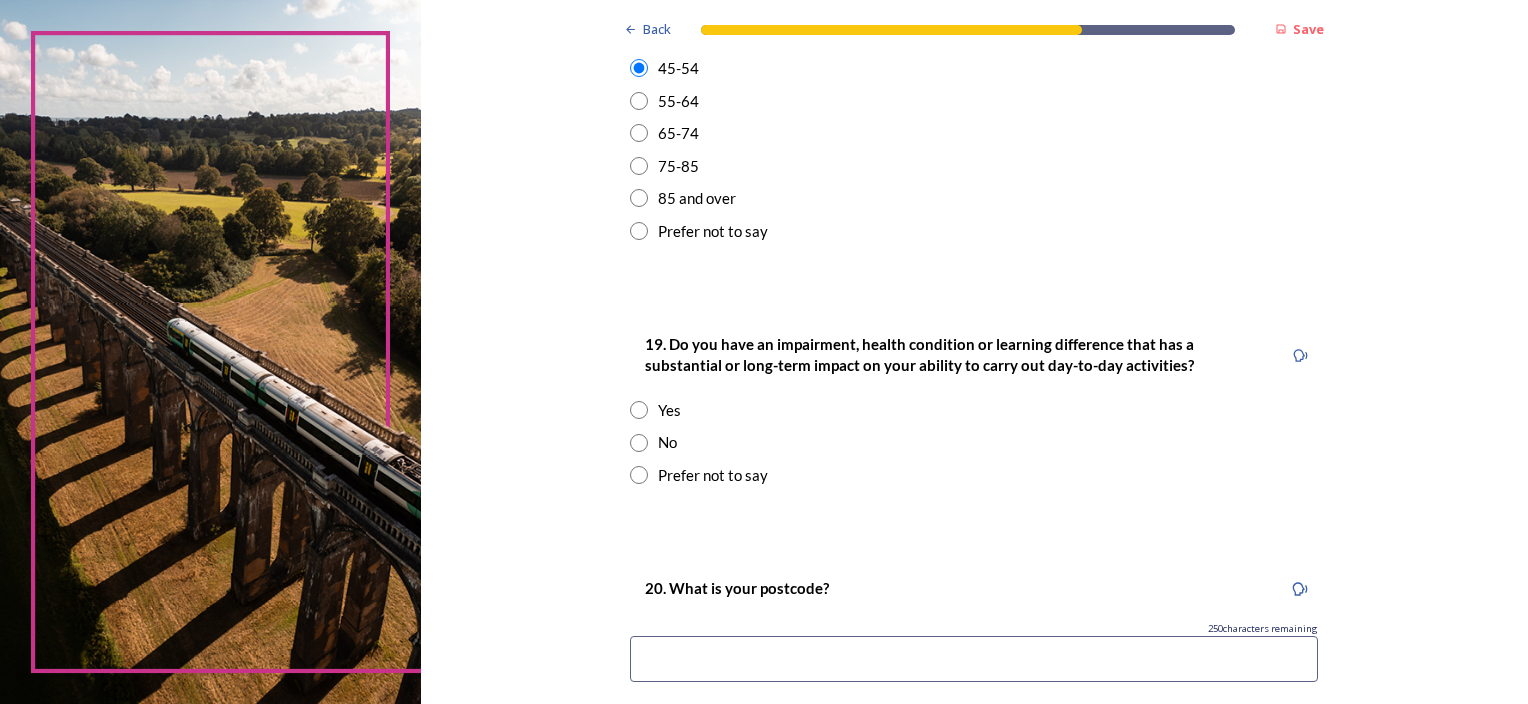 click at bounding box center (639, 443) 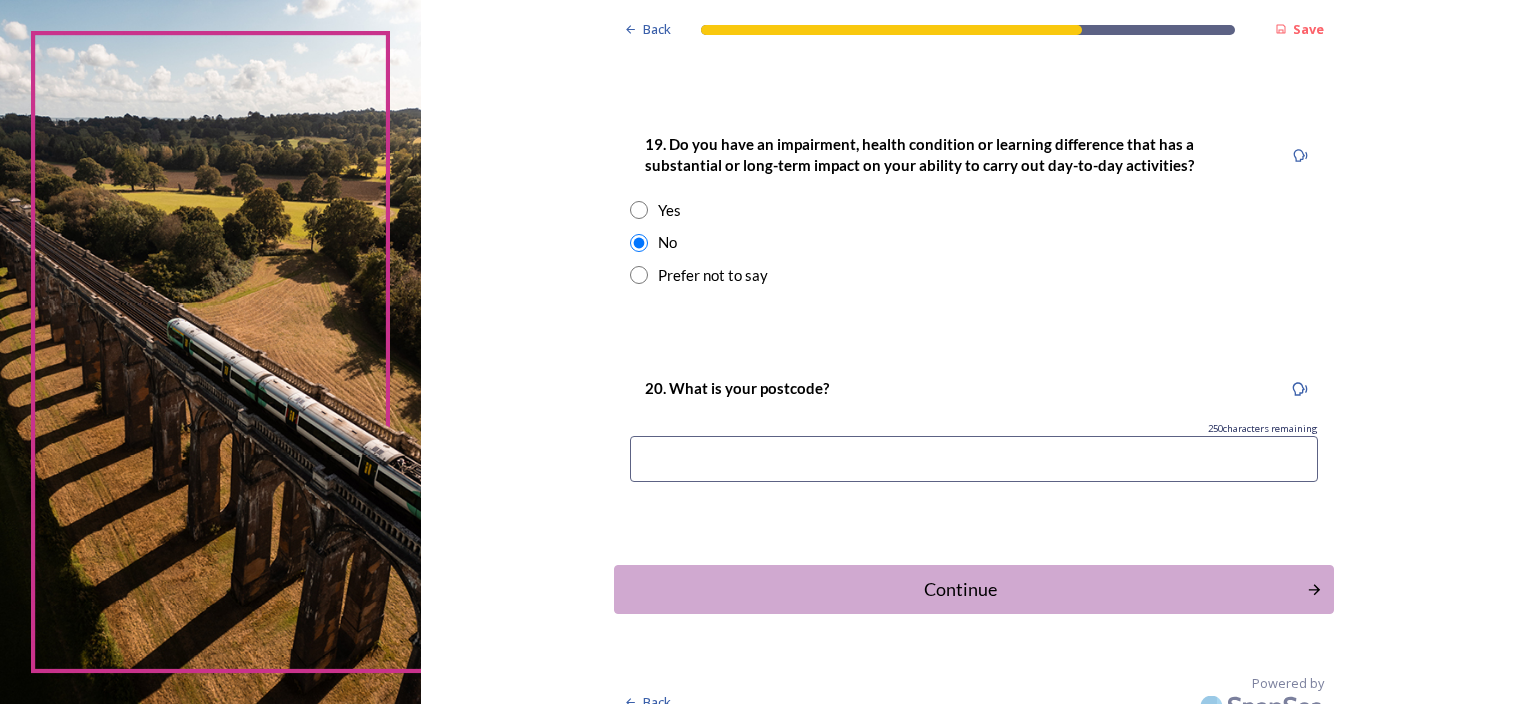 scroll, scrollTop: 1025, scrollLeft: 0, axis: vertical 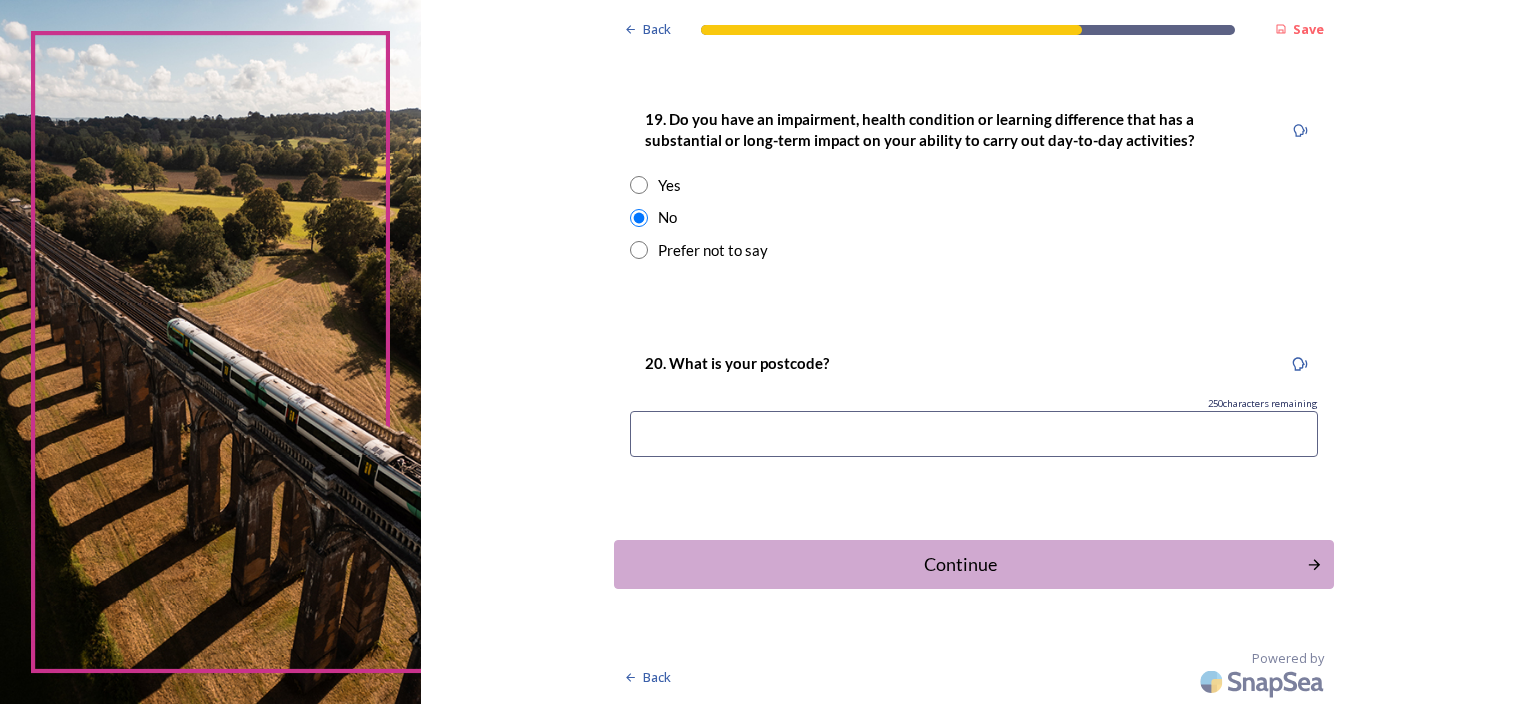 click at bounding box center [974, 434] 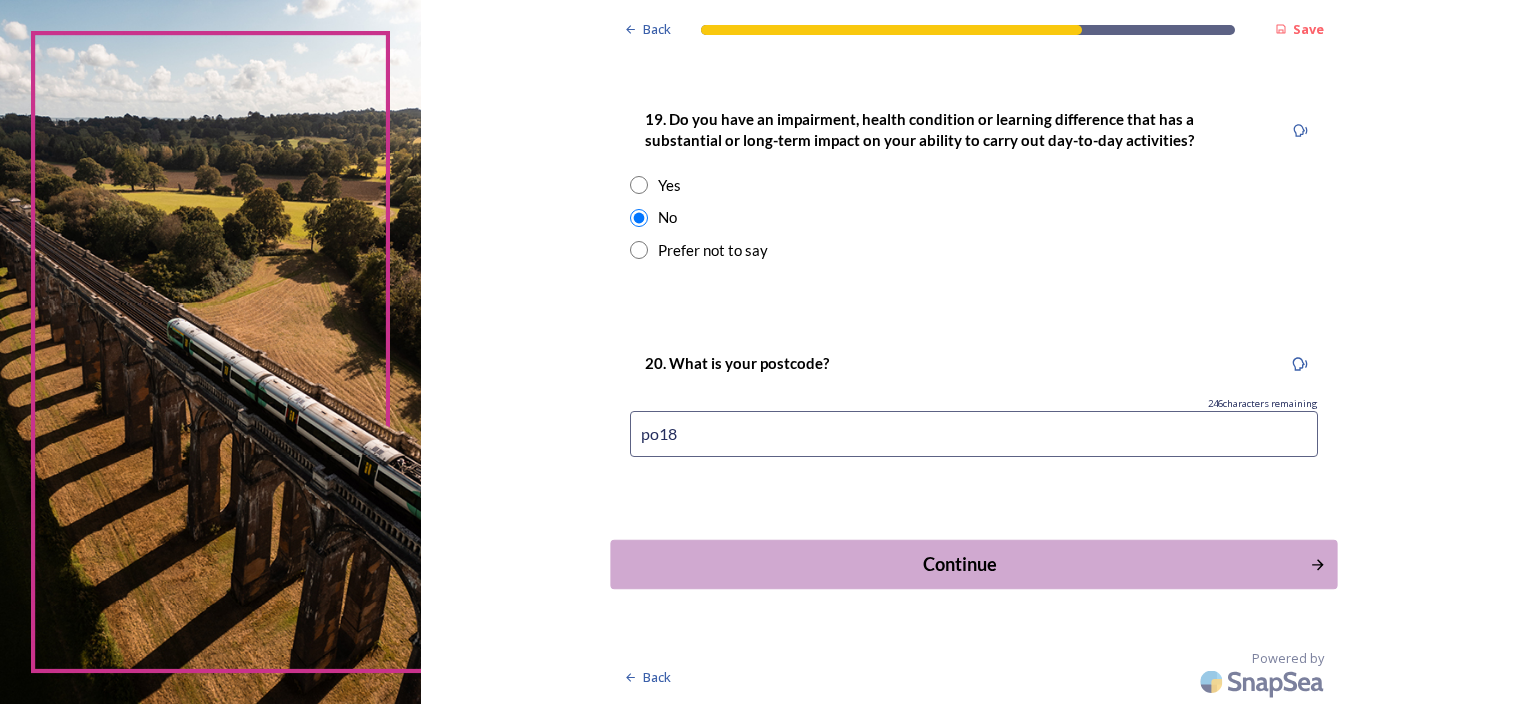type on "po18" 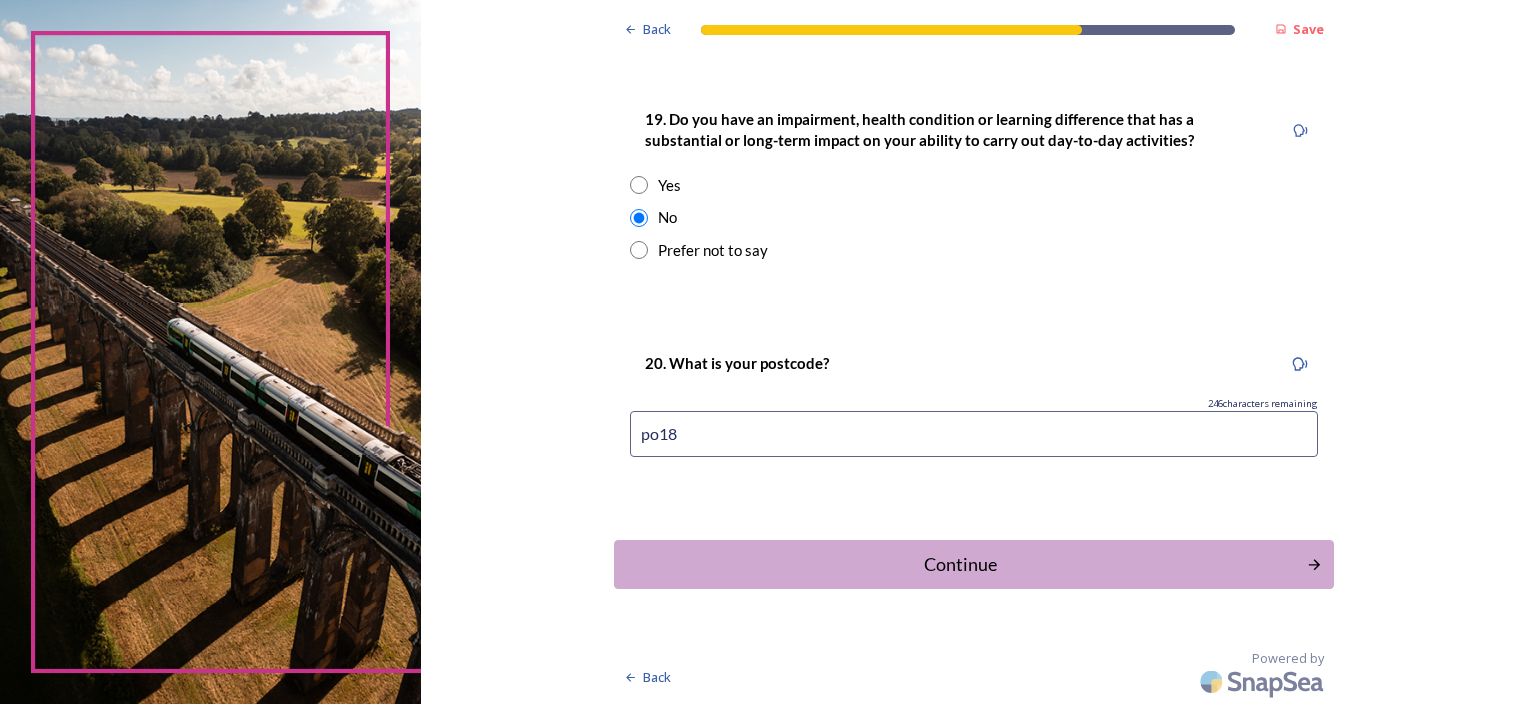 scroll, scrollTop: 0, scrollLeft: 0, axis: both 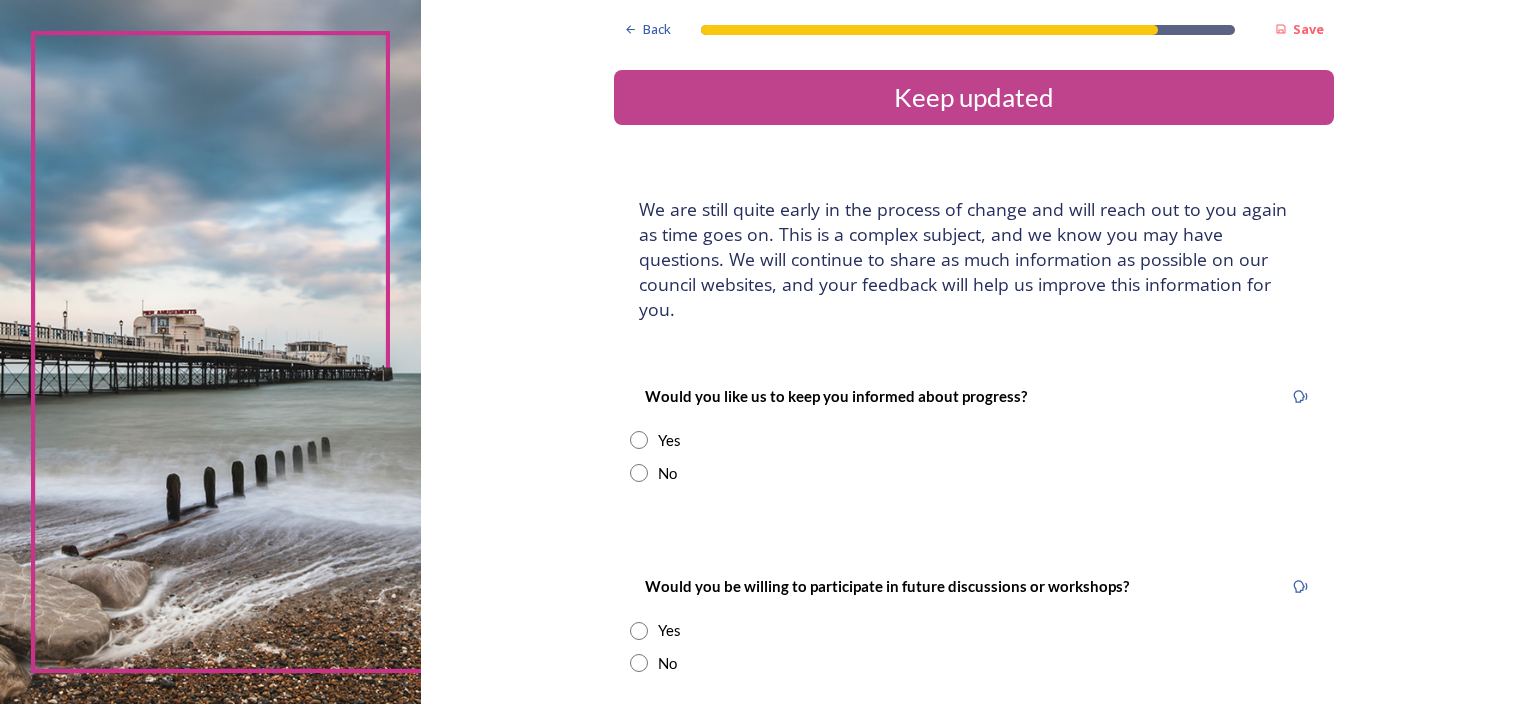 click at bounding box center (639, 473) 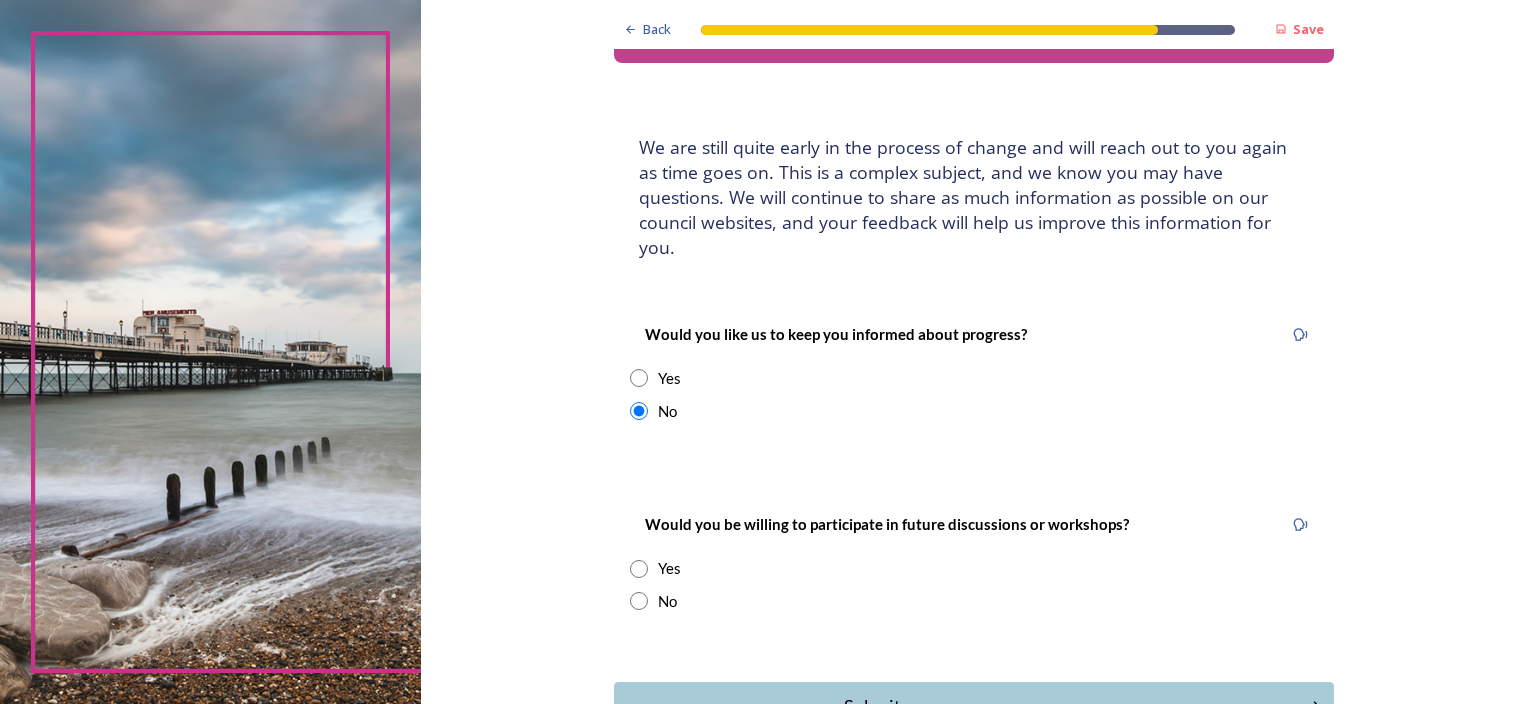 scroll, scrollTop: 180, scrollLeft: 0, axis: vertical 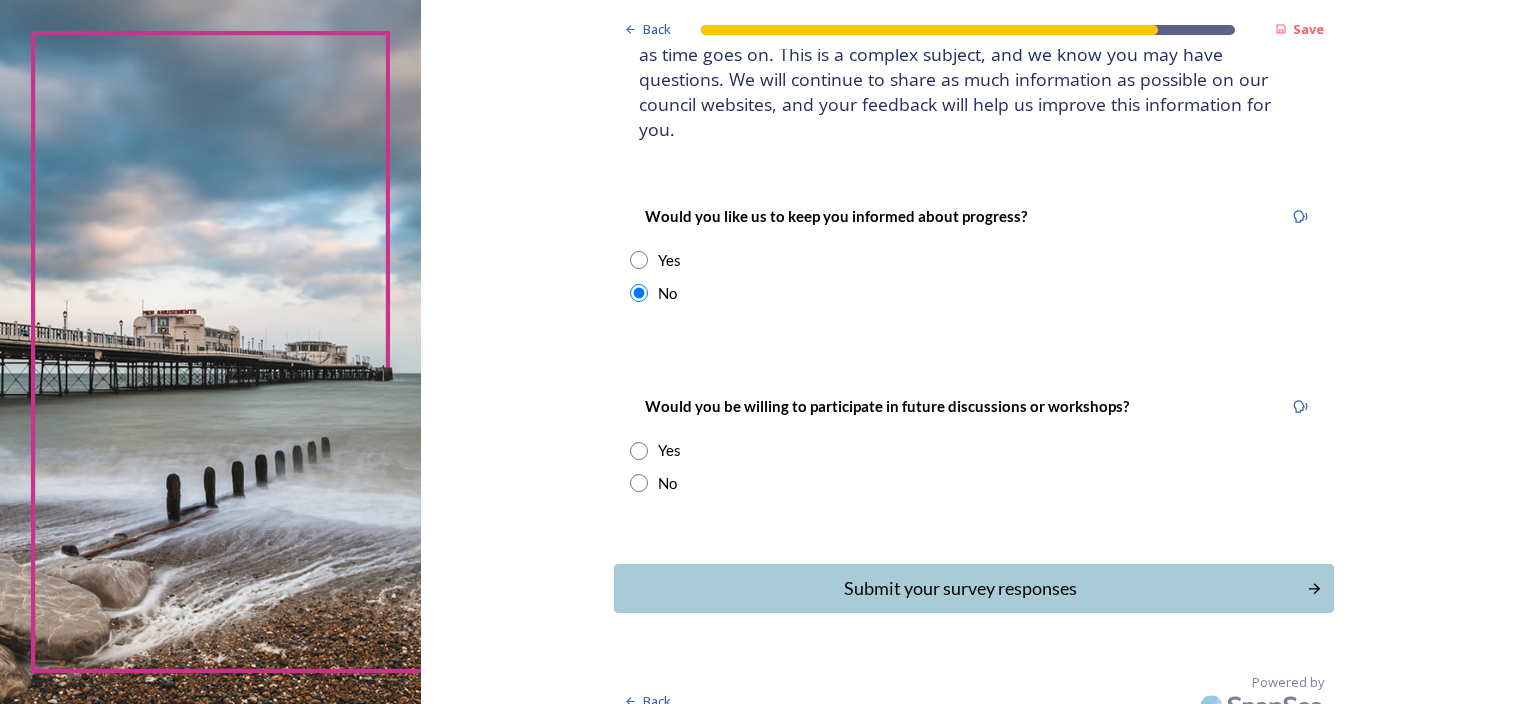 click at bounding box center [639, 483] 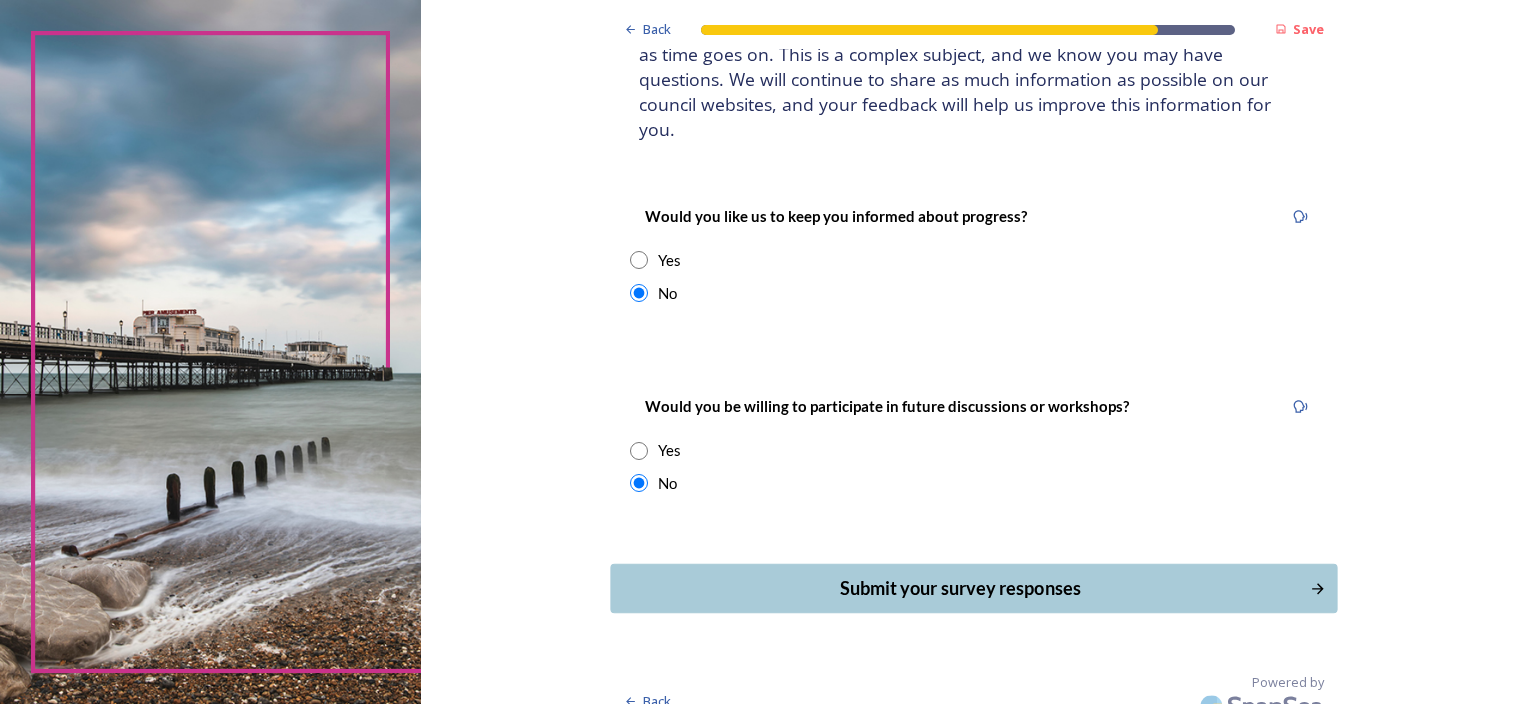 click on "Submit your survey responses" at bounding box center [960, 588] 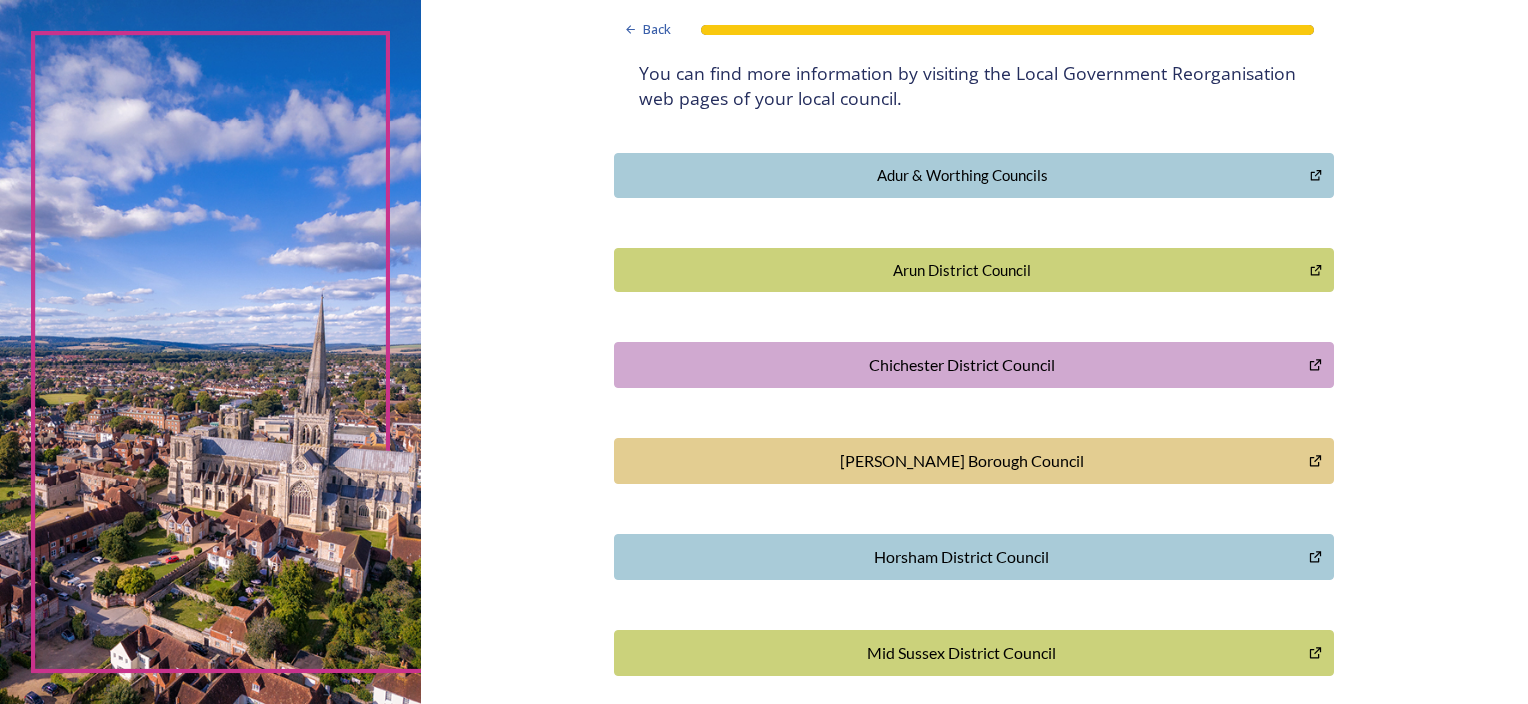 scroll, scrollTop: 500, scrollLeft: 0, axis: vertical 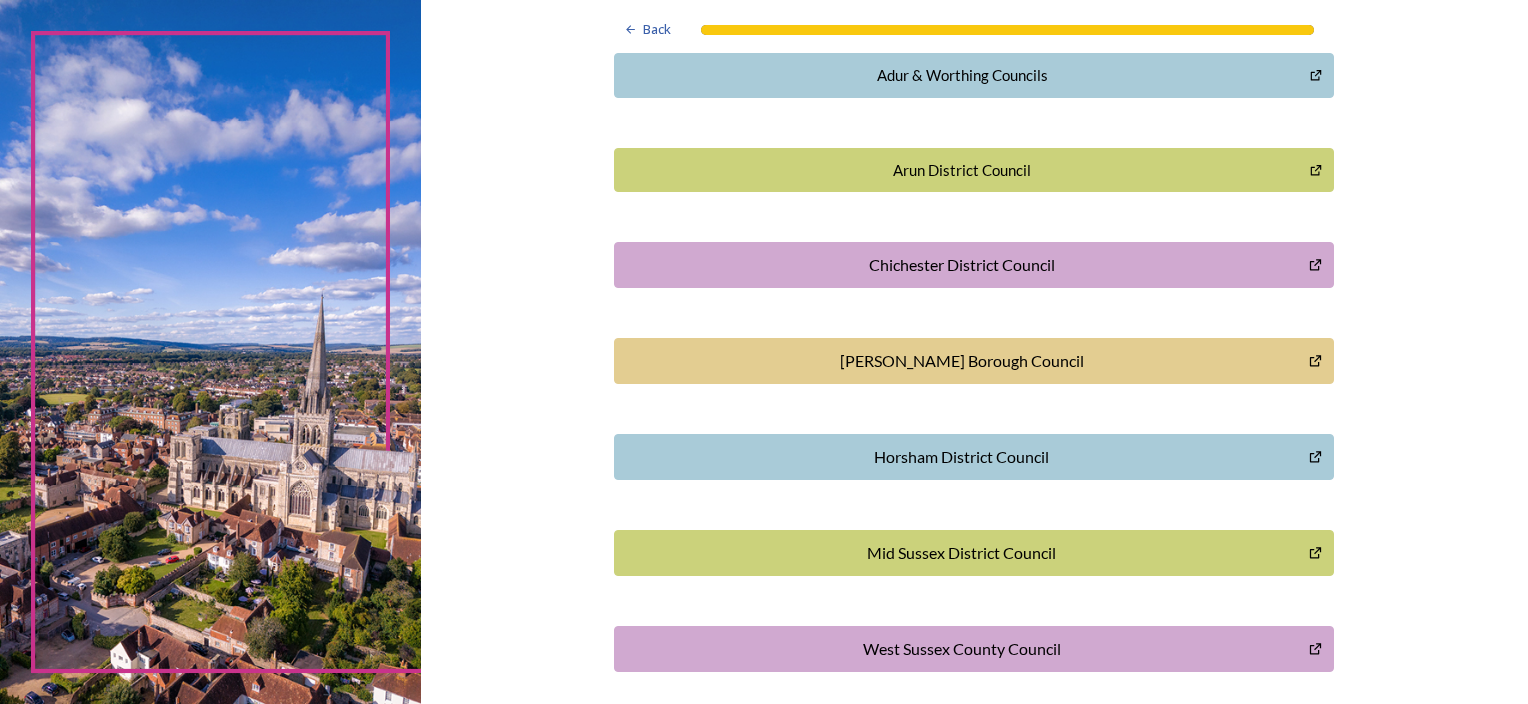 click on "Horsham District Council" at bounding box center (961, 457) 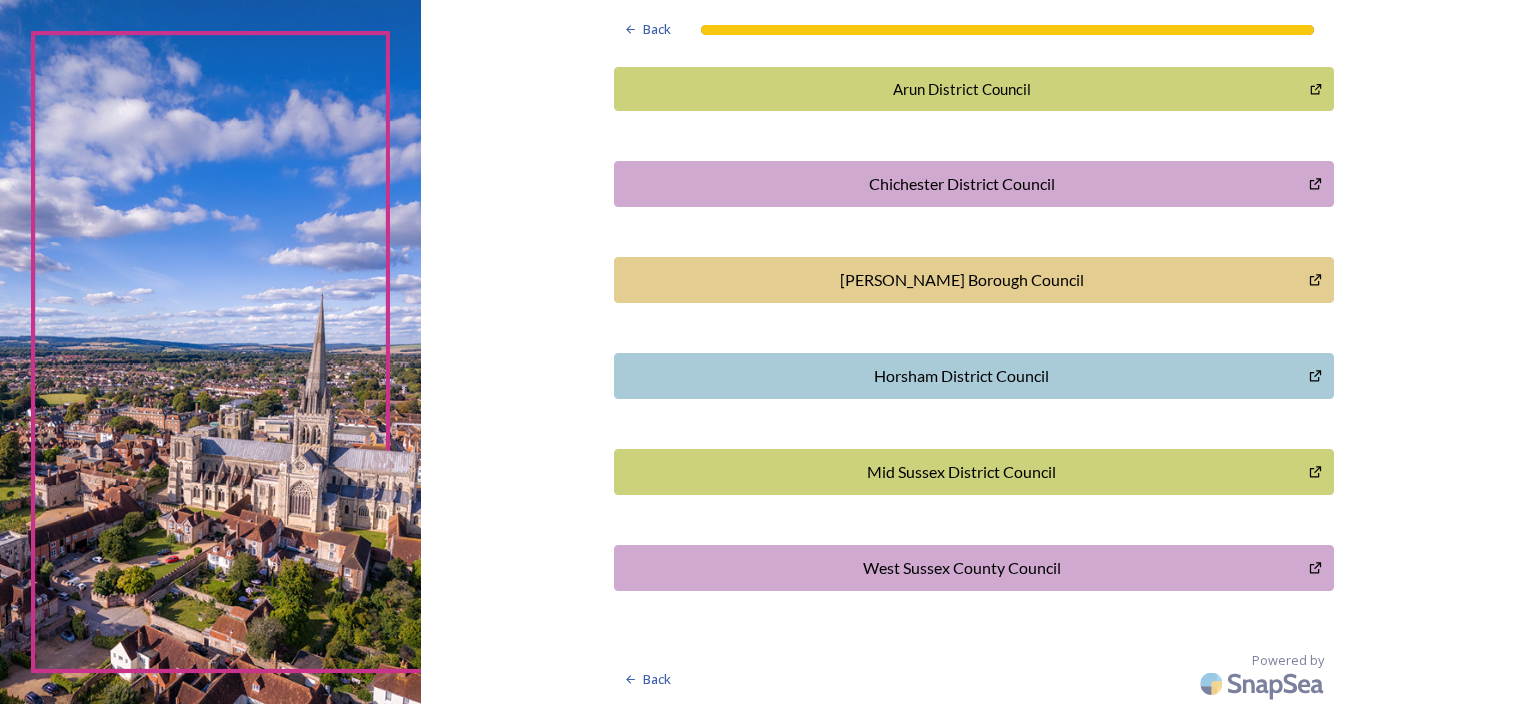 scroll, scrollTop: 481, scrollLeft: 0, axis: vertical 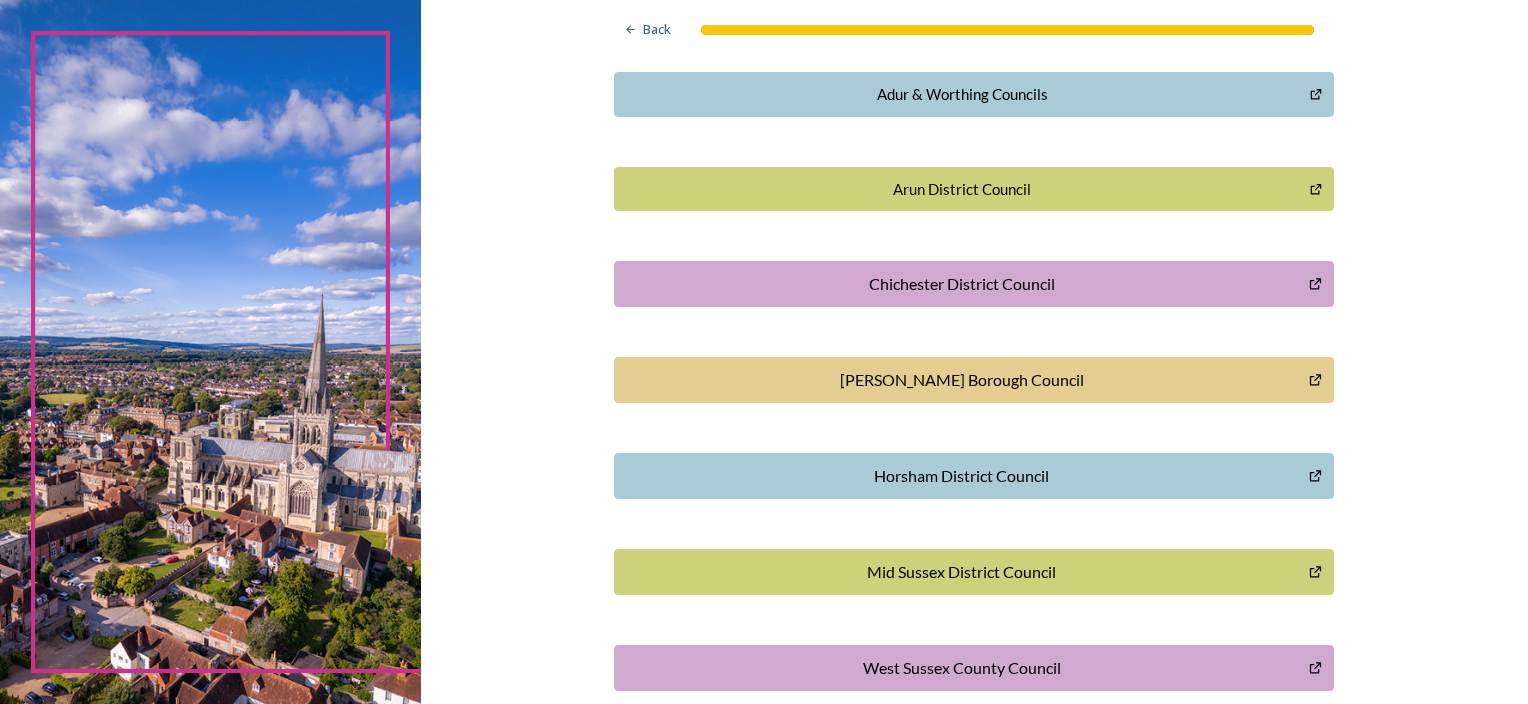 click on "Chichester District Council" at bounding box center [961, 284] 